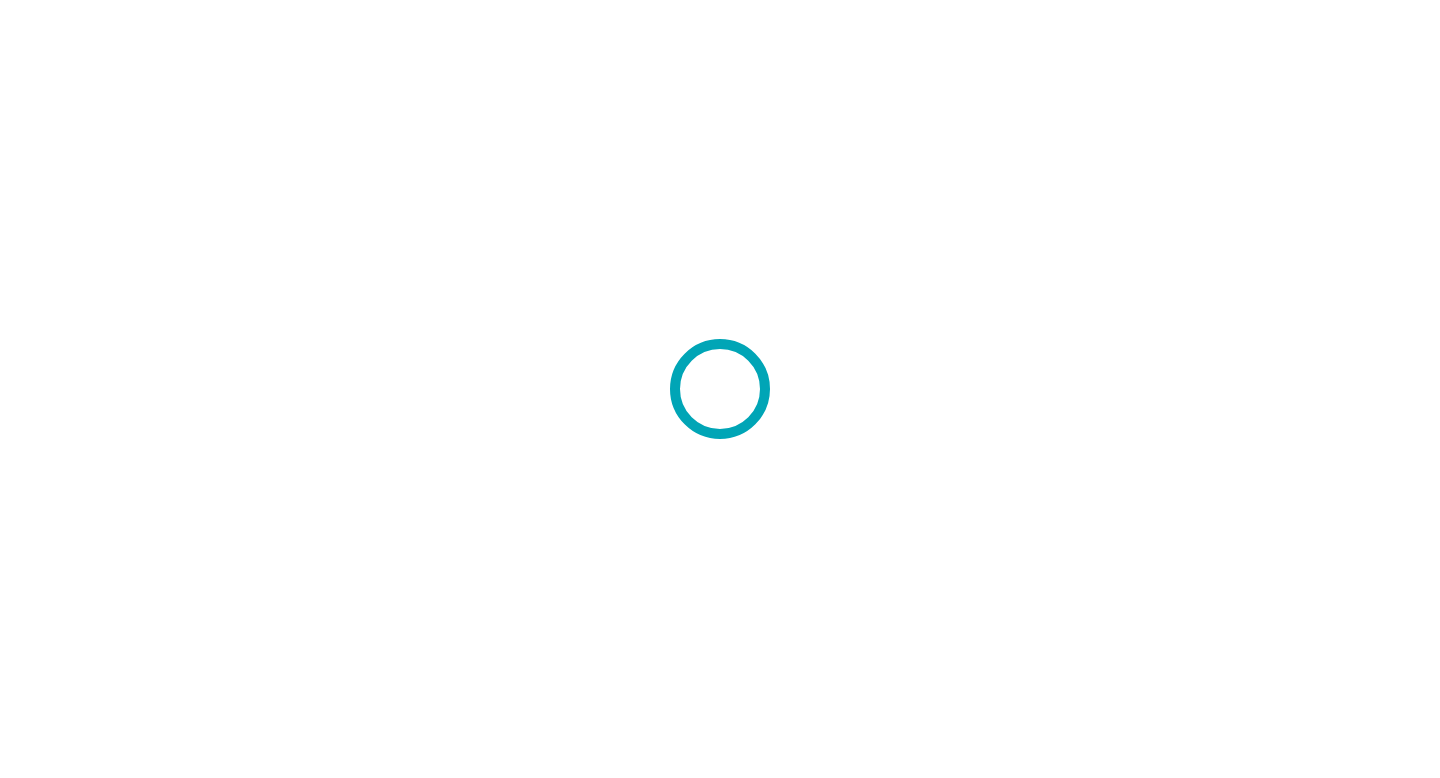 scroll, scrollTop: 0, scrollLeft: 0, axis: both 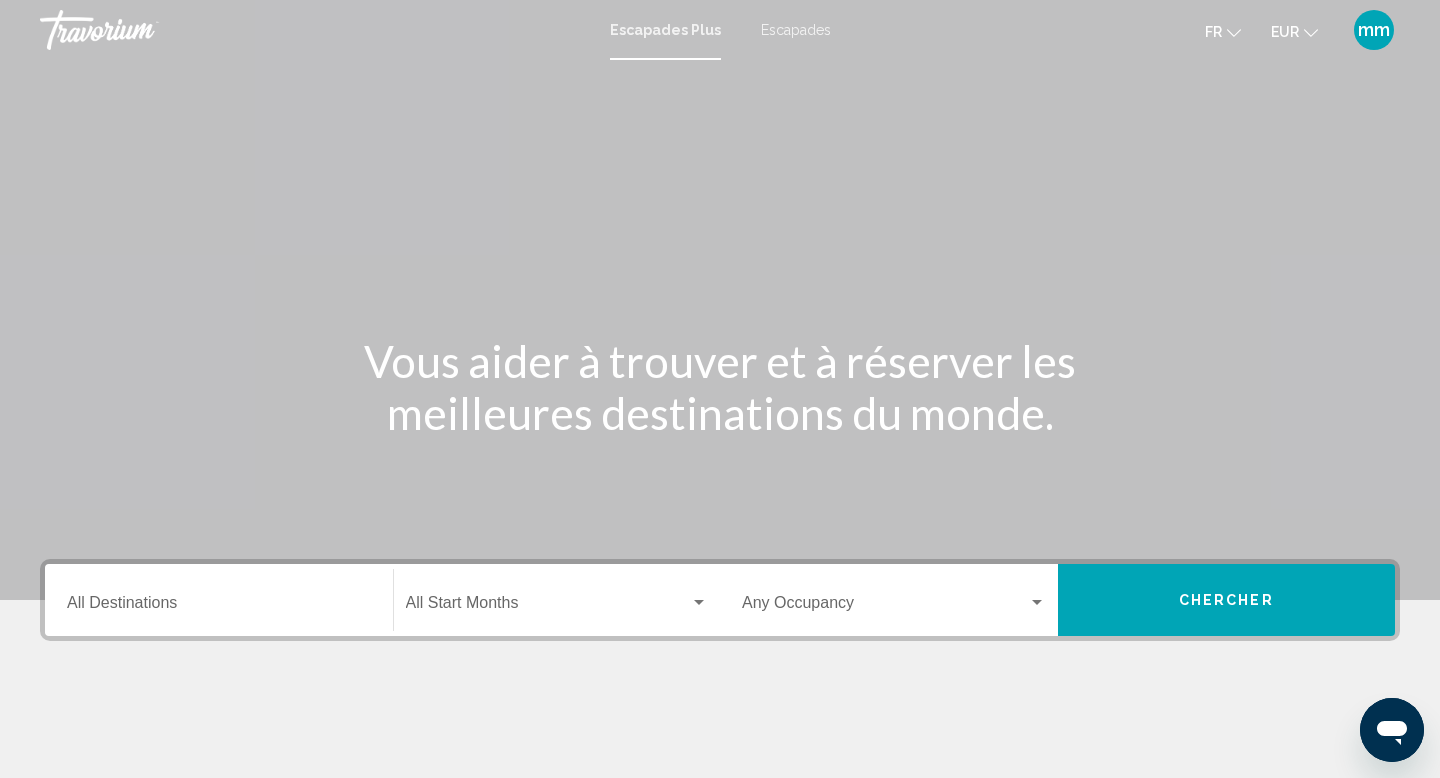 click on "Destination All Destinations" at bounding box center [219, 607] 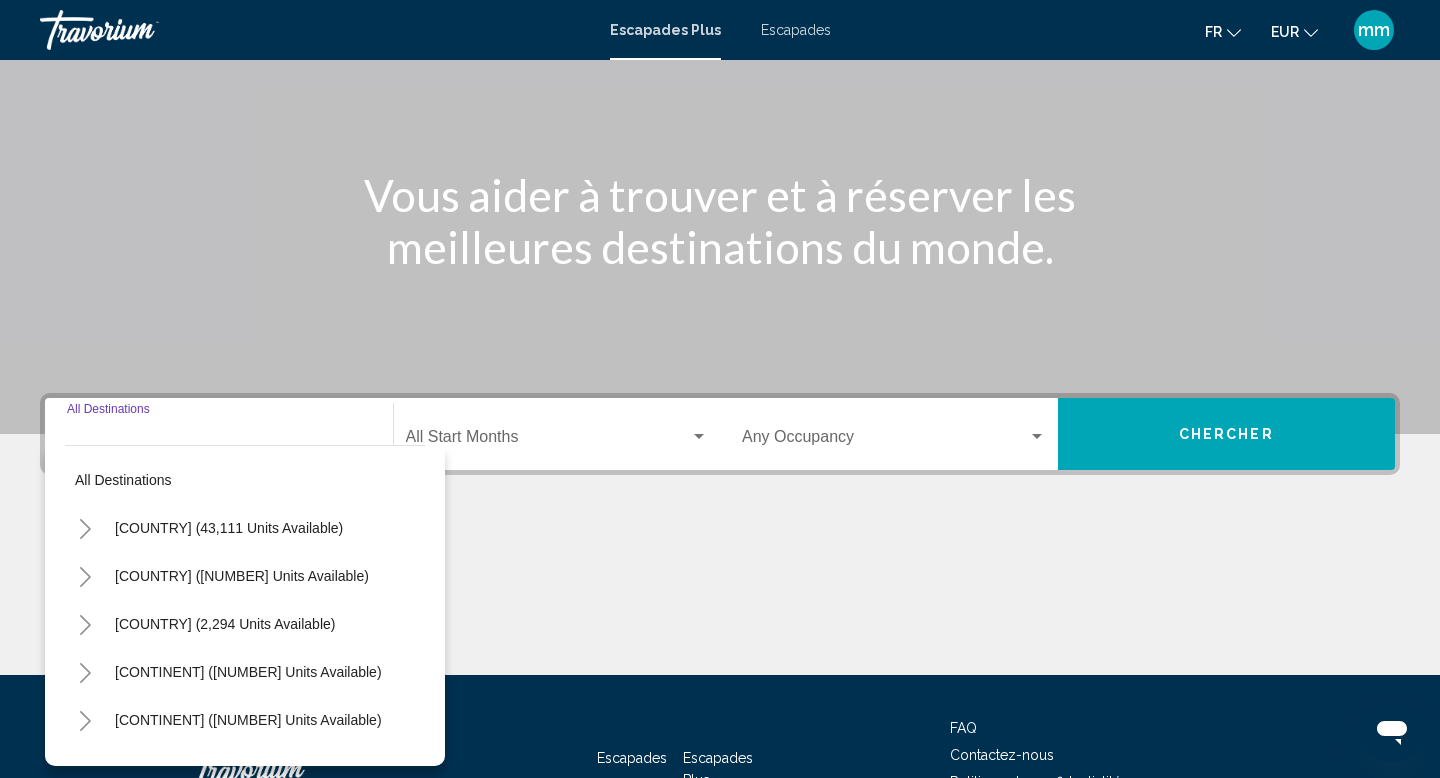 scroll, scrollTop: 308, scrollLeft: 0, axis: vertical 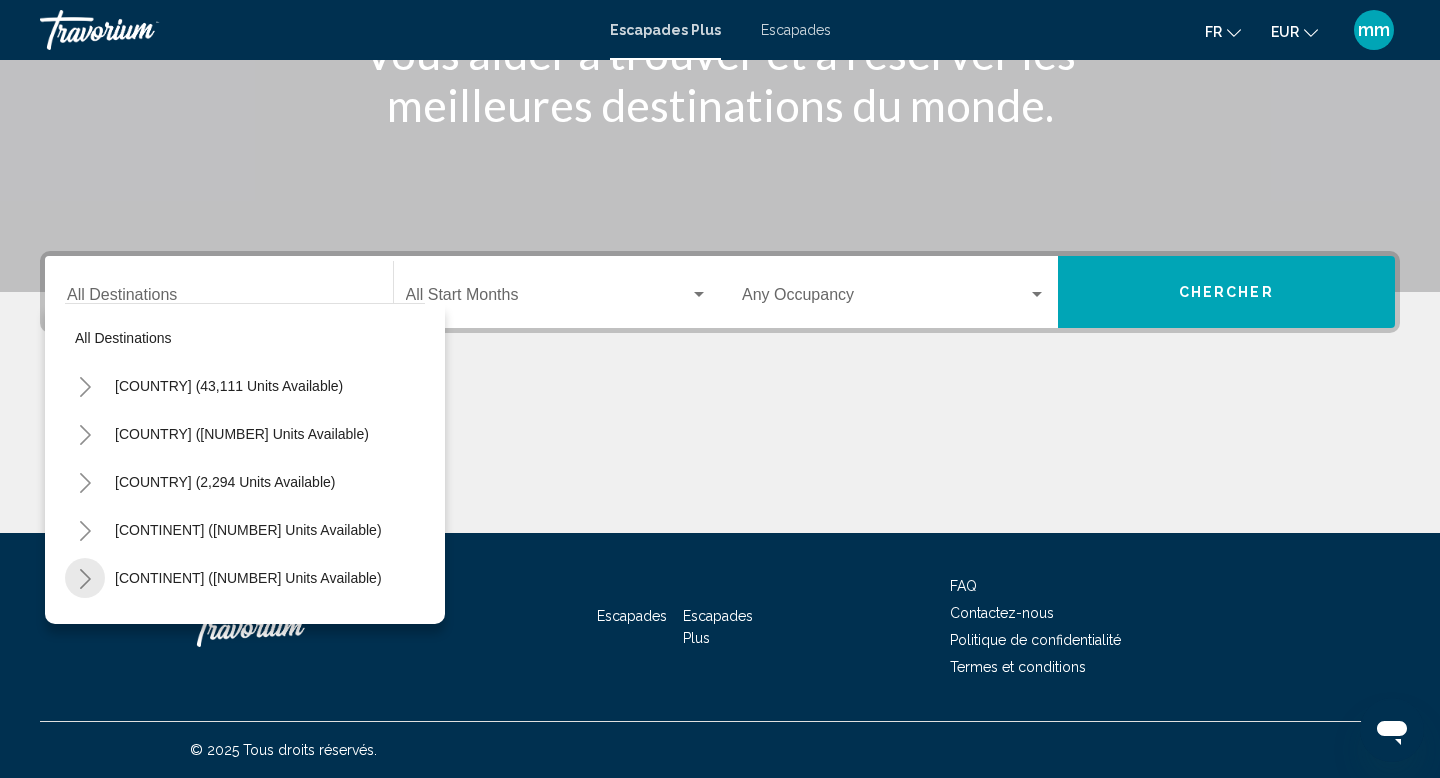 click at bounding box center (85, 579) 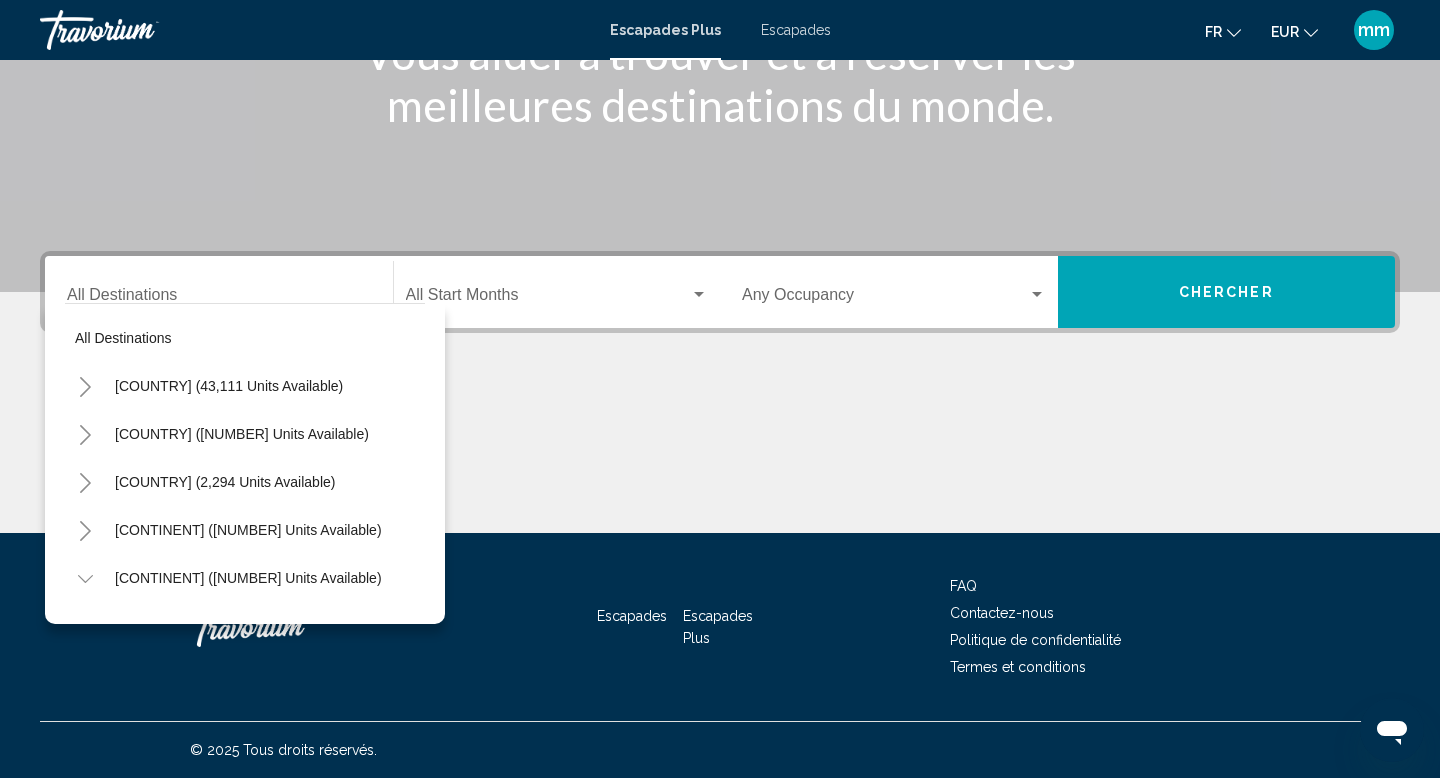 click on "Start Month All Start Months" at bounding box center (557, 292) 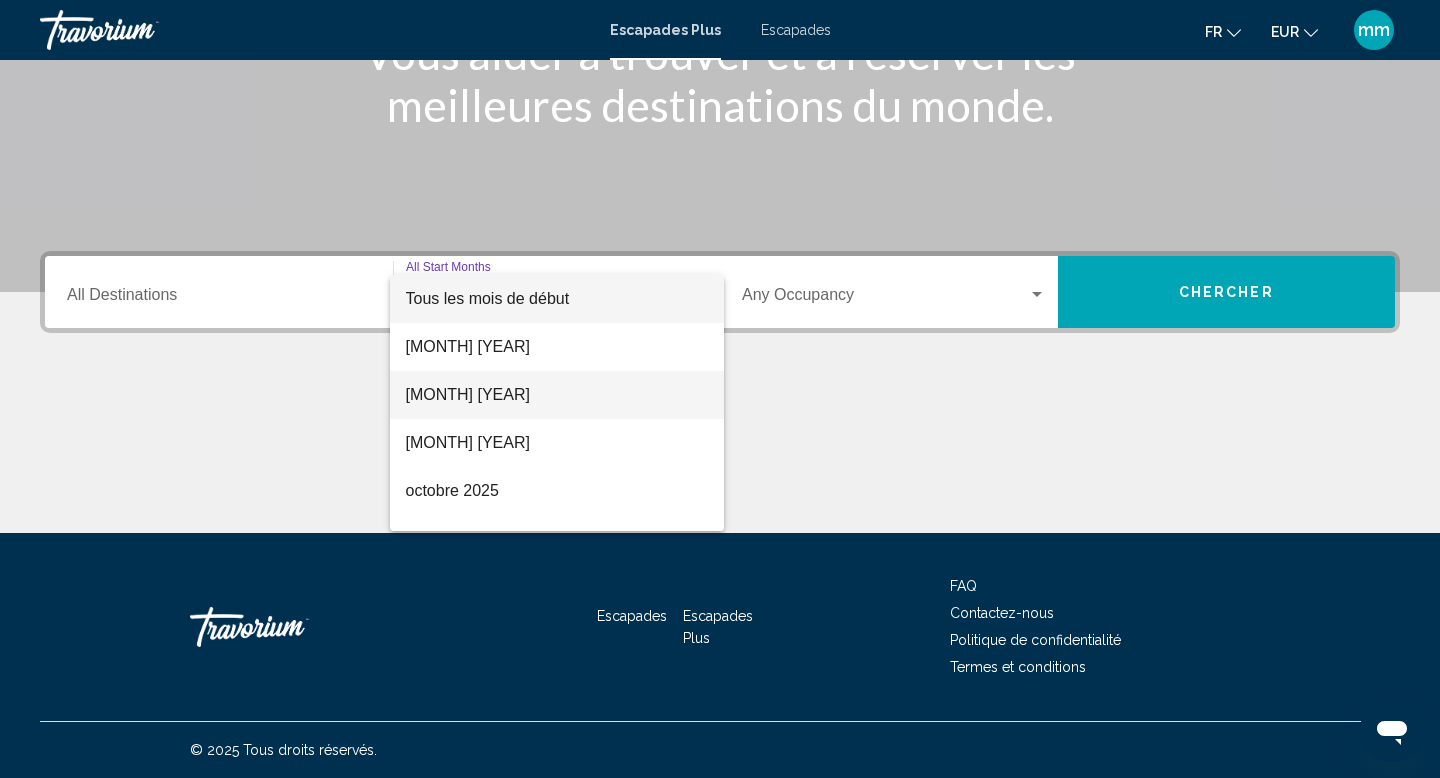 click on "[MONTH] [YEAR]" at bounding box center (468, 394) 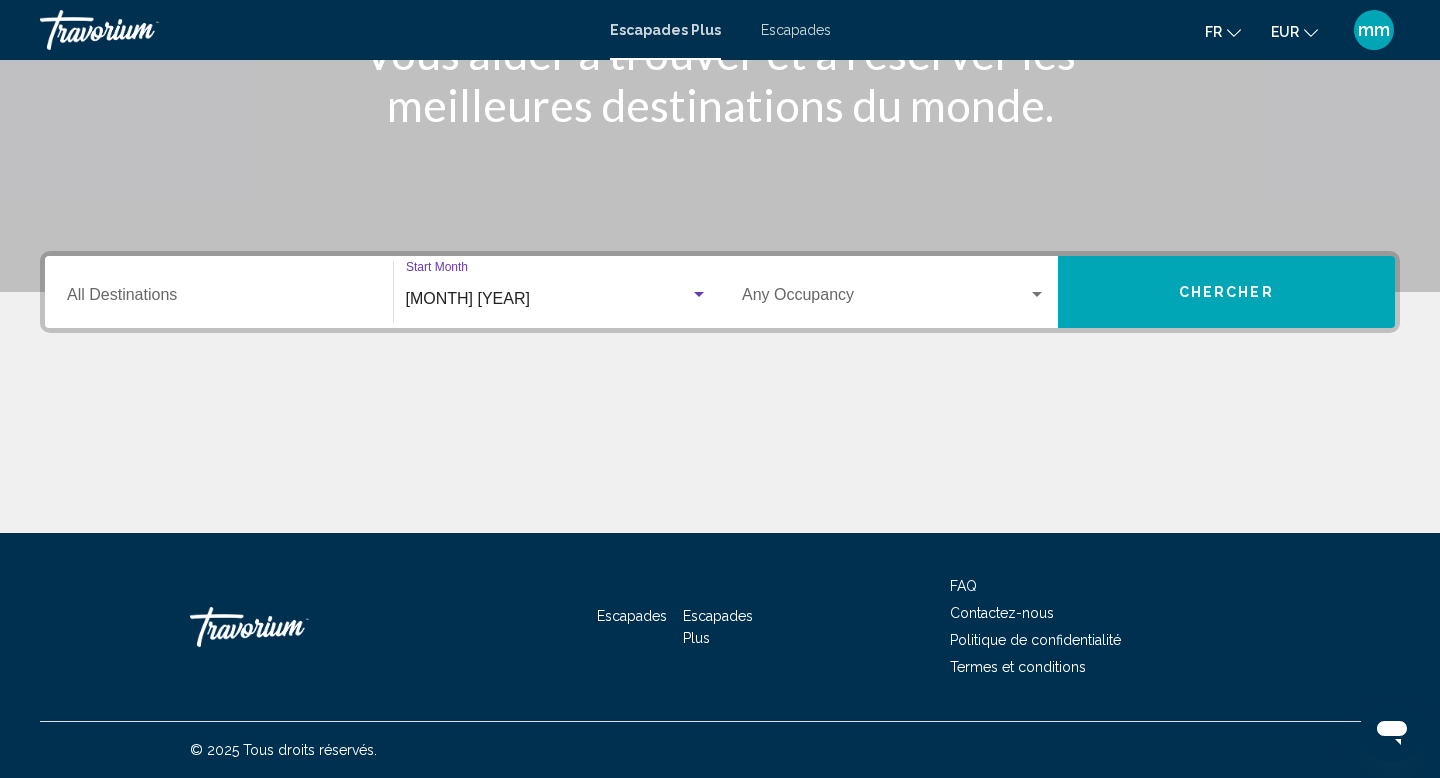 click on "Chercher" at bounding box center [1227, 292] 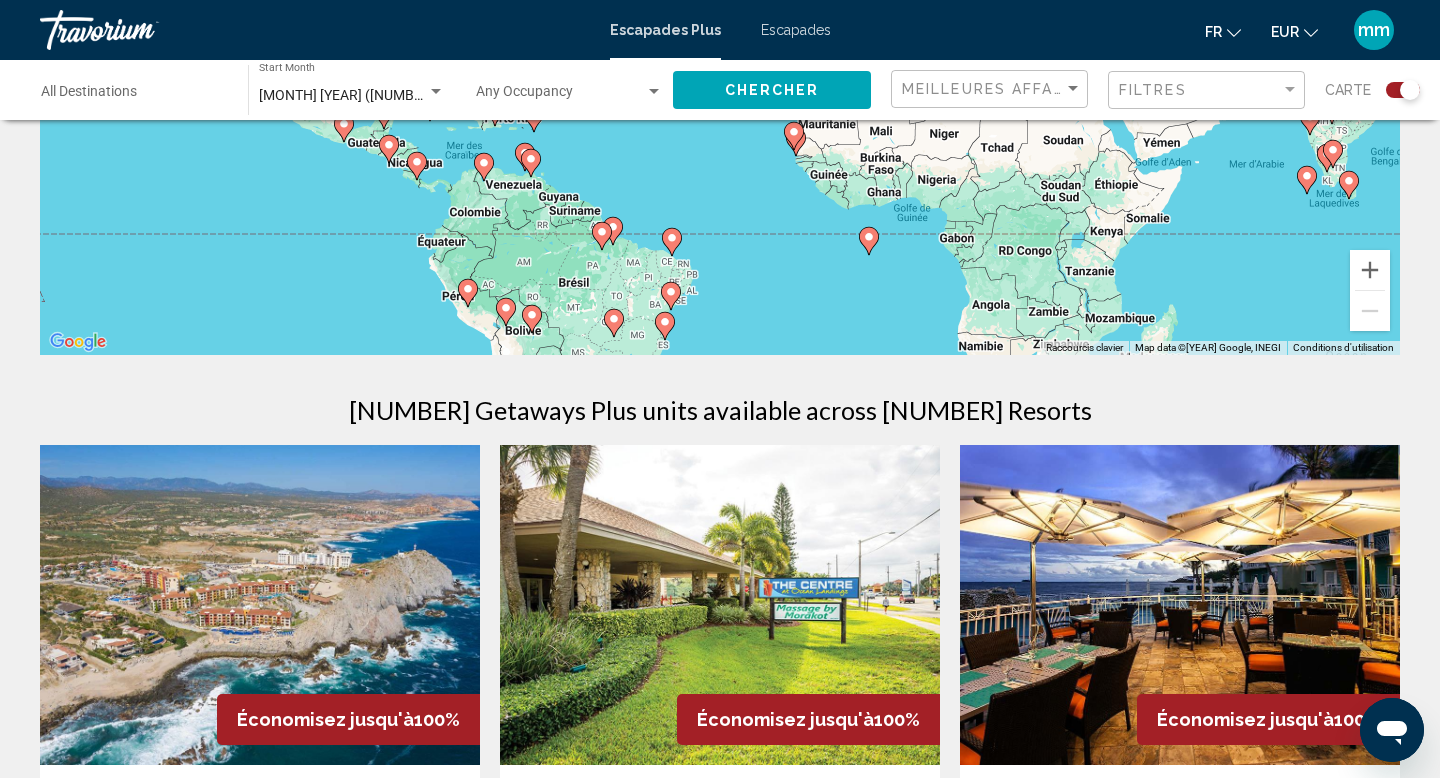 scroll, scrollTop: 0, scrollLeft: 0, axis: both 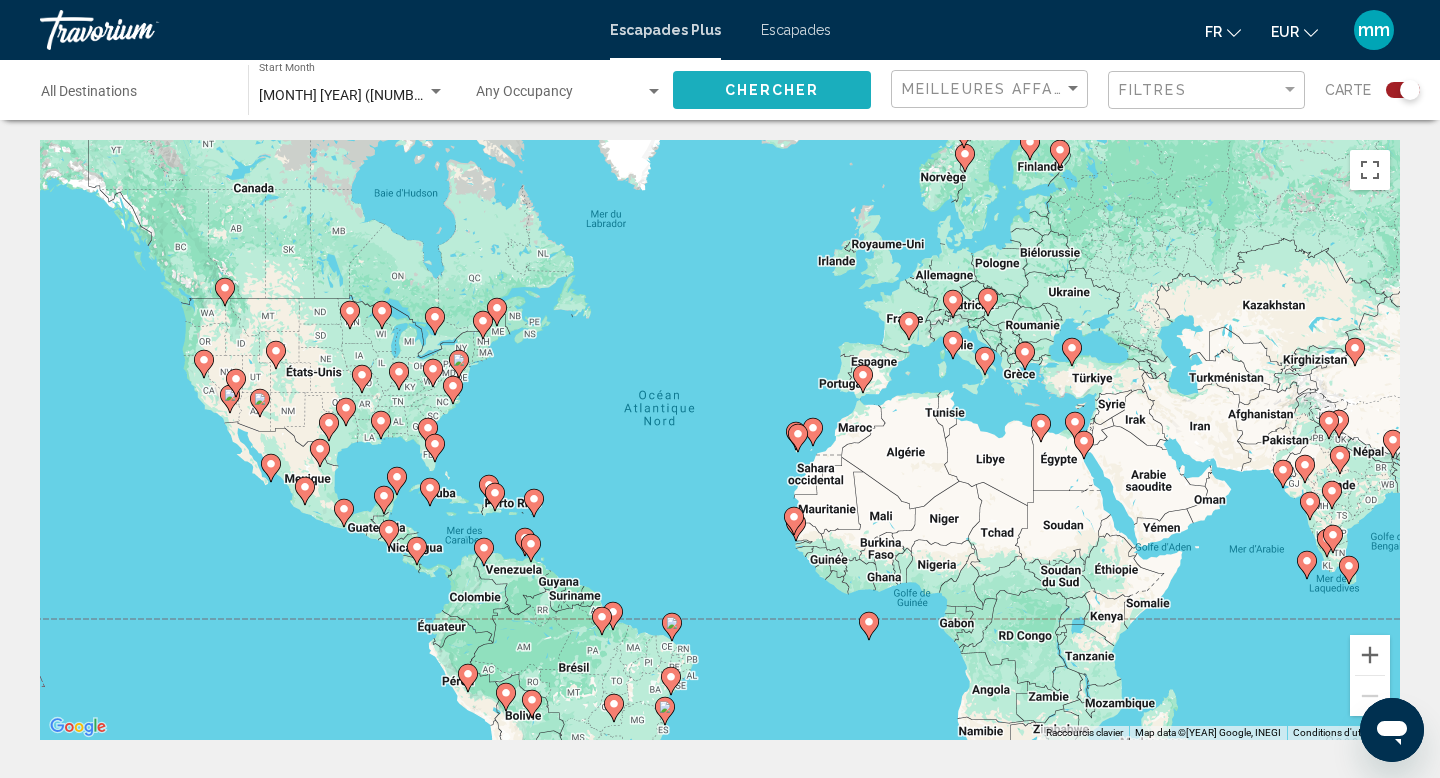click on "Chercher" at bounding box center [772, 89] 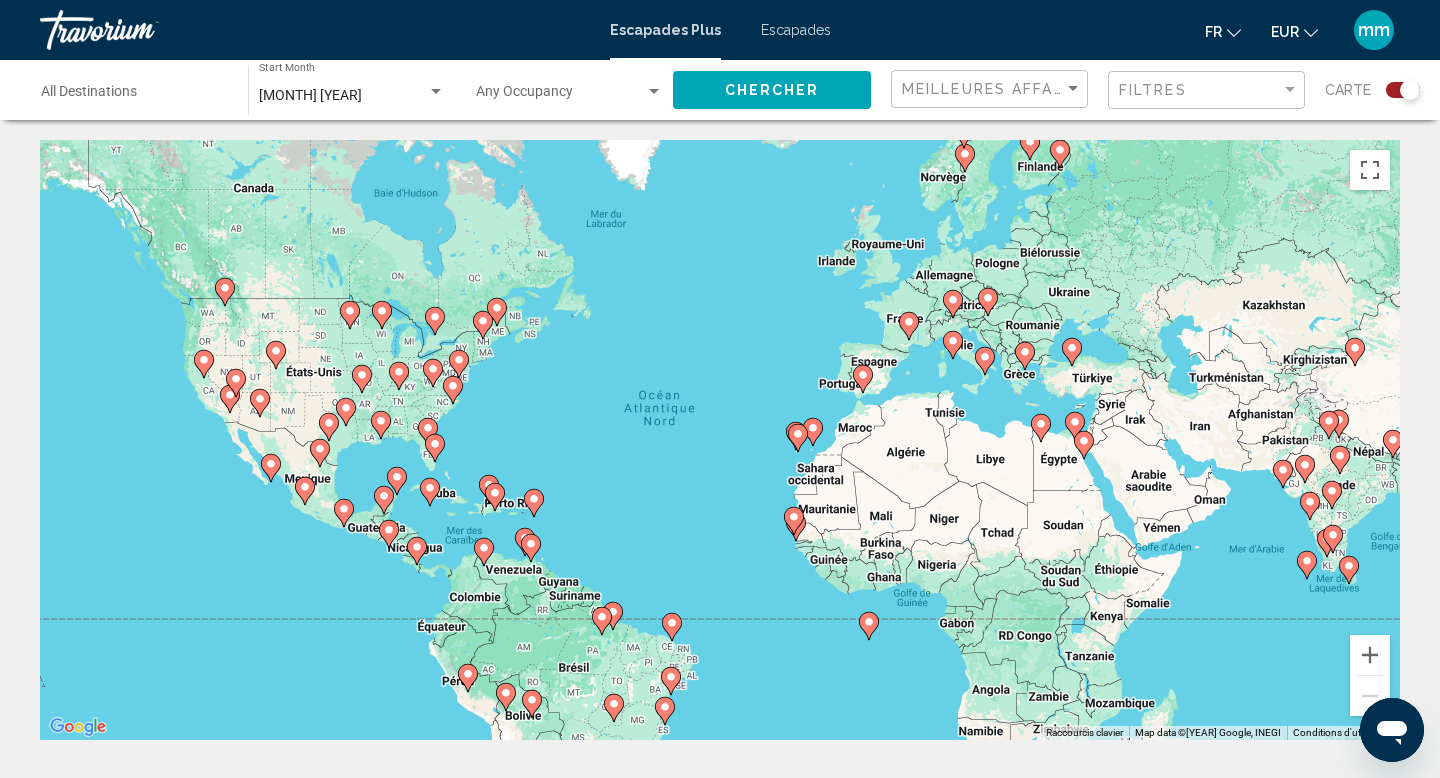 click on "Destination All Destinations" at bounding box center (134, 90) 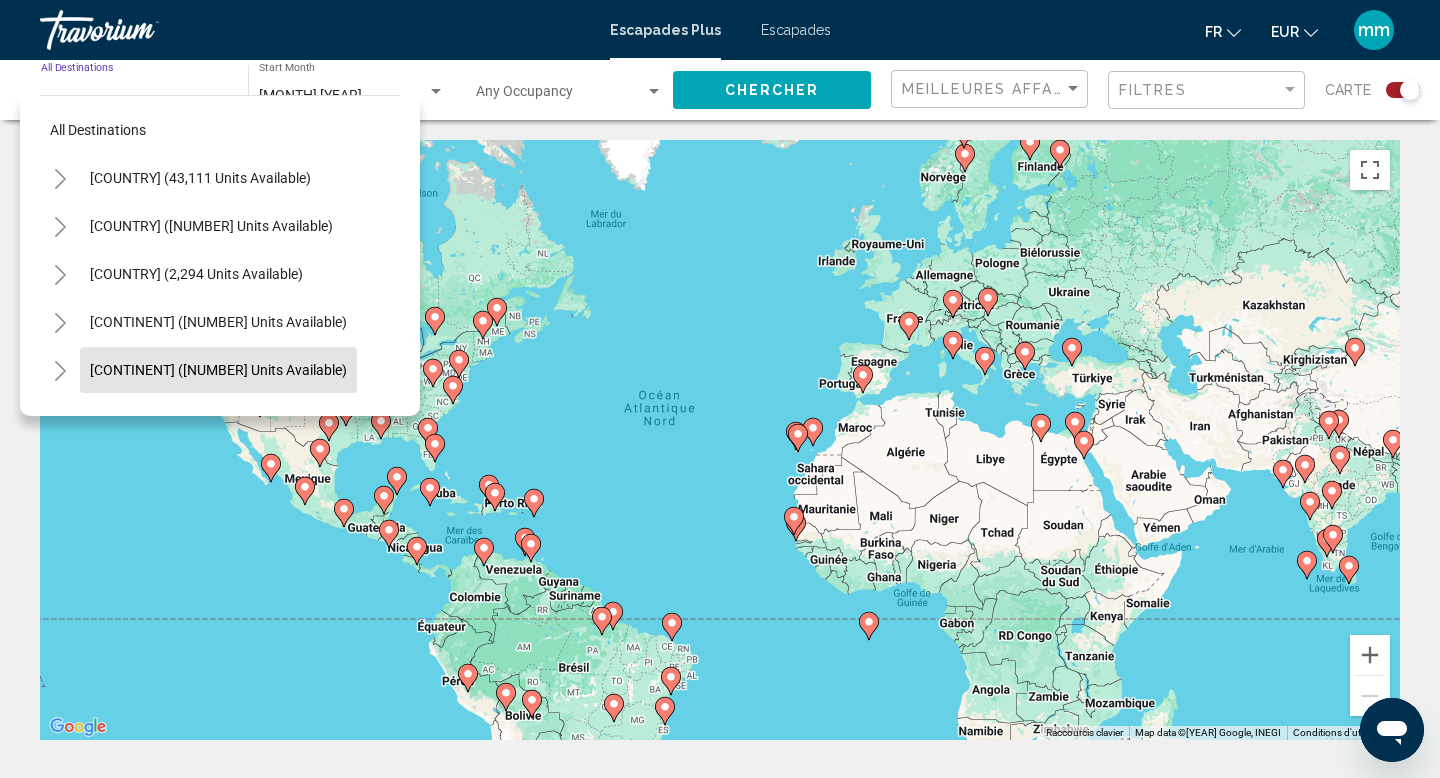 click on "[CONTINENT] ([NUMBER] units available)" at bounding box center (200, 178) 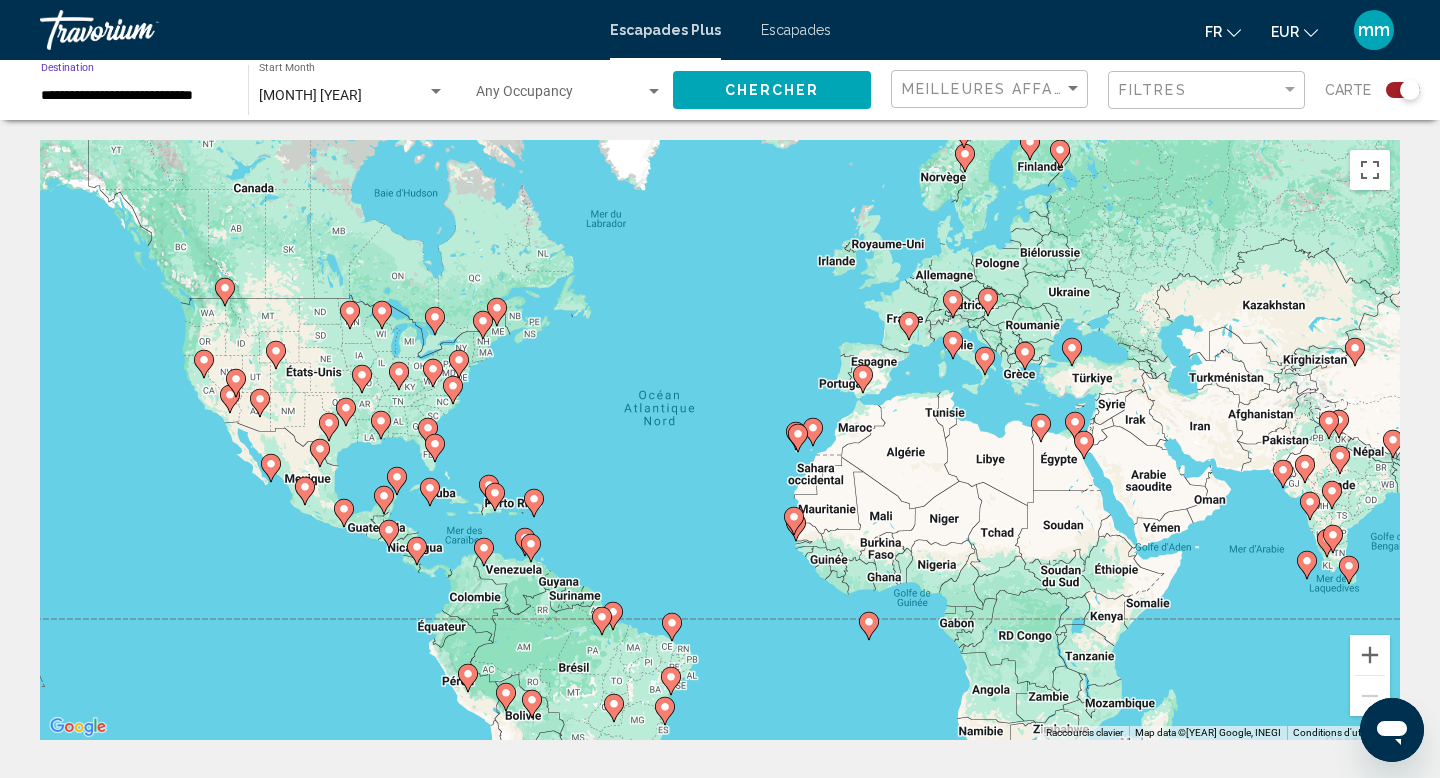 click on "Chercher" at bounding box center (782, 90) 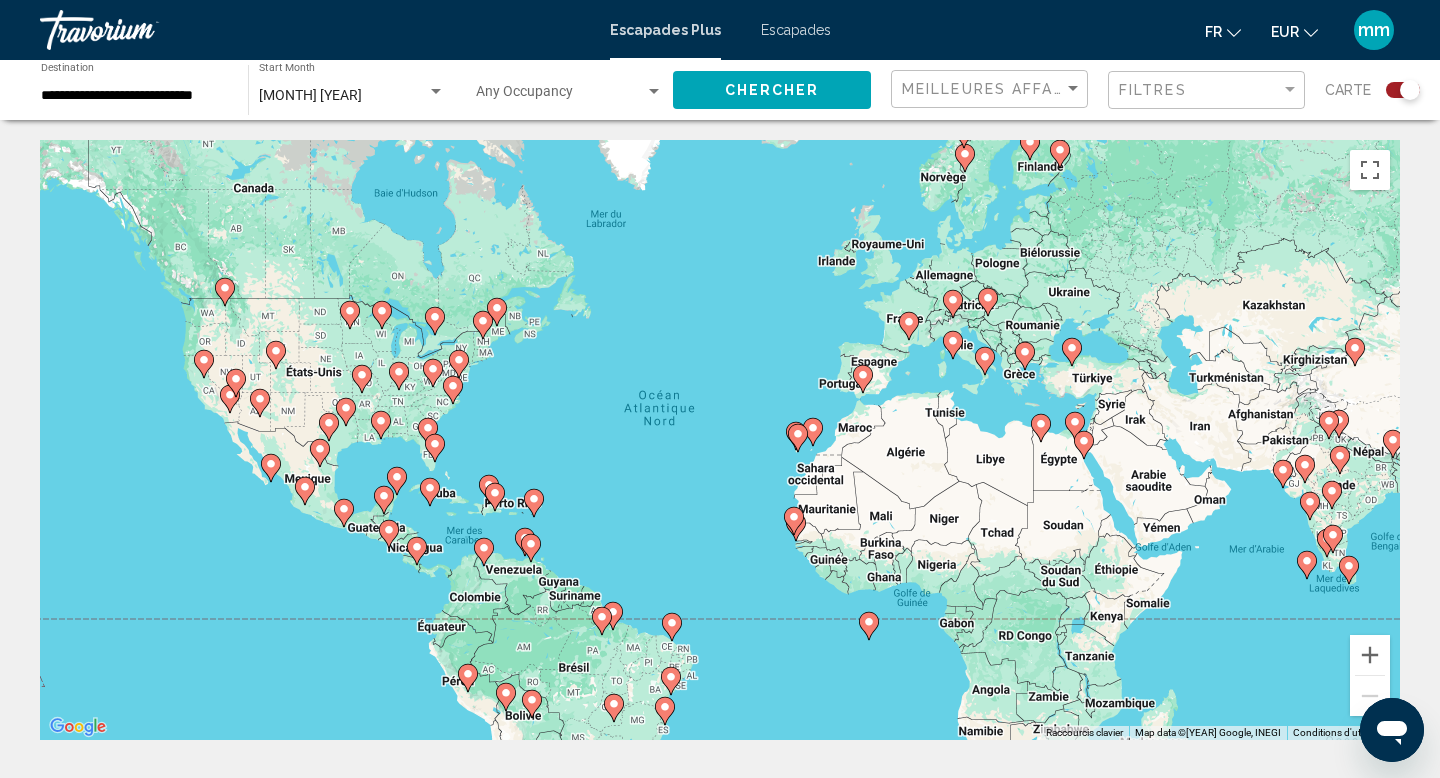click on "Chercher" at bounding box center (772, 91) 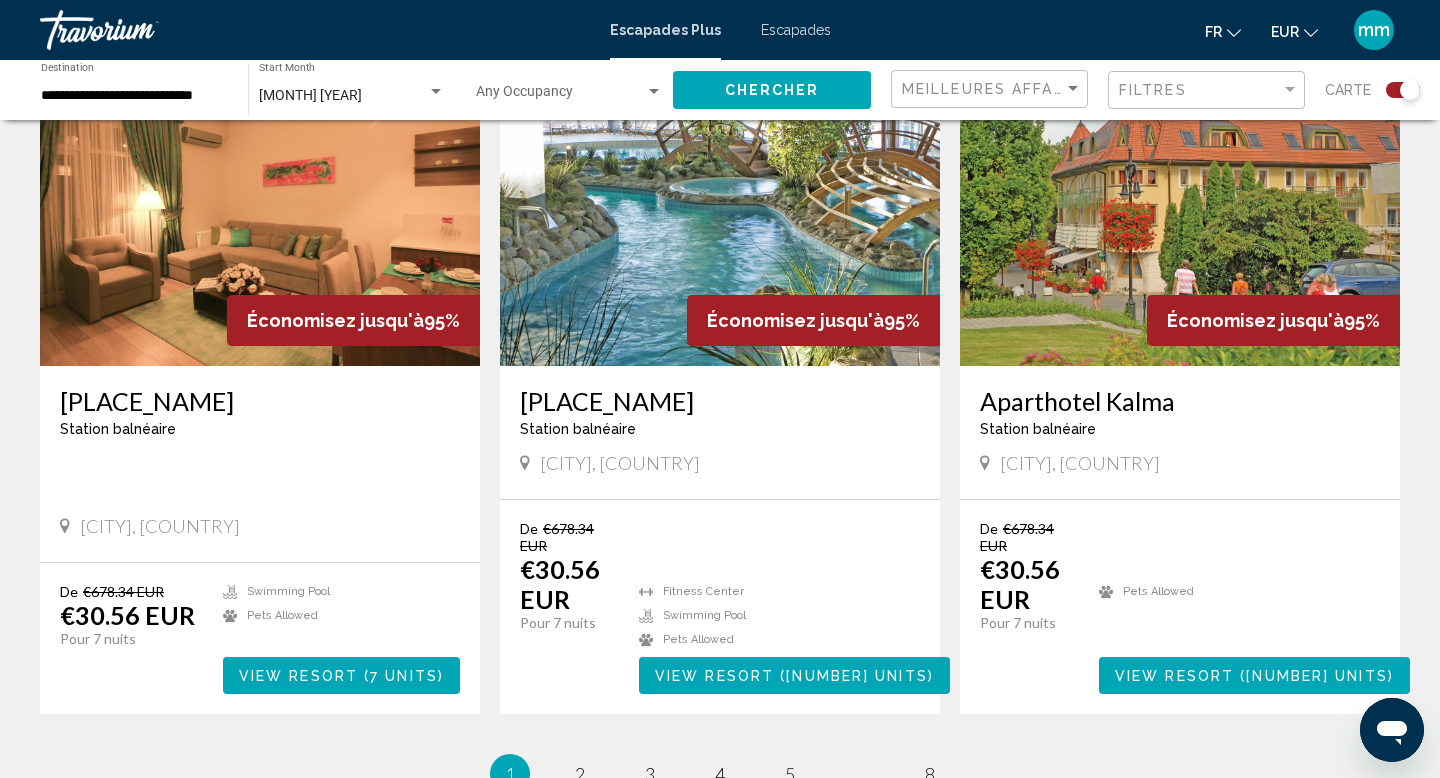 scroll, scrollTop: 2957, scrollLeft: 0, axis: vertical 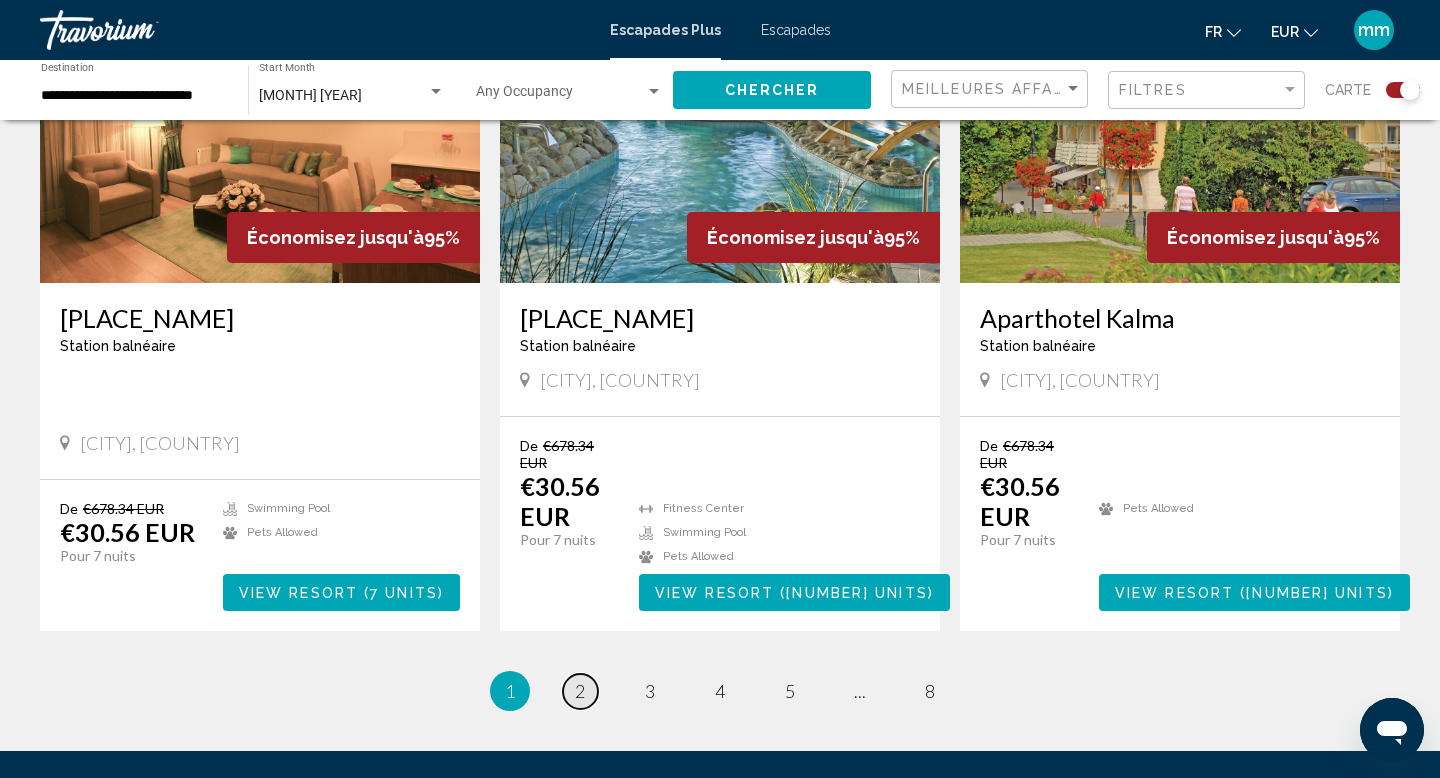 click on "page  2" at bounding box center (580, 691) 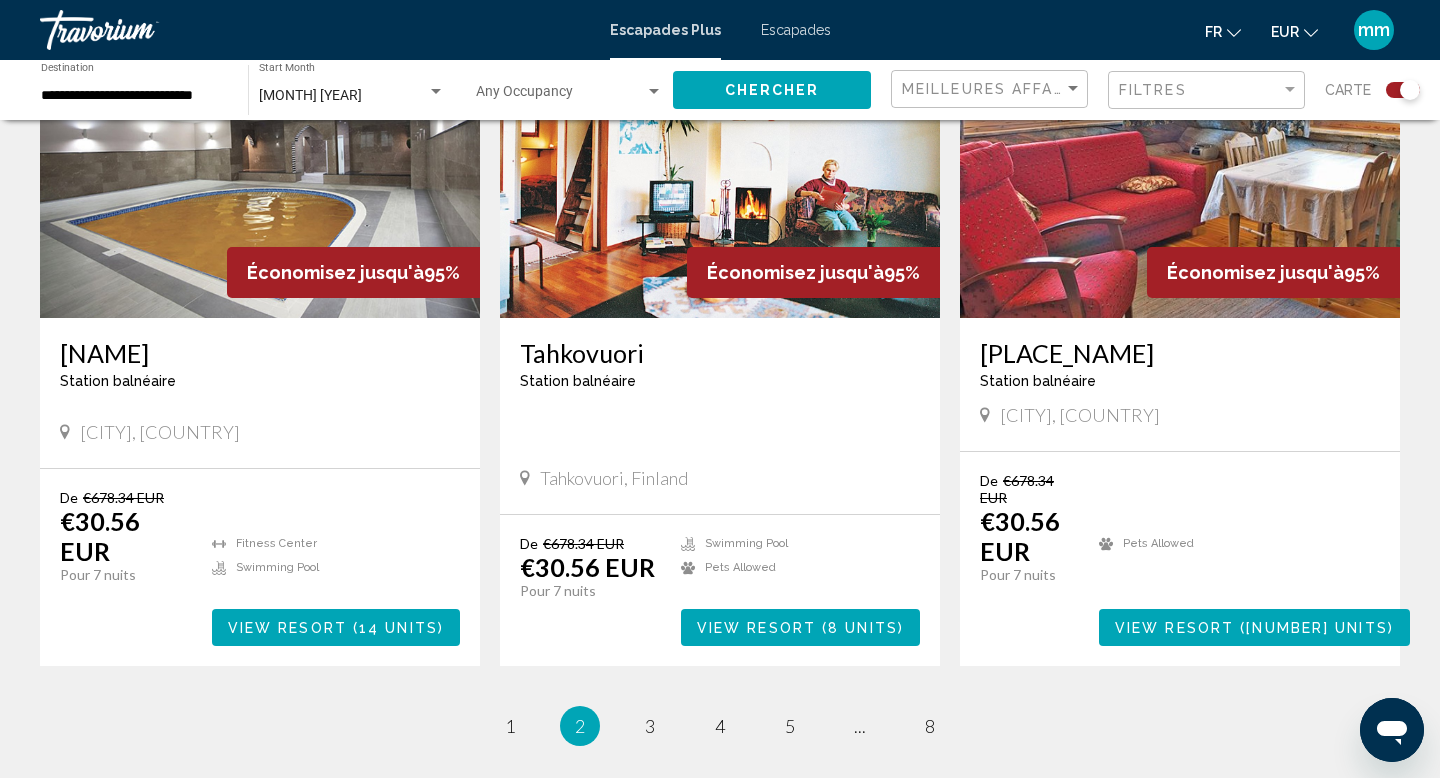 scroll, scrollTop: 2894, scrollLeft: 0, axis: vertical 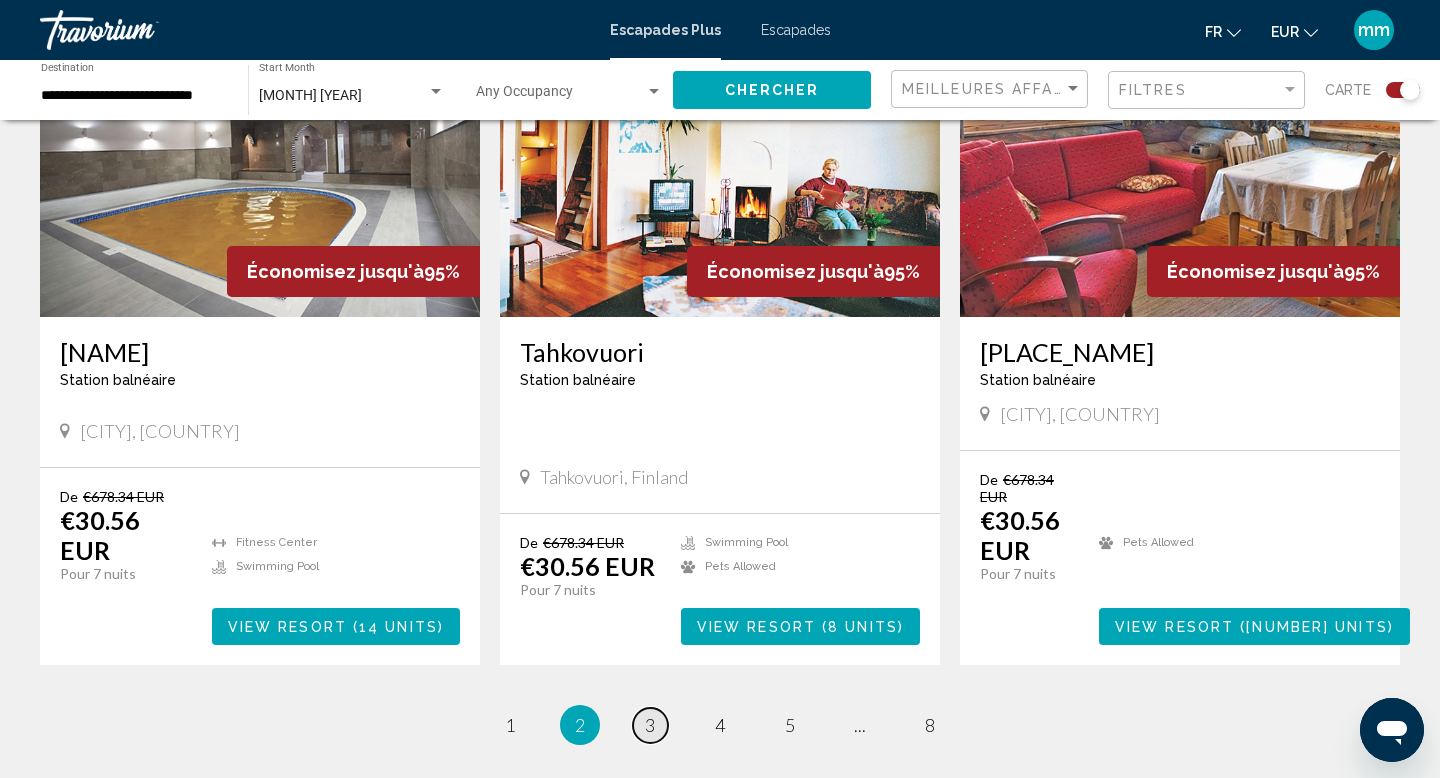 click on "3" at bounding box center (510, 725) 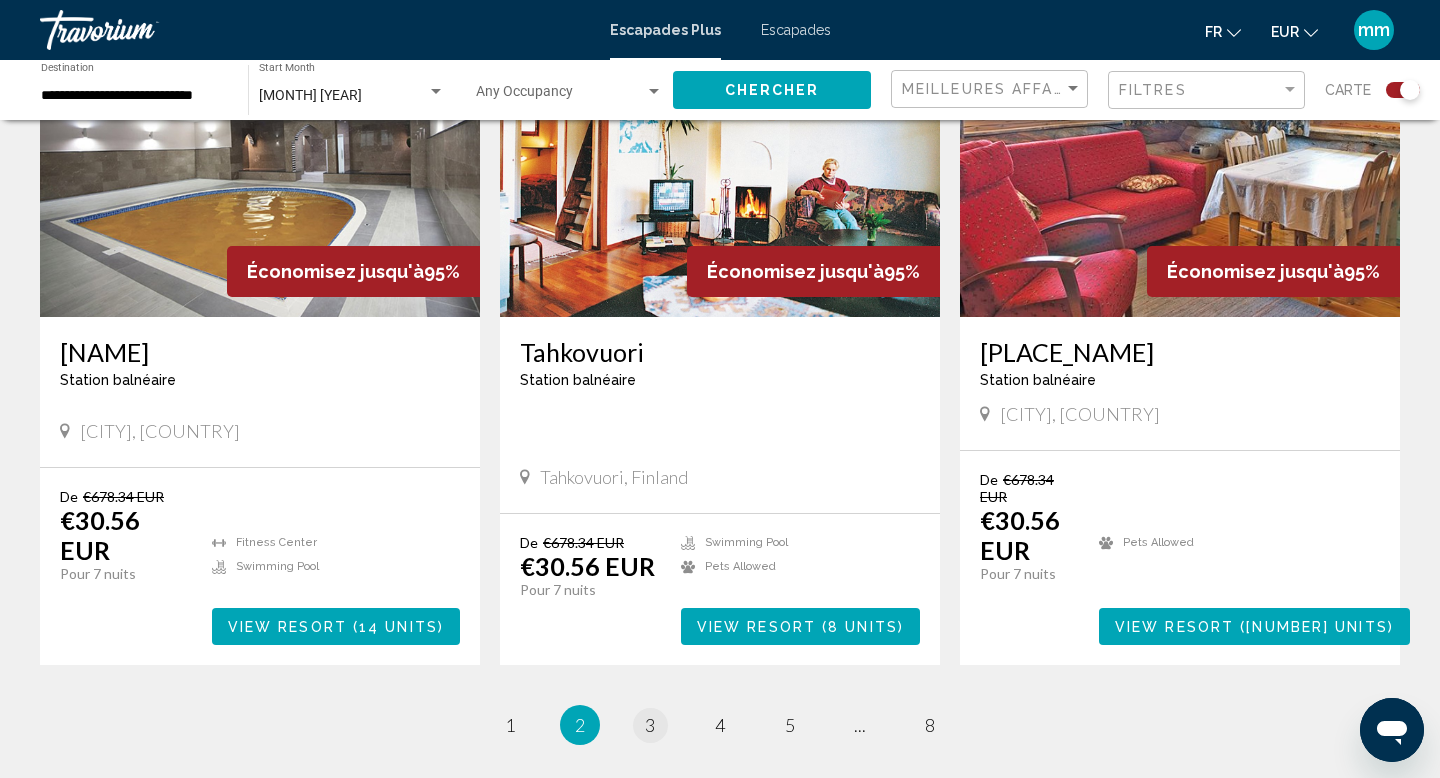 scroll, scrollTop: 0, scrollLeft: 0, axis: both 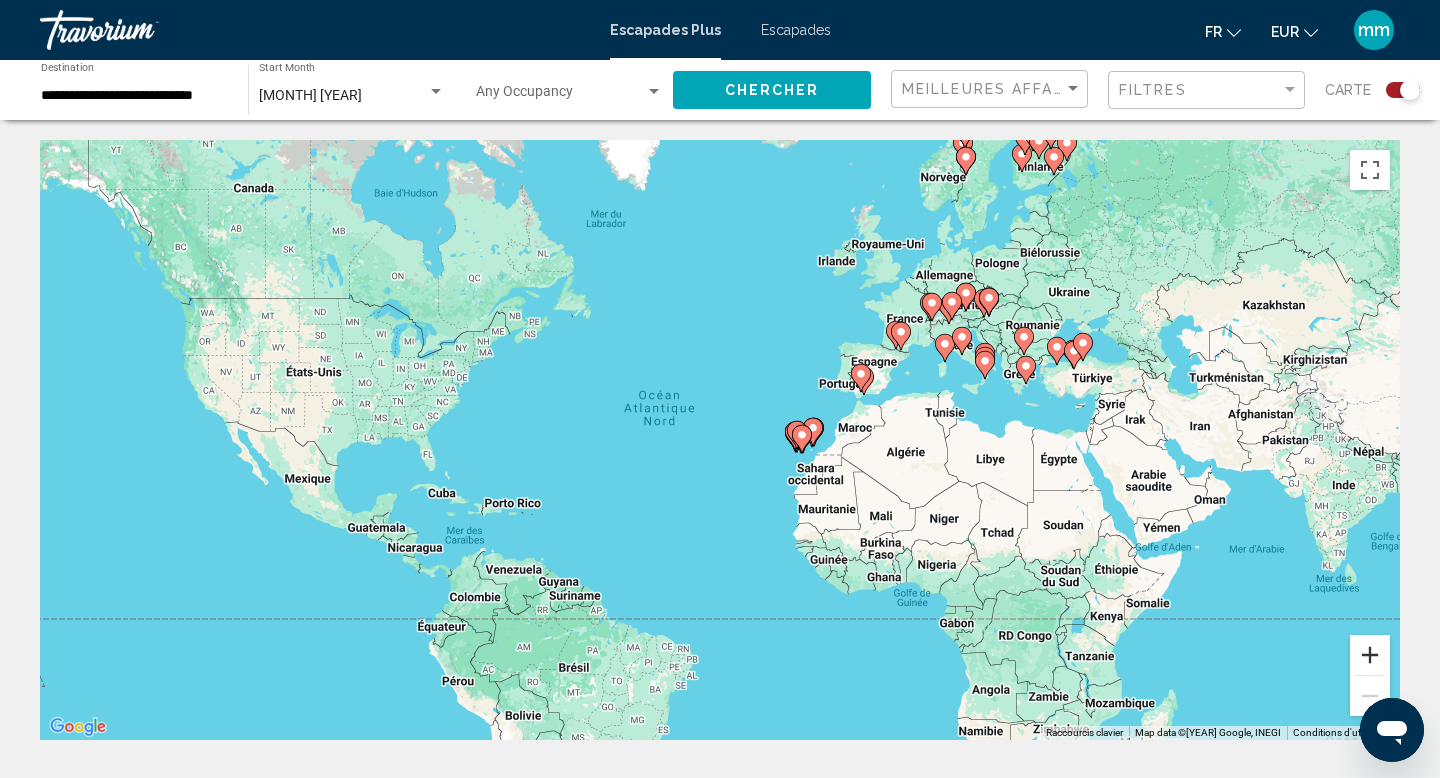 click at bounding box center [1370, 655] 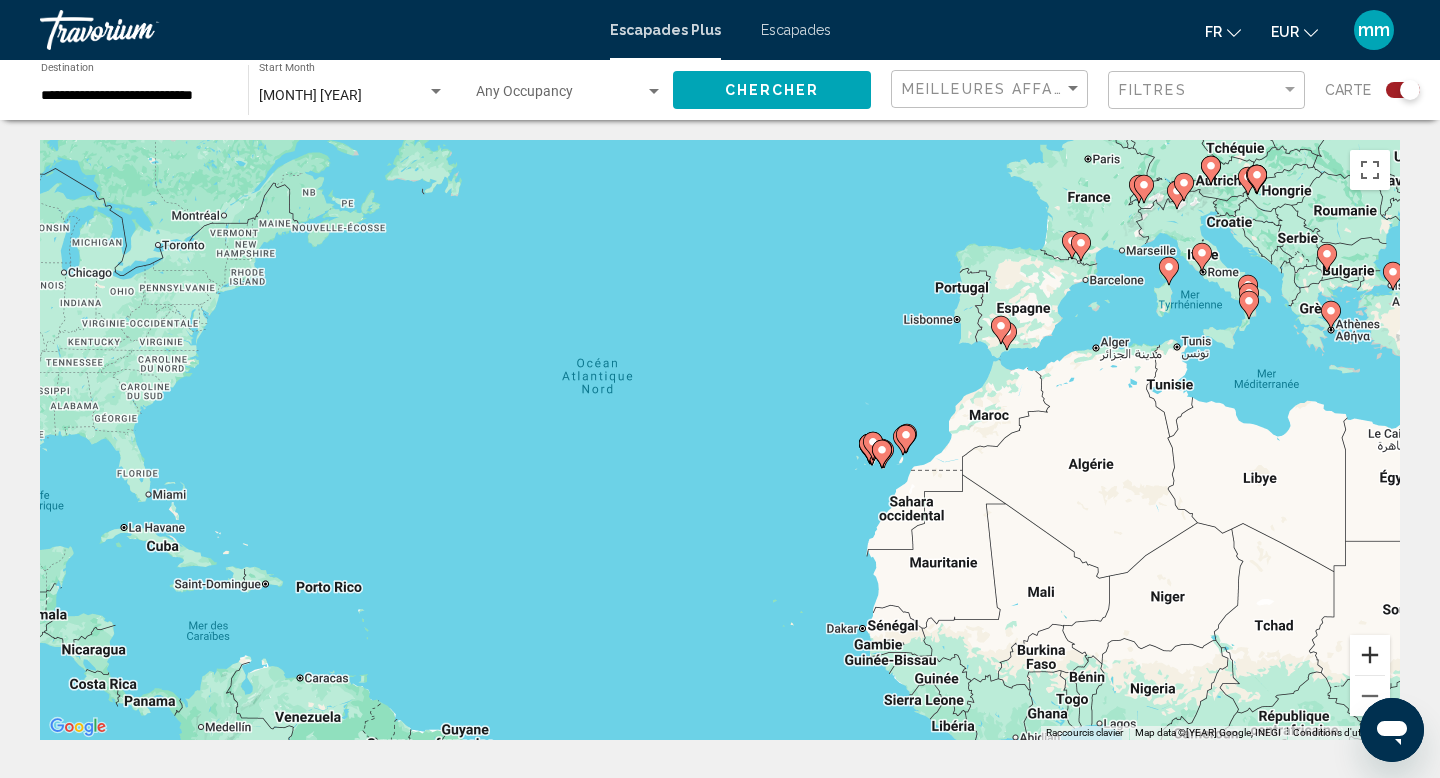 click at bounding box center [1370, 655] 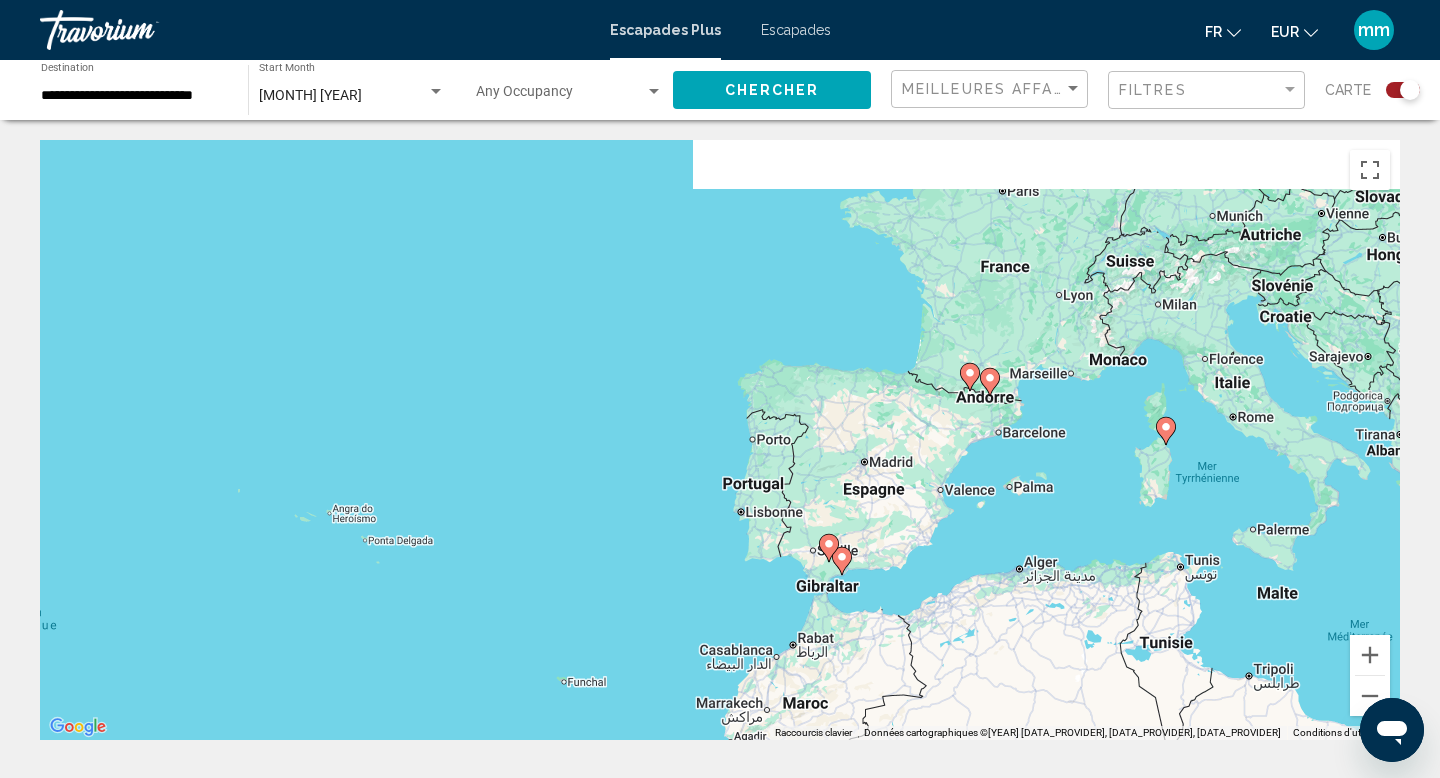 drag, startPoint x: 1126, startPoint y: 365, endPoint x: 666, endPoint y: 681, distance: 558.08246 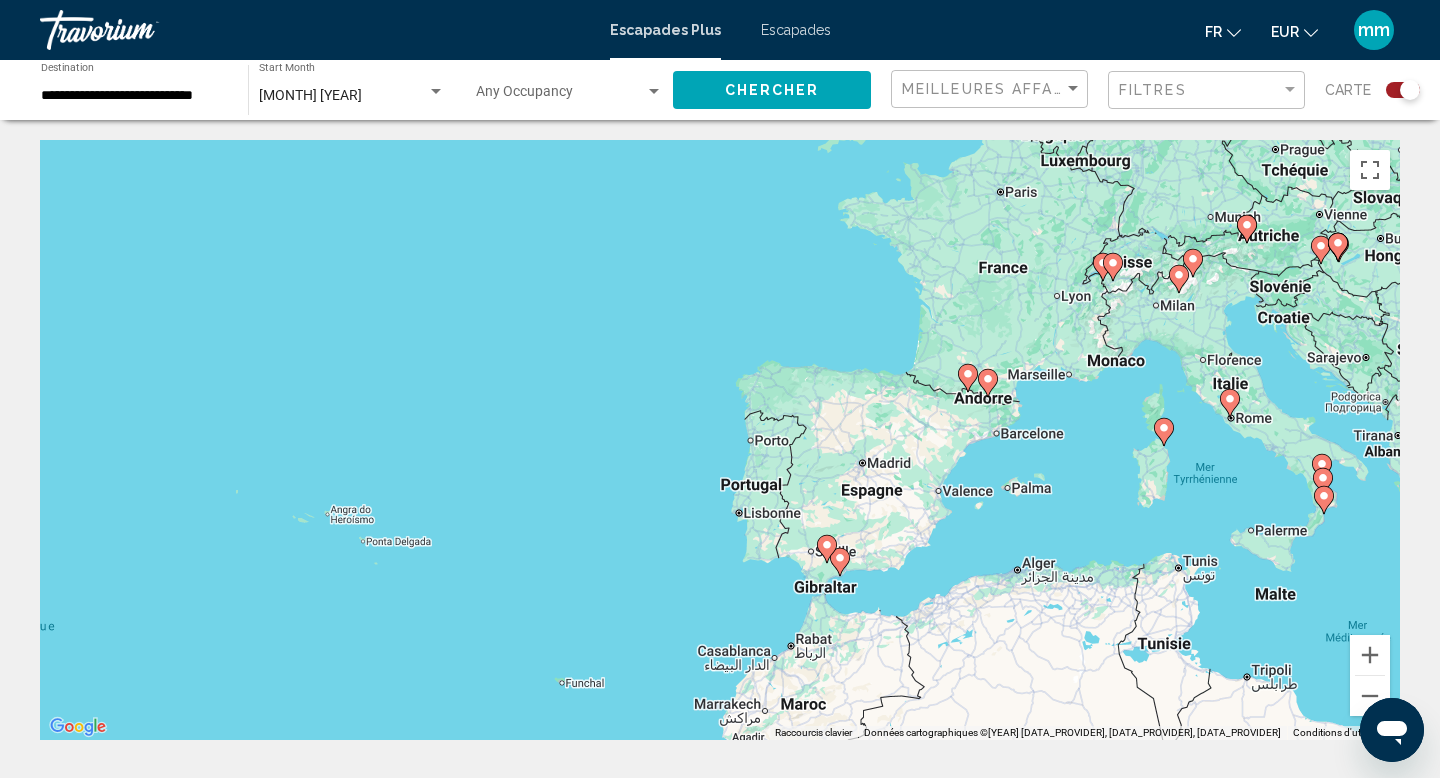 click at bounding box center (840, 558) 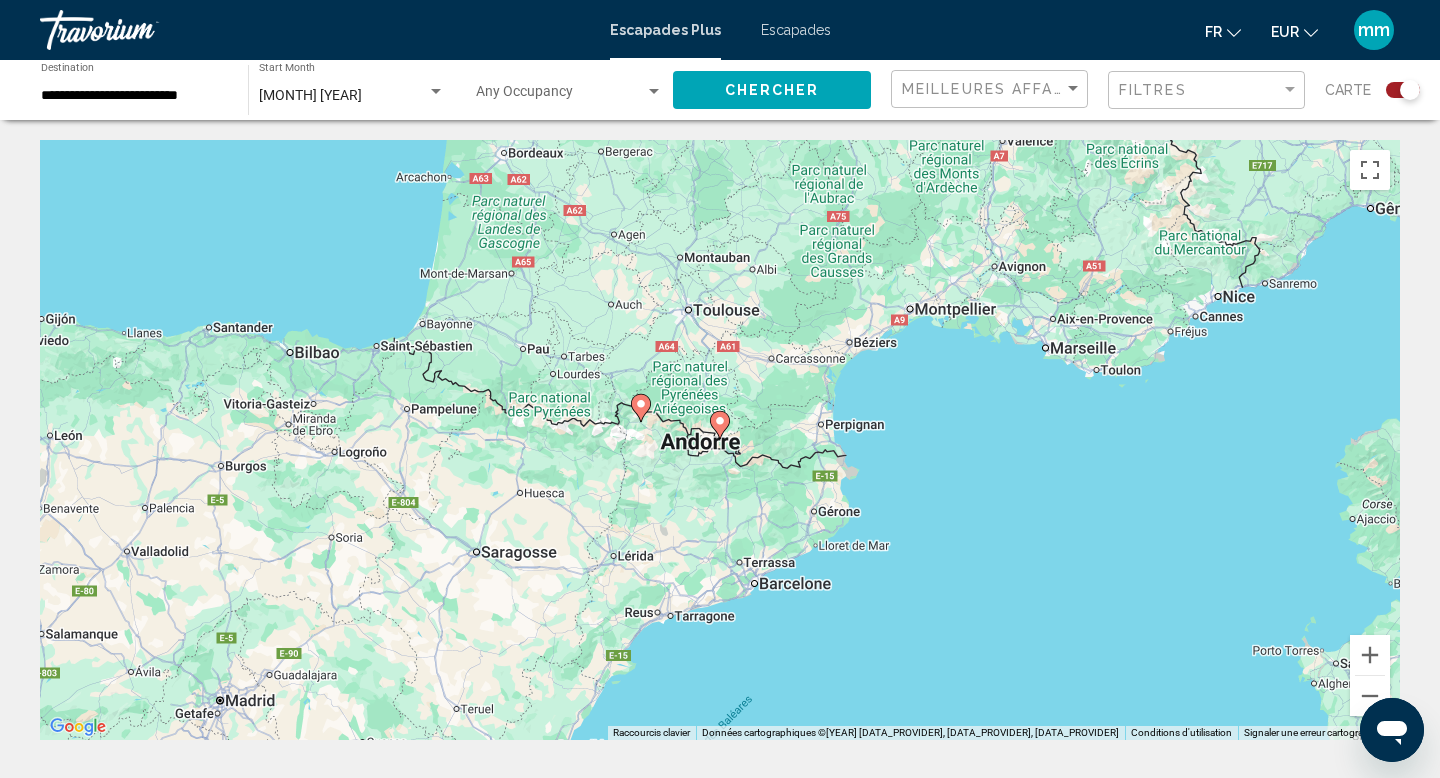 click at bounding box center [641, 408] 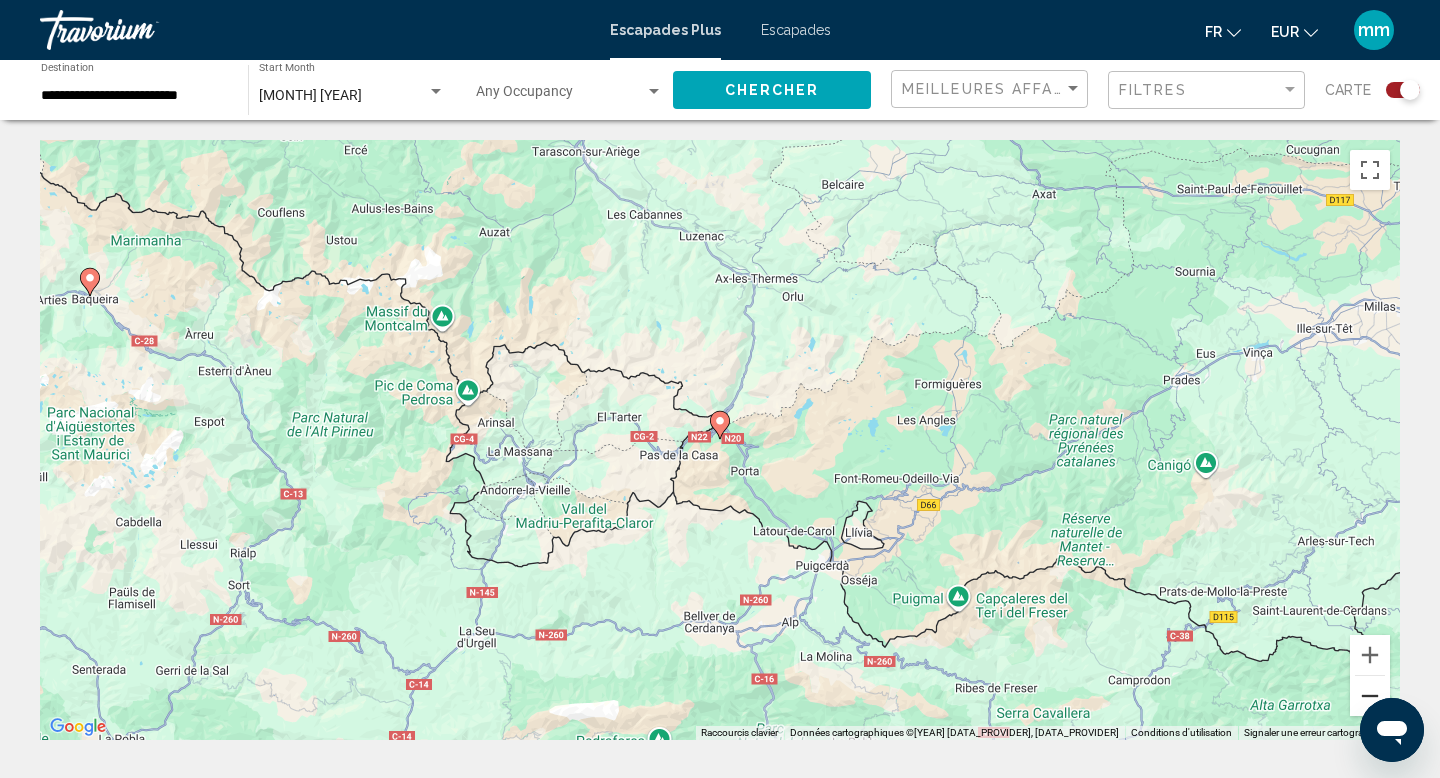 click at bounding box center [1370, 696] 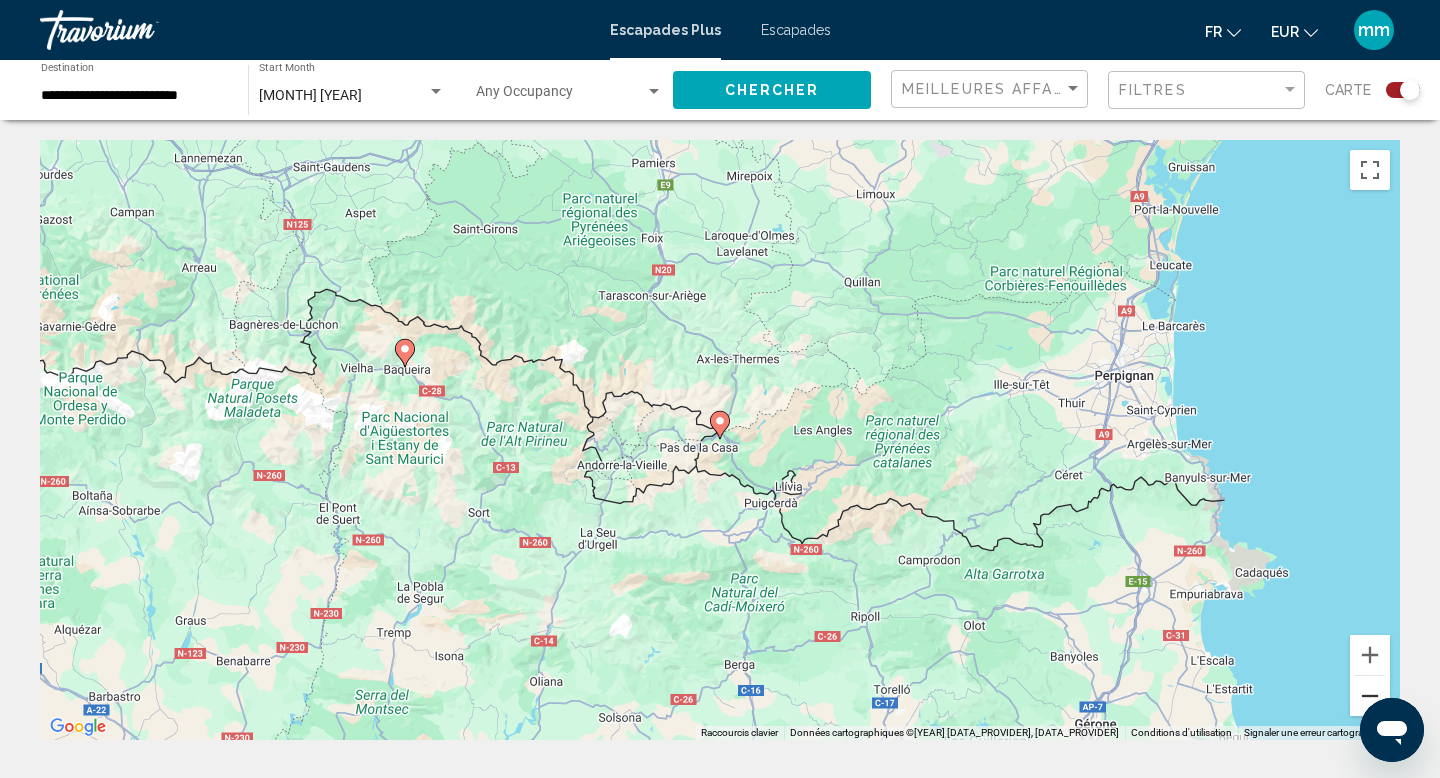 click at bounding box center [1370, 696] 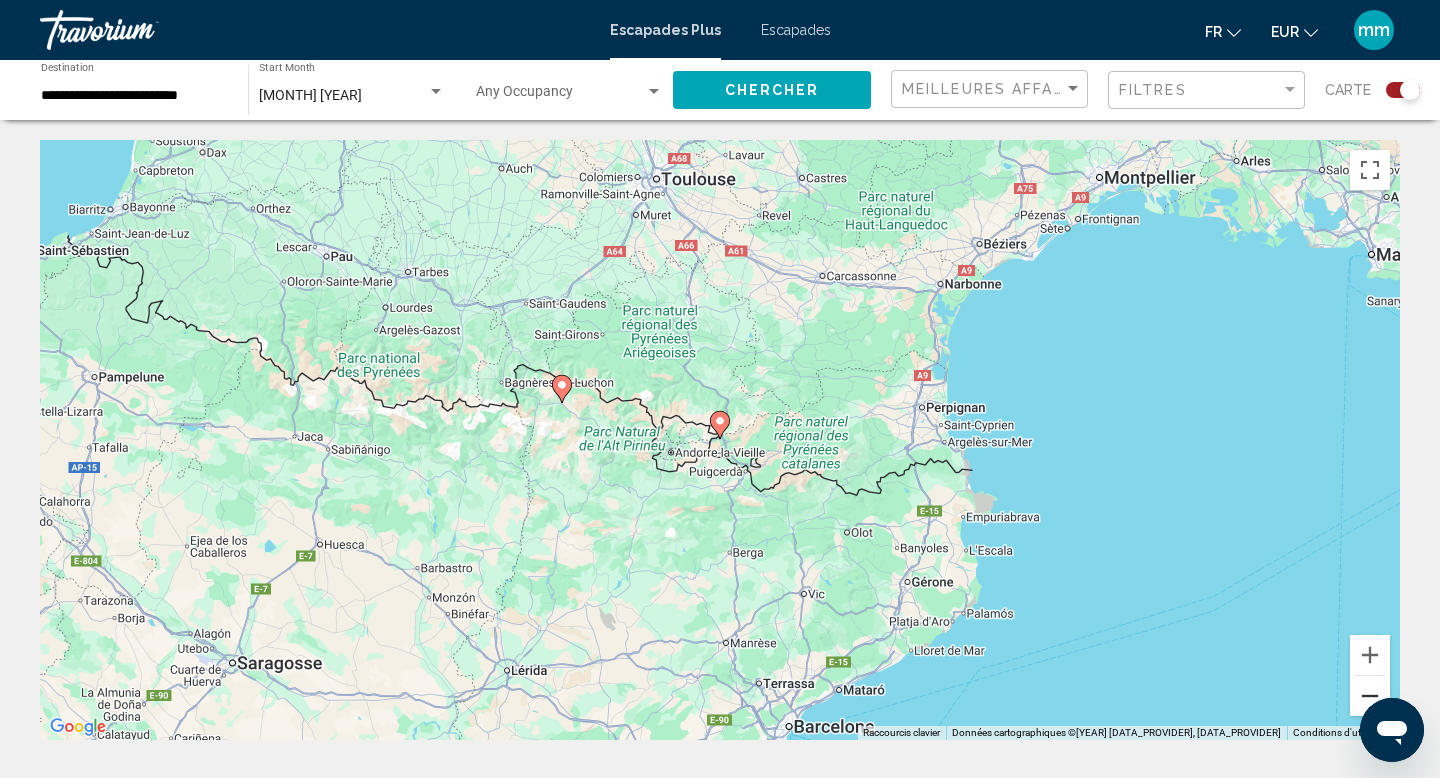 click at bounding box center [1370, 696] 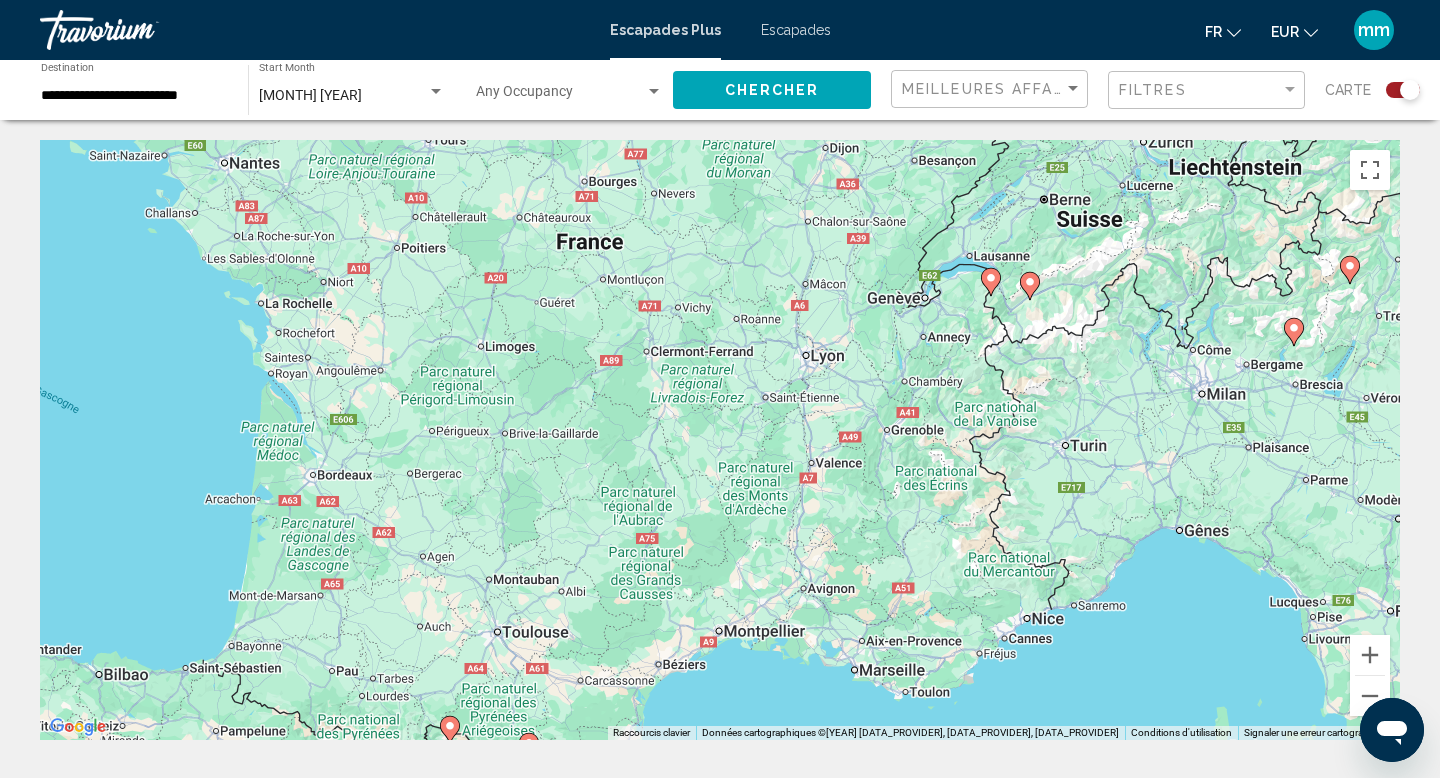 drag, startPoint x: 1055, startPoint y: 369, endPoint x: 863, endPoint y: 694, distance: 377.47714 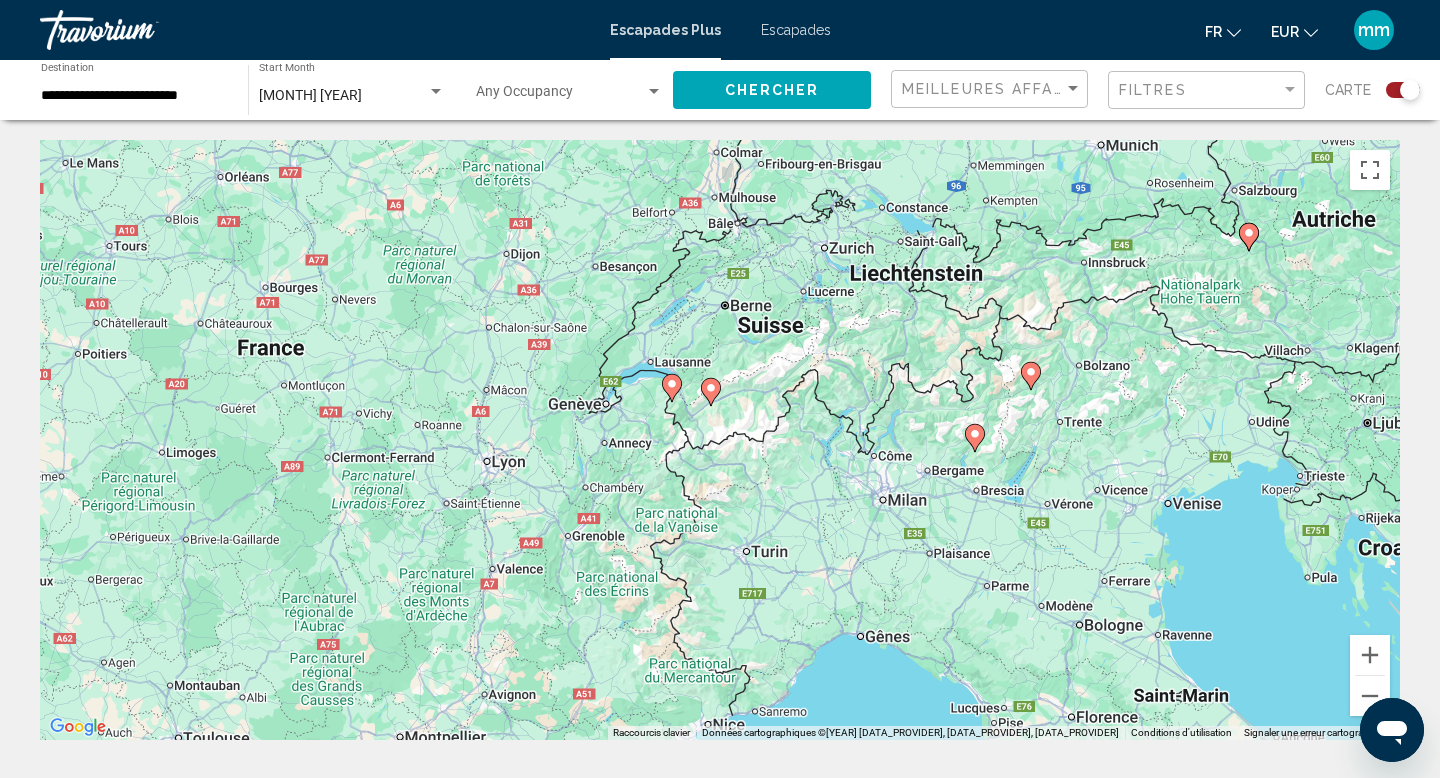 drag, startPoint x: 1171, startPoint y: 399, endPoint x: 849, endPoint y: 506, distance: 339.31253 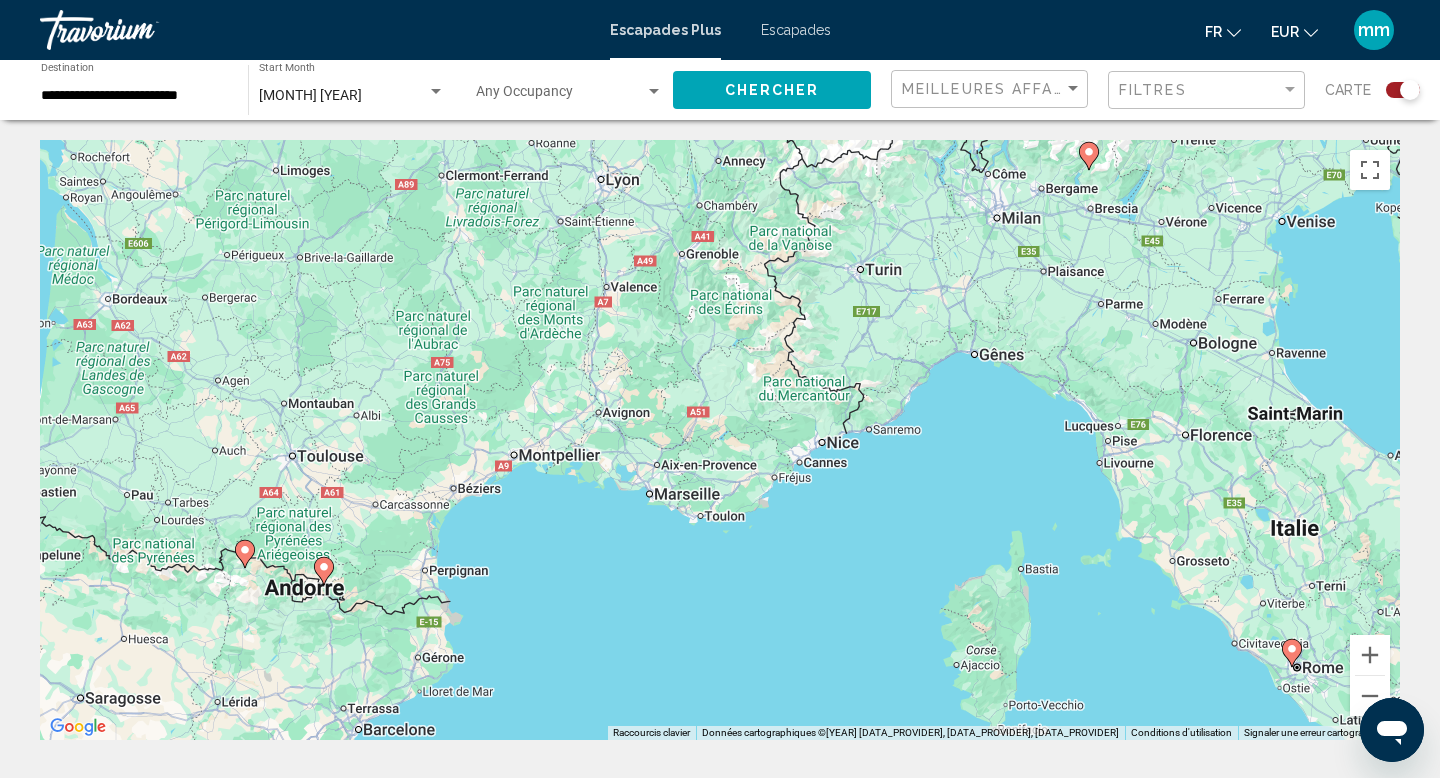 drag, startPoint x: 893, startPoint y: 520, endPoint x: 1008, endPoint y: 233, distance: 309.1828 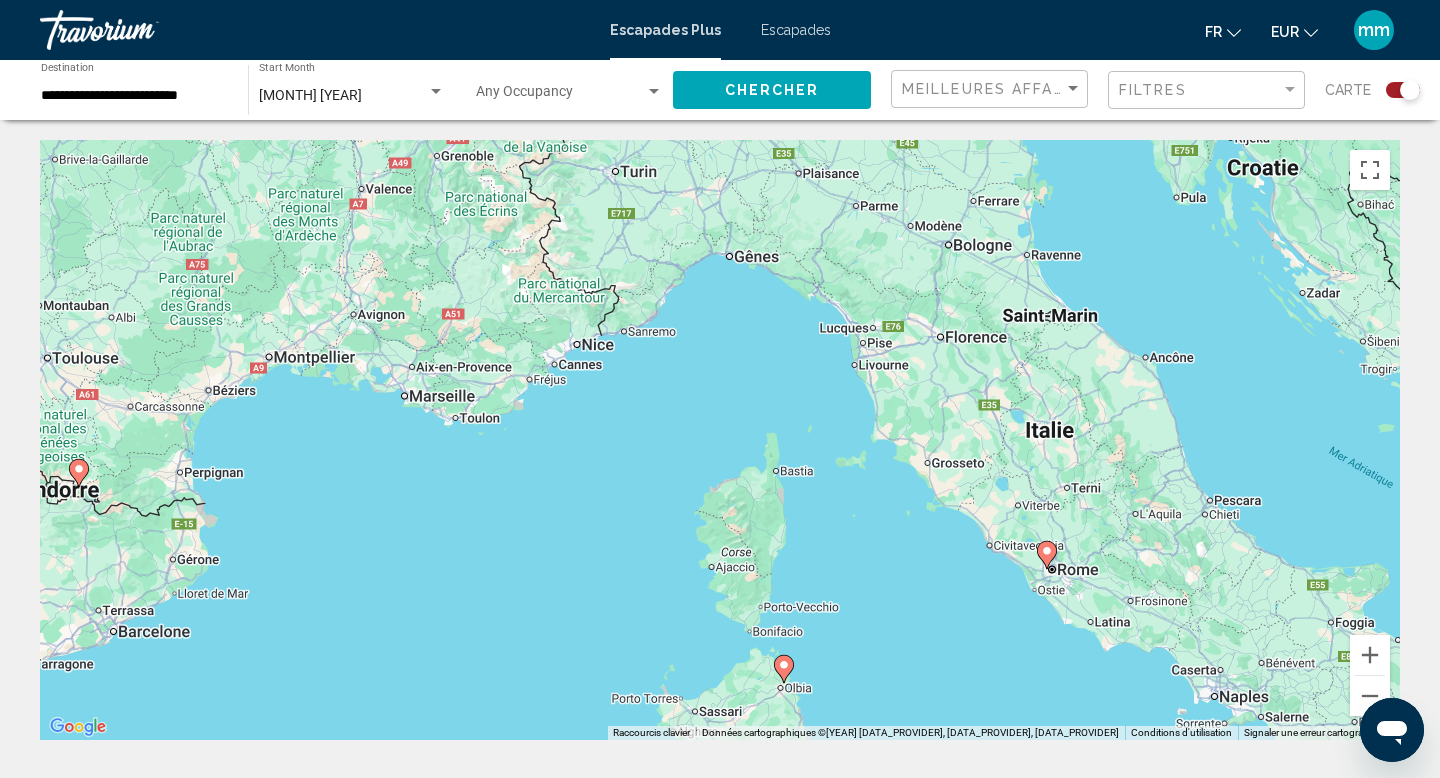 drag, startPoint x: 1123, startPoint y: 514, endPoint x: 875, endPoint y: 415, distance: 267.02997 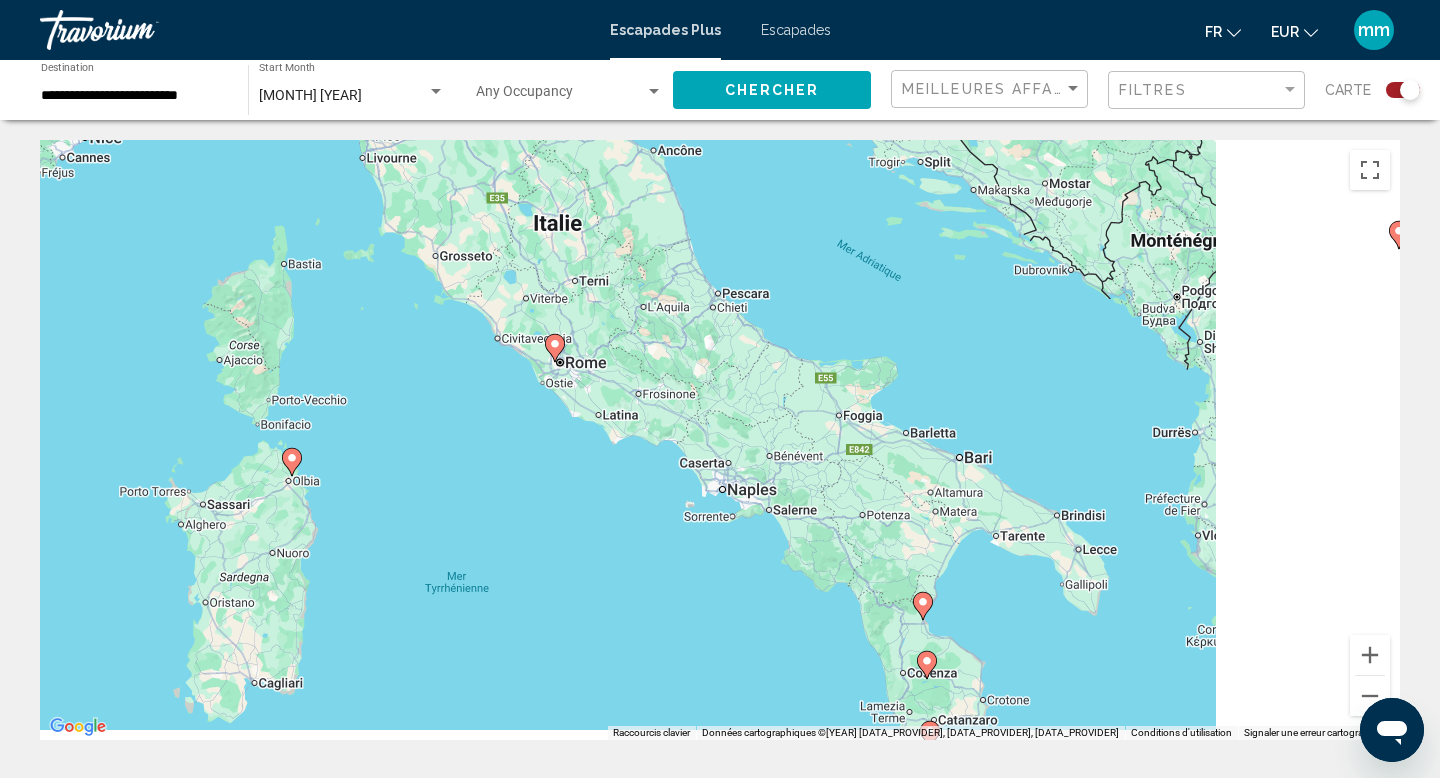 drag, startPoint x: 904, startPoint y: 524, endPoint x: 382, endPoint y: 305, distance: 566.0786 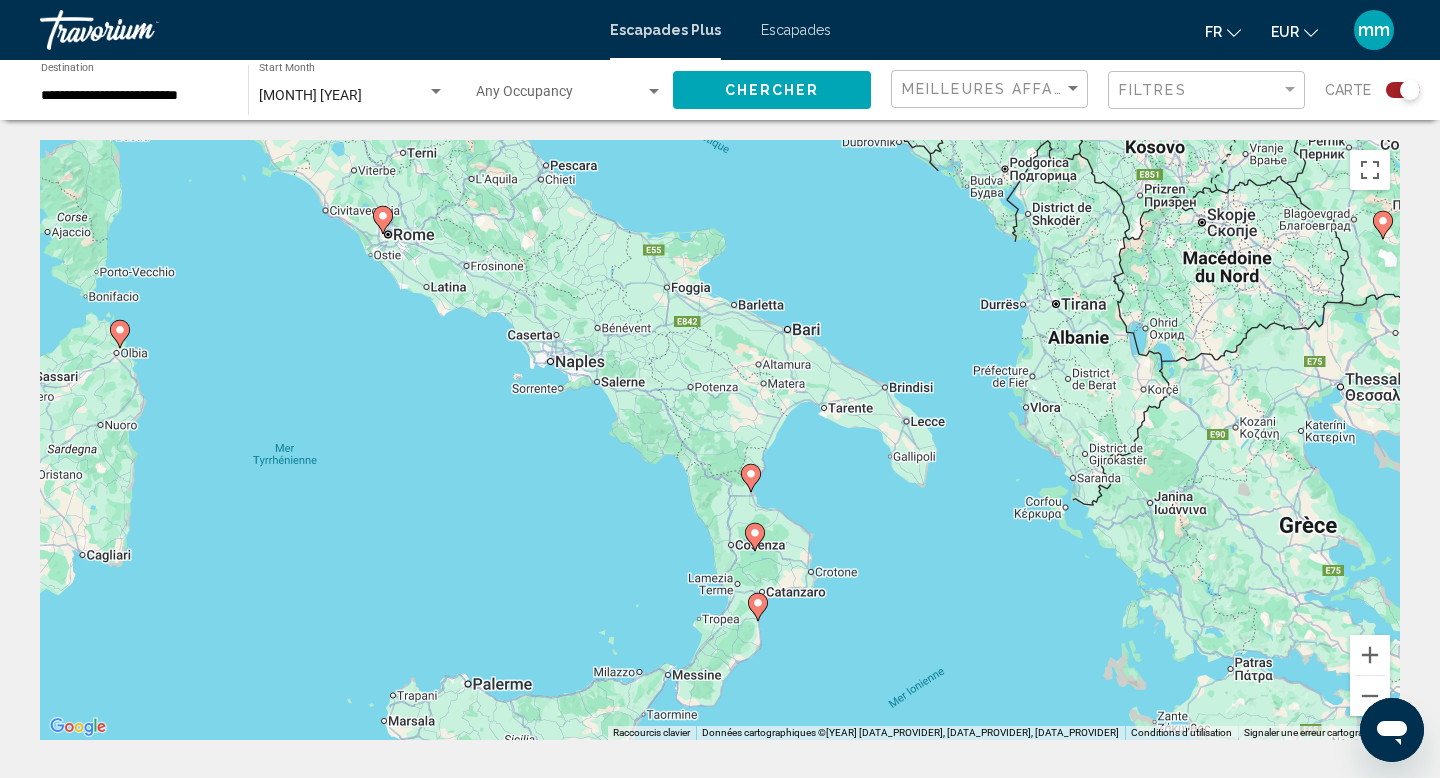 drag, startPoint x: 743, startPoint y: 621, endPoint x: 600, endPoint y: 507, distance: 182.87975 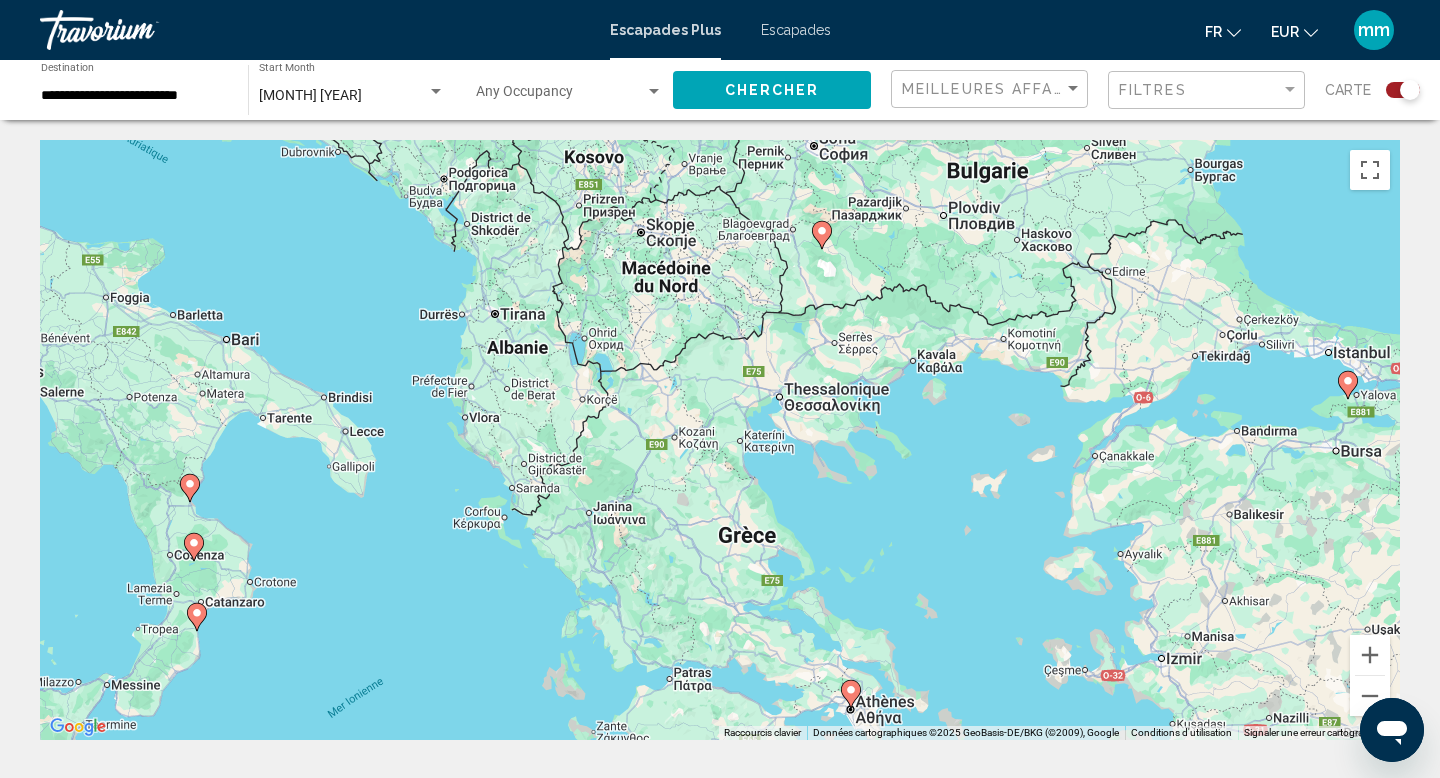 drag, startPoint x: 860, startPoint y: 536, endPoint x: 299, endPoint y: 544, distance: 561.05707 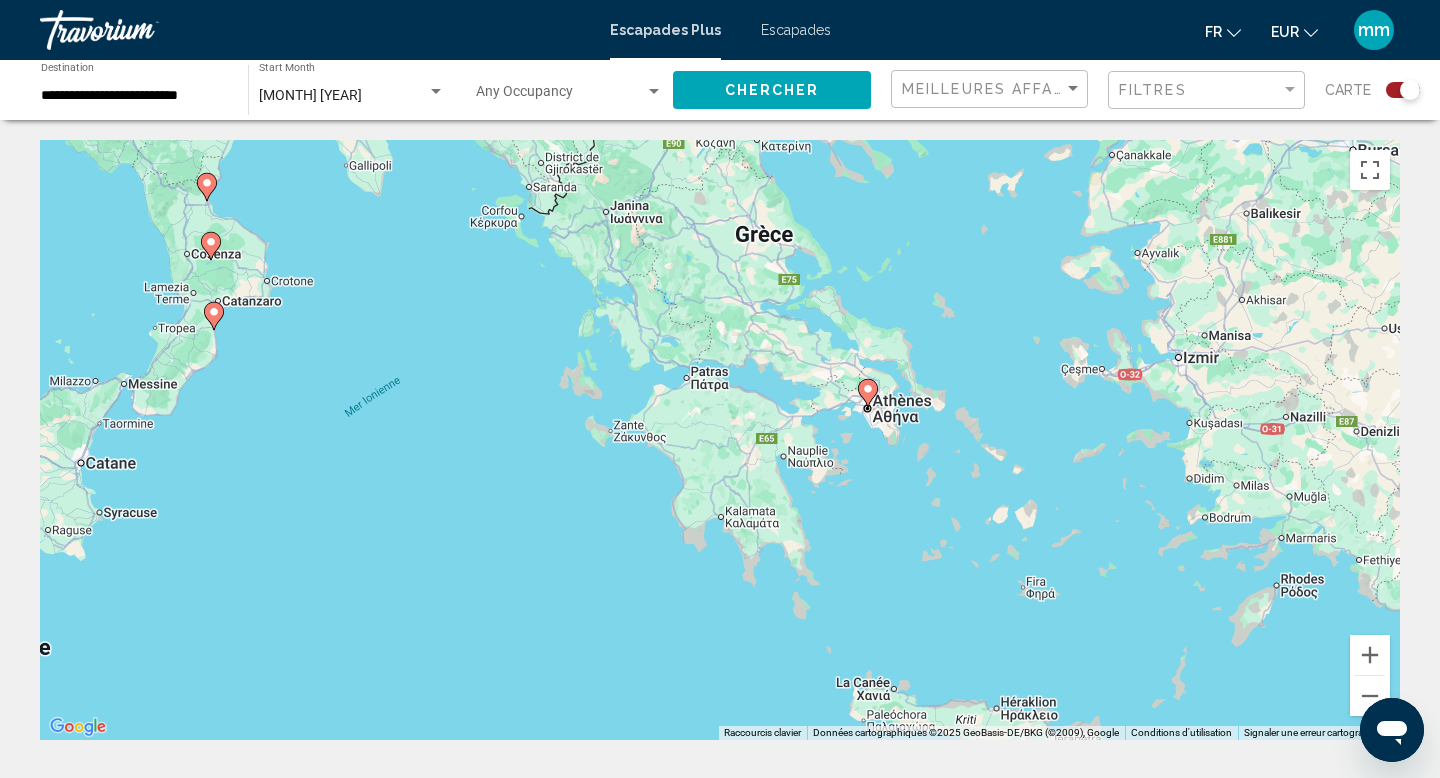drag, startPoint x: 423, startPoint y: 610, endPoint x: 439, endPoint y: 307, distance: 303.42215 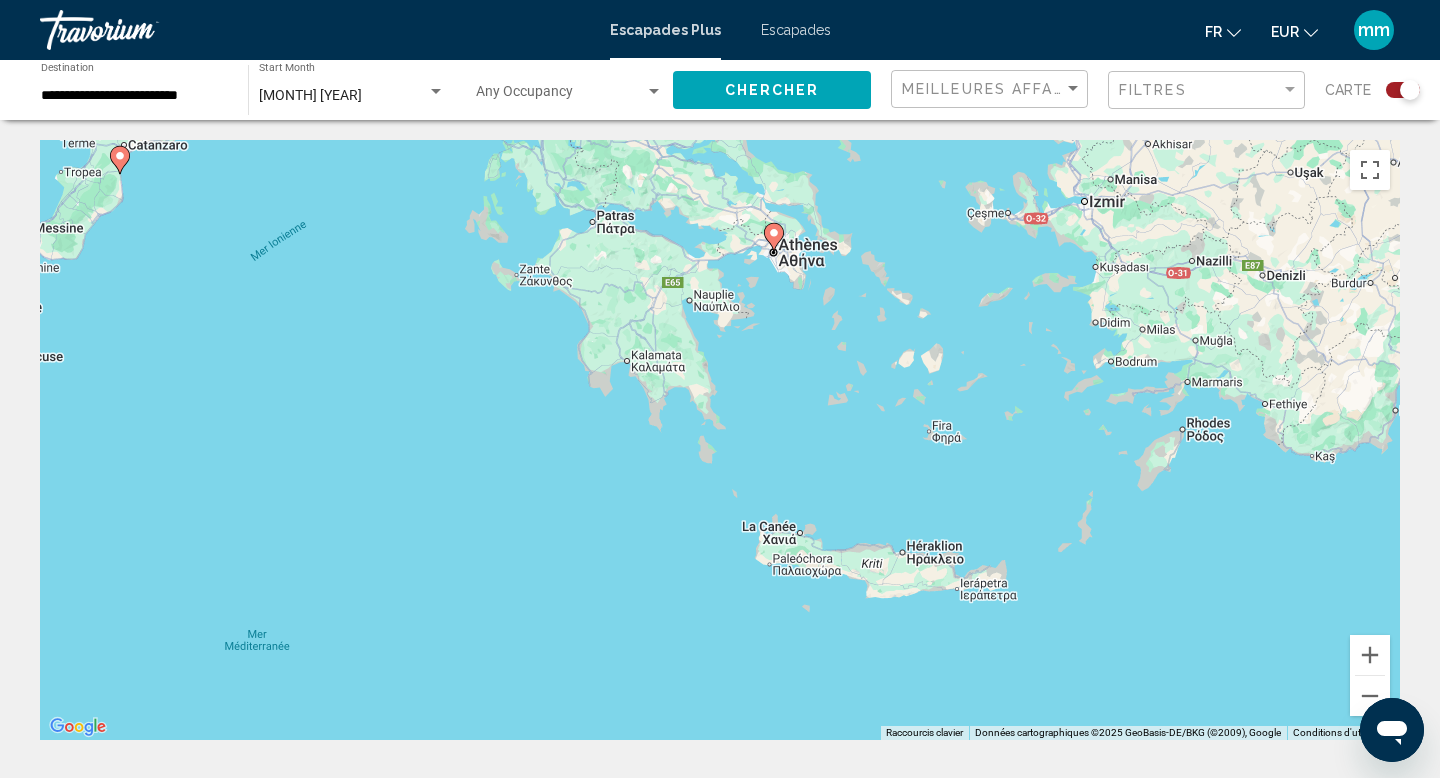 drag, startPoint x: 575, startPoint y: 433, endPoint x: 481, endPoint y: 273, distance: 185.5694 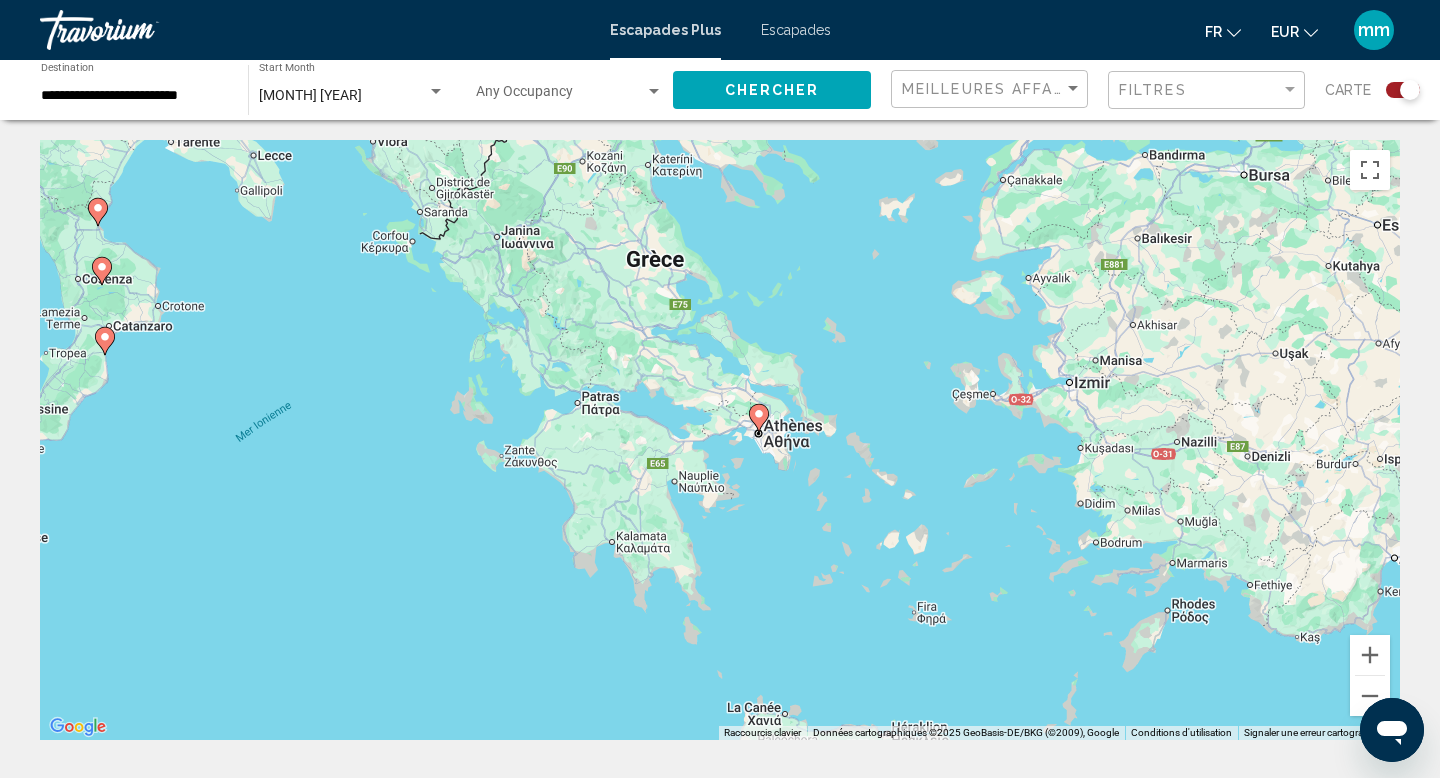 drag, startPoint x: 474, startPoint y: 347, endPoint x: 459, endPoint y: 532, distance: 185.60712 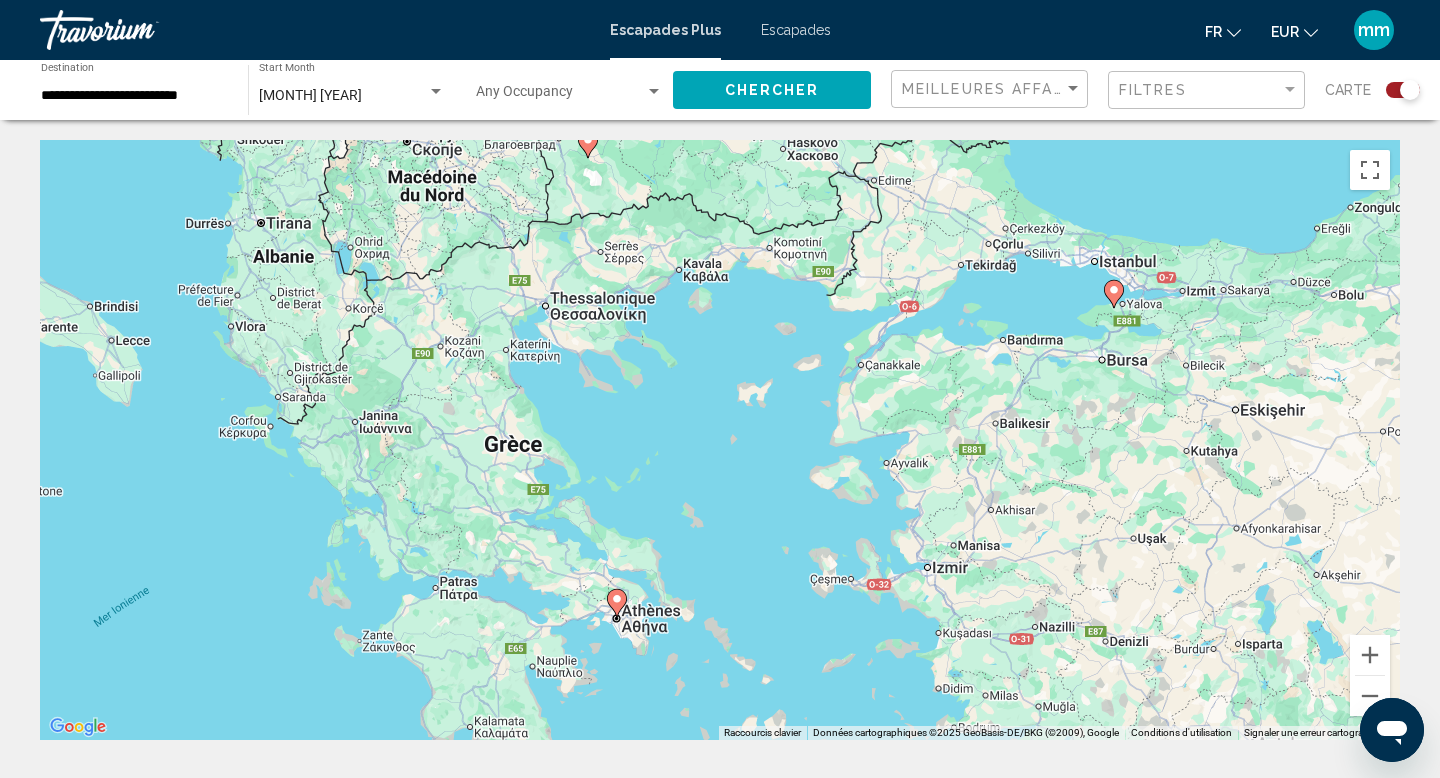 drag, startPoint x: 449, startPoint y: 471, endPoint x: 303, endPoint y: 662, distance: 240.41006 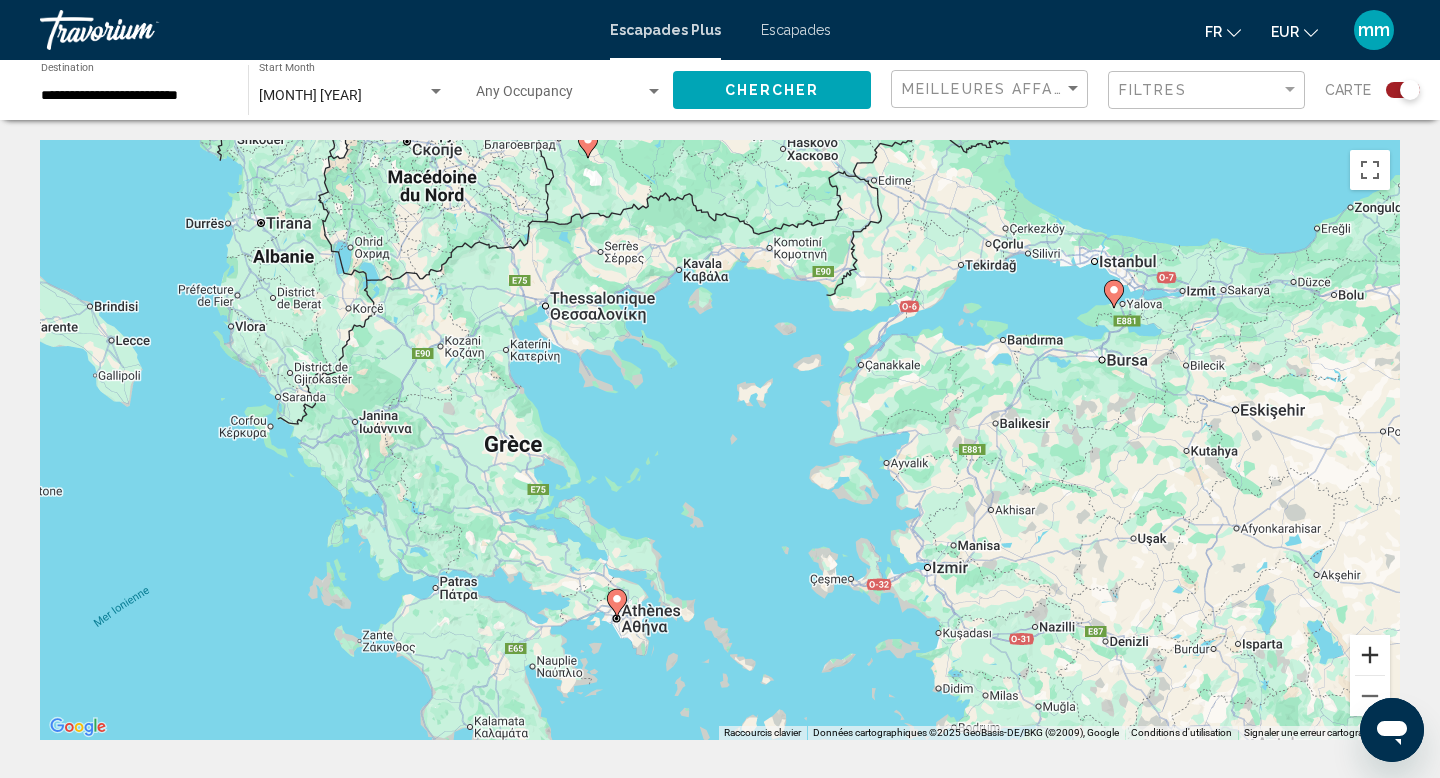 click at bounding box center (1370, 655) 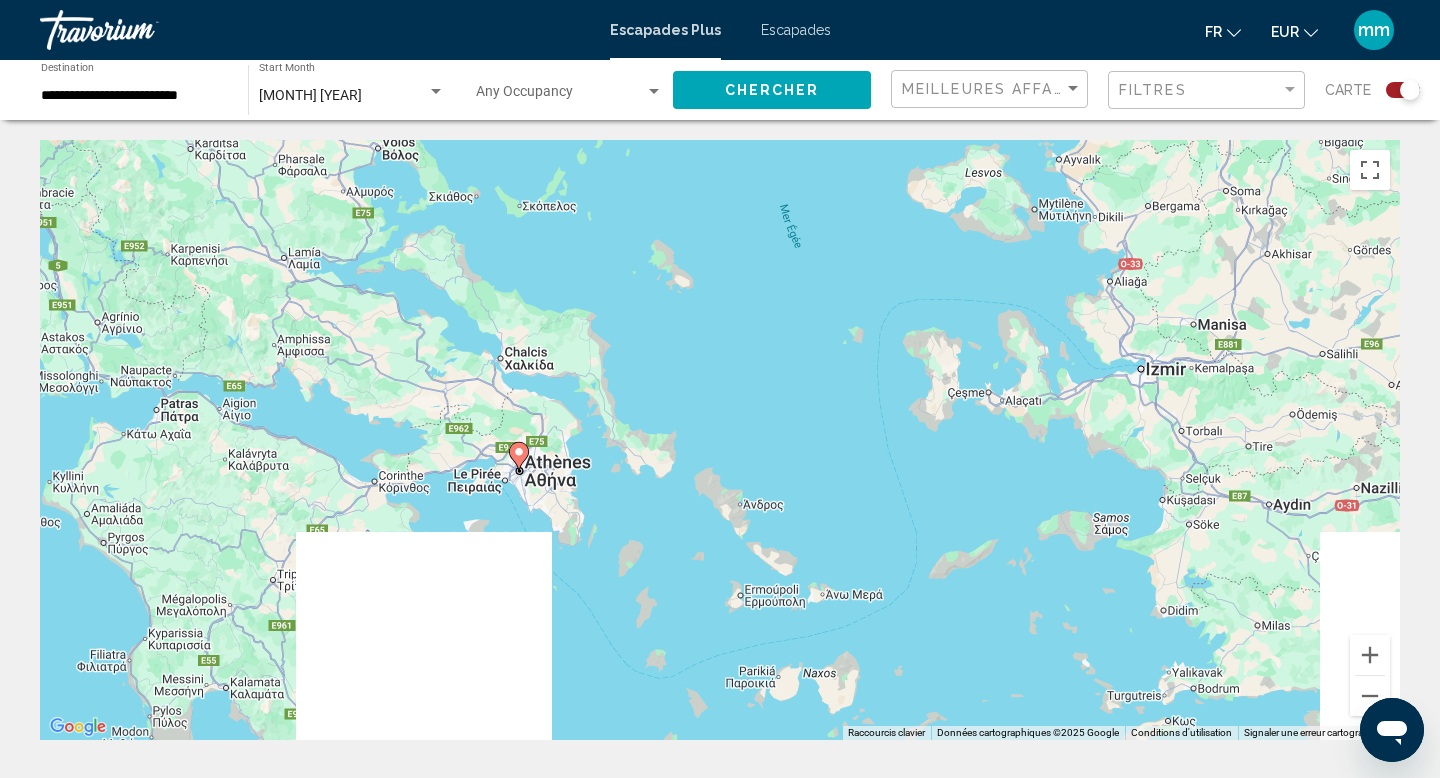 drag, startPoint x: 743, startPoint y: 637, endPoint x: 750, endPoint y: 306, distance: 331.074 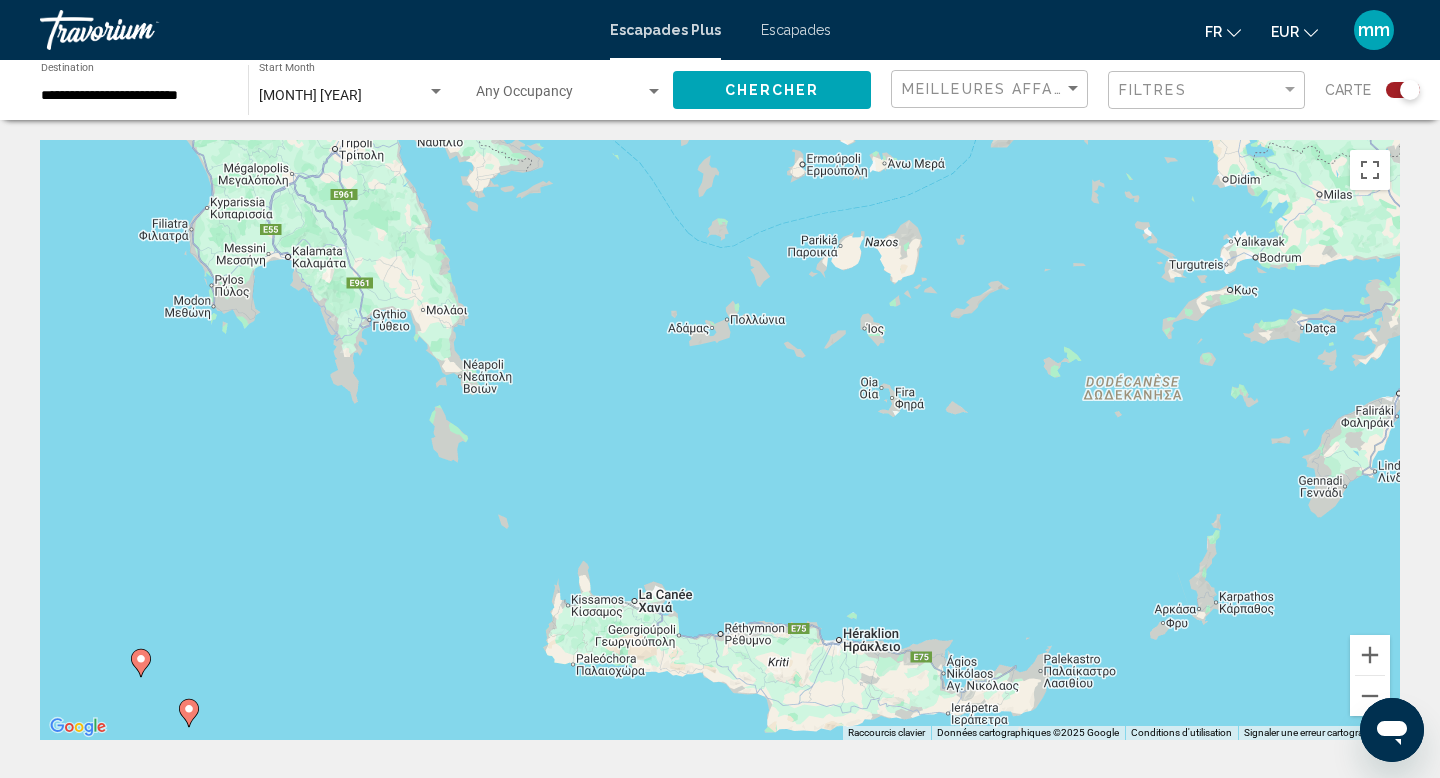 drag, startPoint x: 729, startPoint y: 627, endPoint x: 791, endPoint y: 195, distance: 436.4264 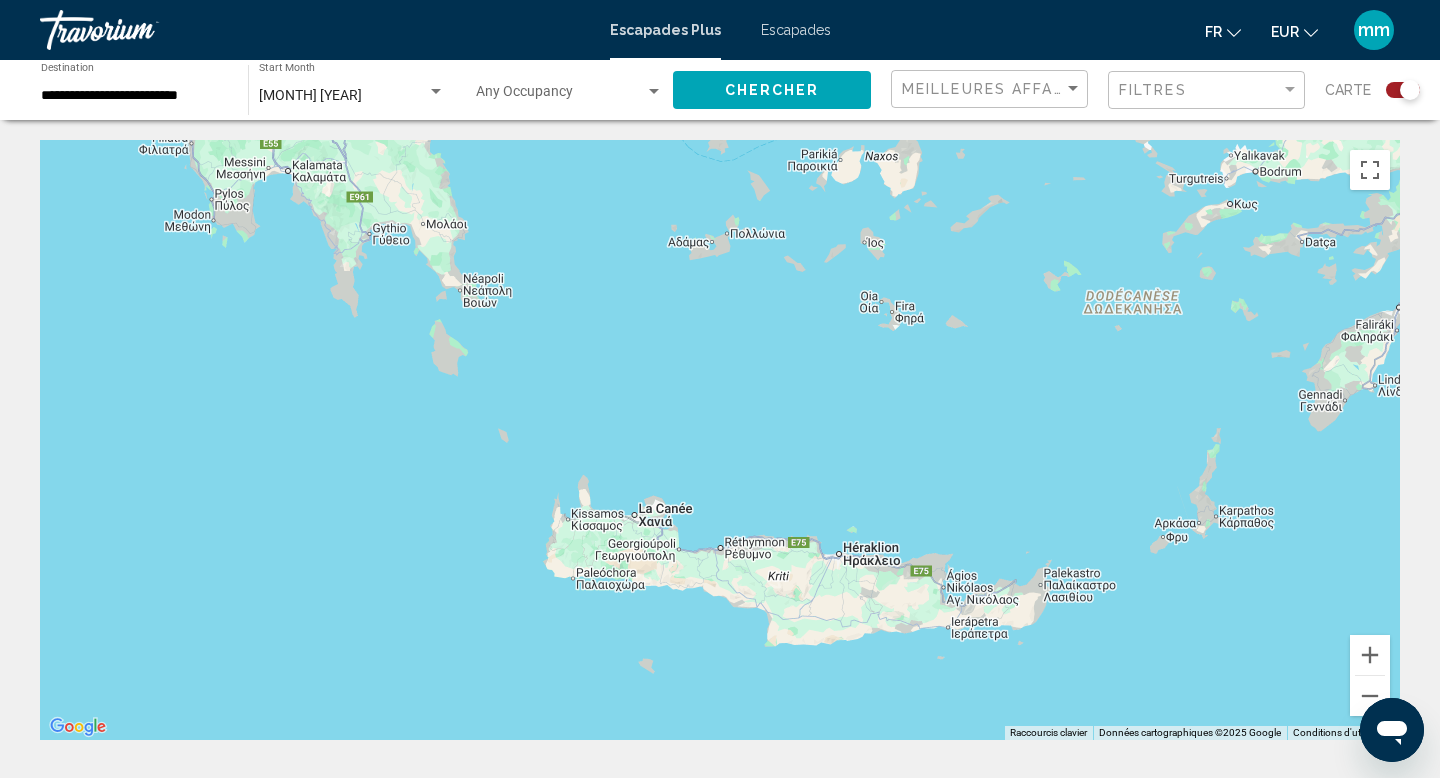 drag, startPoint x: 817, startPoint y: 199, endPoint x: 816, endPoint y: 111, distance: 88.005684 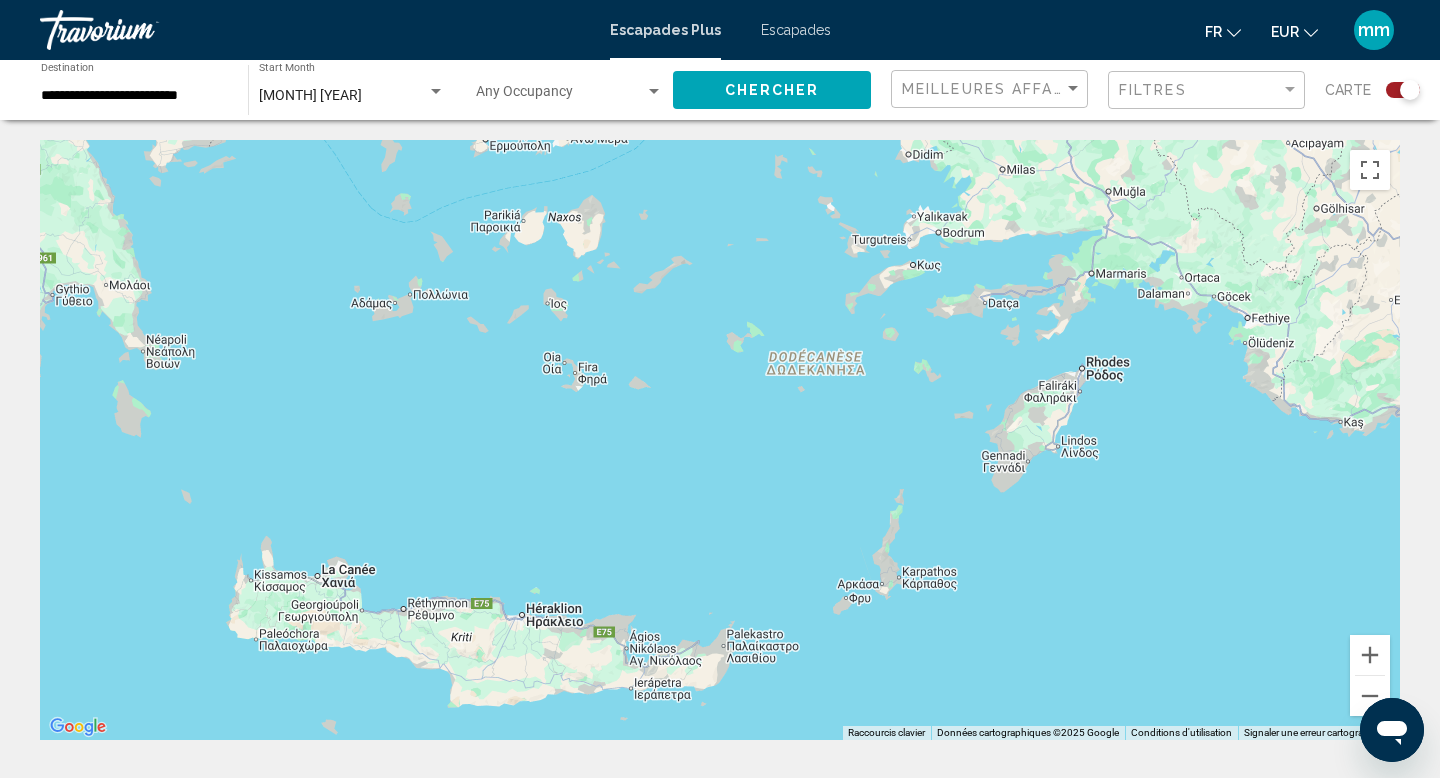 drag, startPoint x: 1087, startPoint y: 287, endPoint x: 767, endPoint y: 348, distance: 325.76218 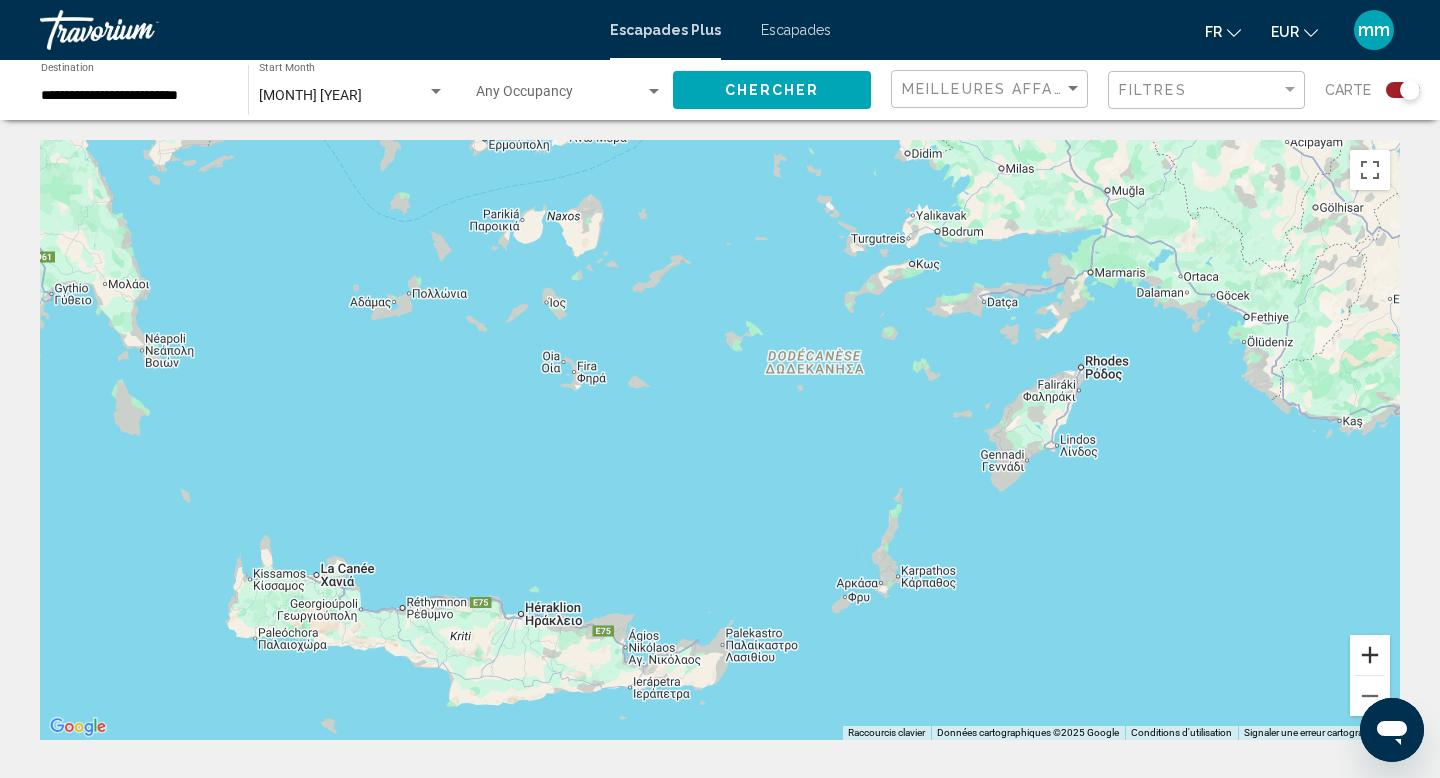 click at bounding box center (1370, 655) 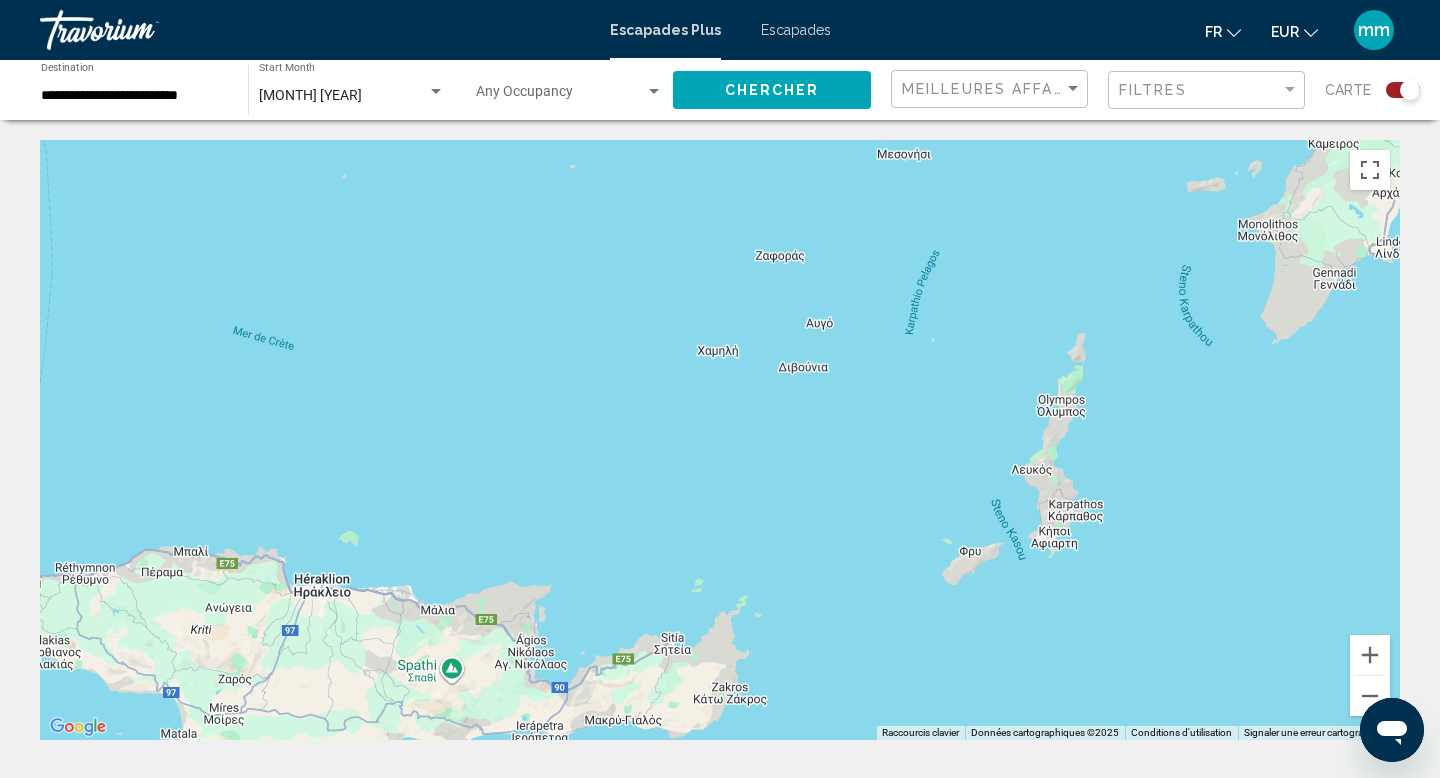 drag, startPoint x: 807, startPoint y: 667, endPoint x: 806, endPoint y: 463, distance: 204.00246 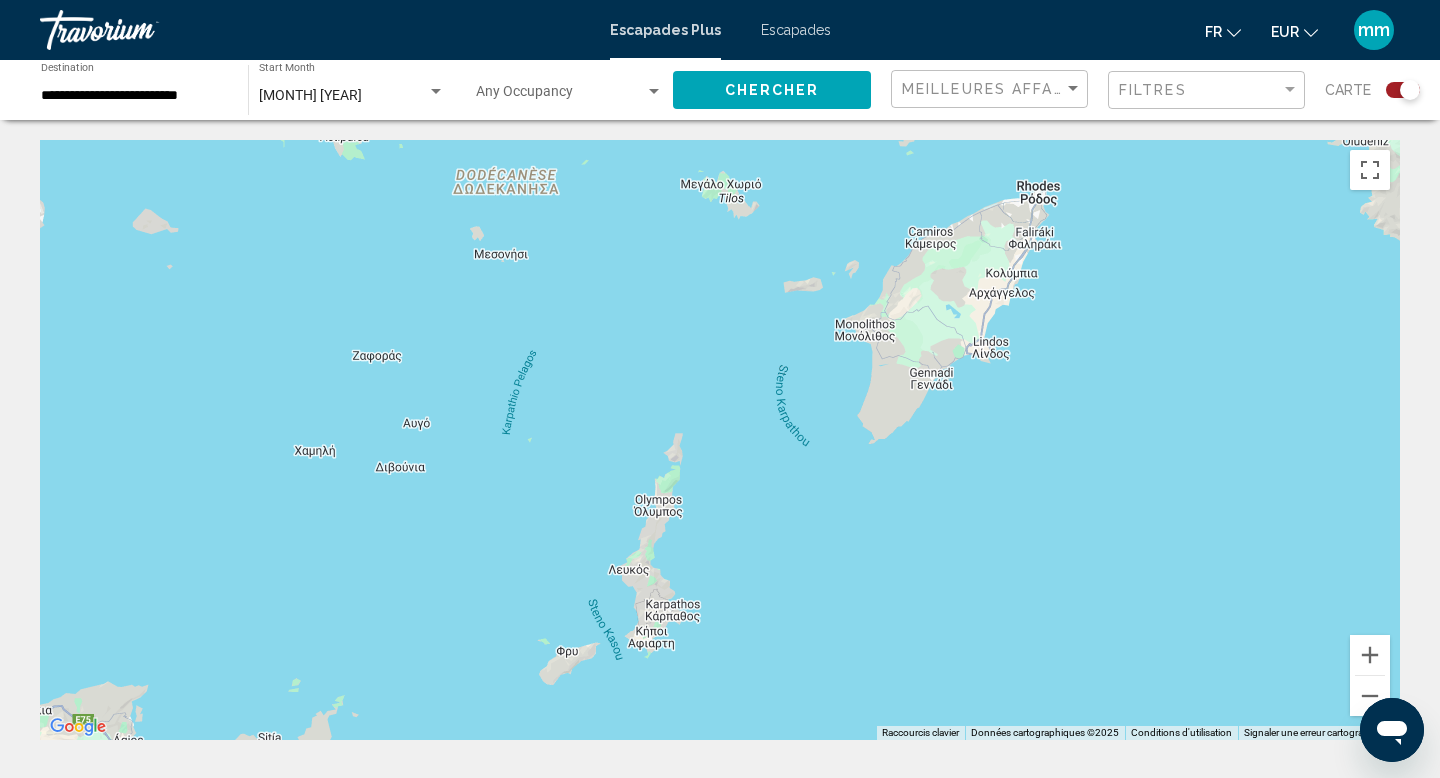 drag, startPoint x: 982, startPoint y: 590, endPoint x: 573, endPoint y: 691, distance: 421.28613 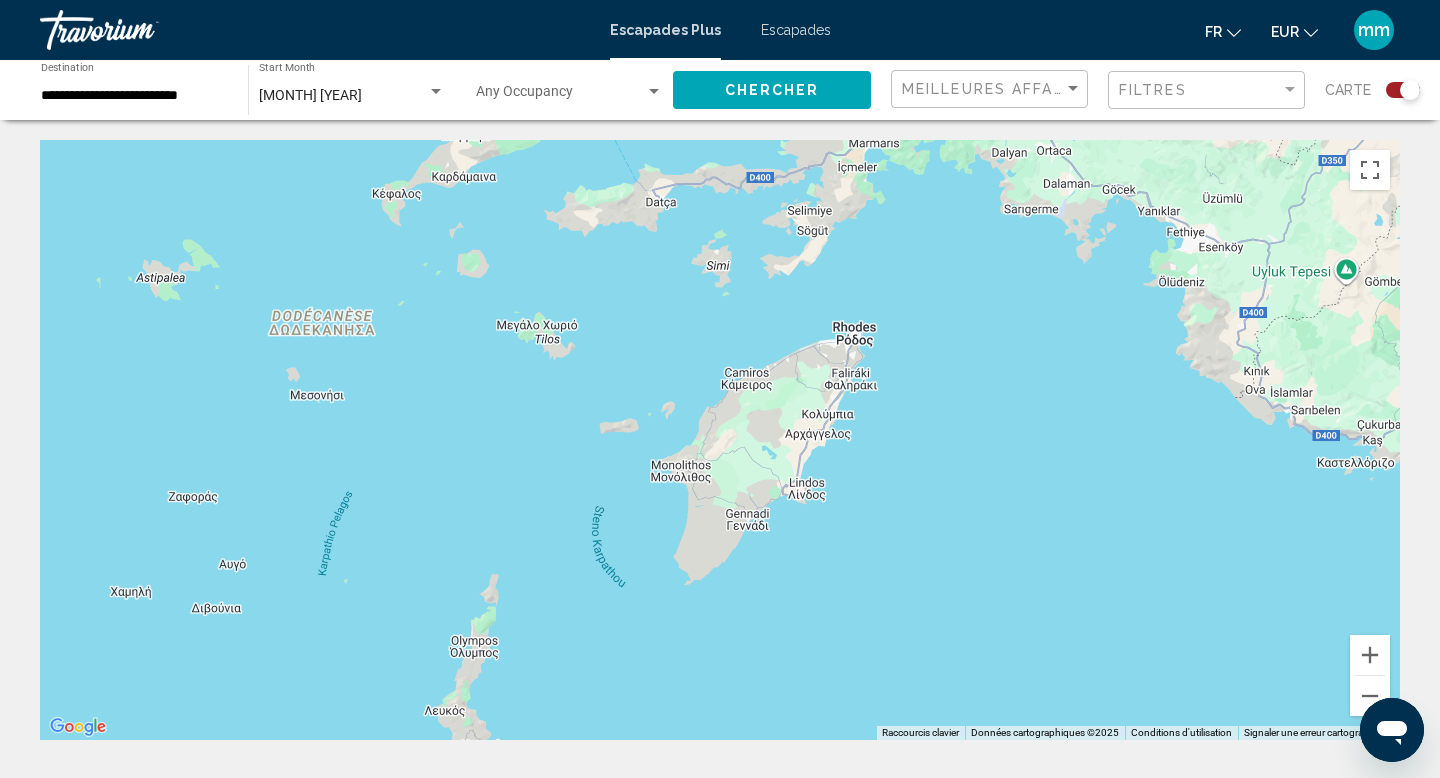 drag, startPoint x: 847, startPoint y: 638, endPoint x: 662, endPoint y: 776, distance: 230.80078 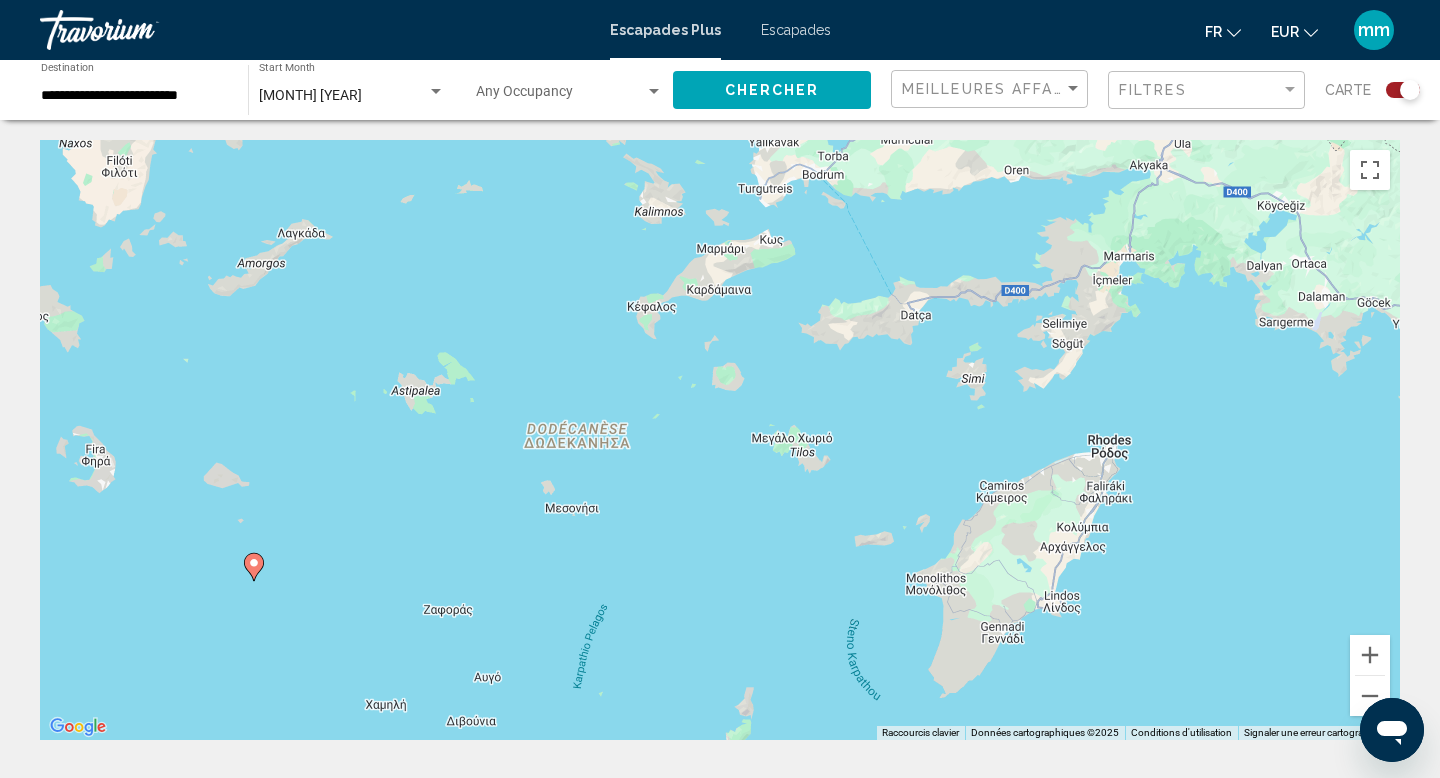 drag, startPoint x: 441, startPoint y: 592, endPoint x: 699, endPoint y: 705, distance: 281.66113 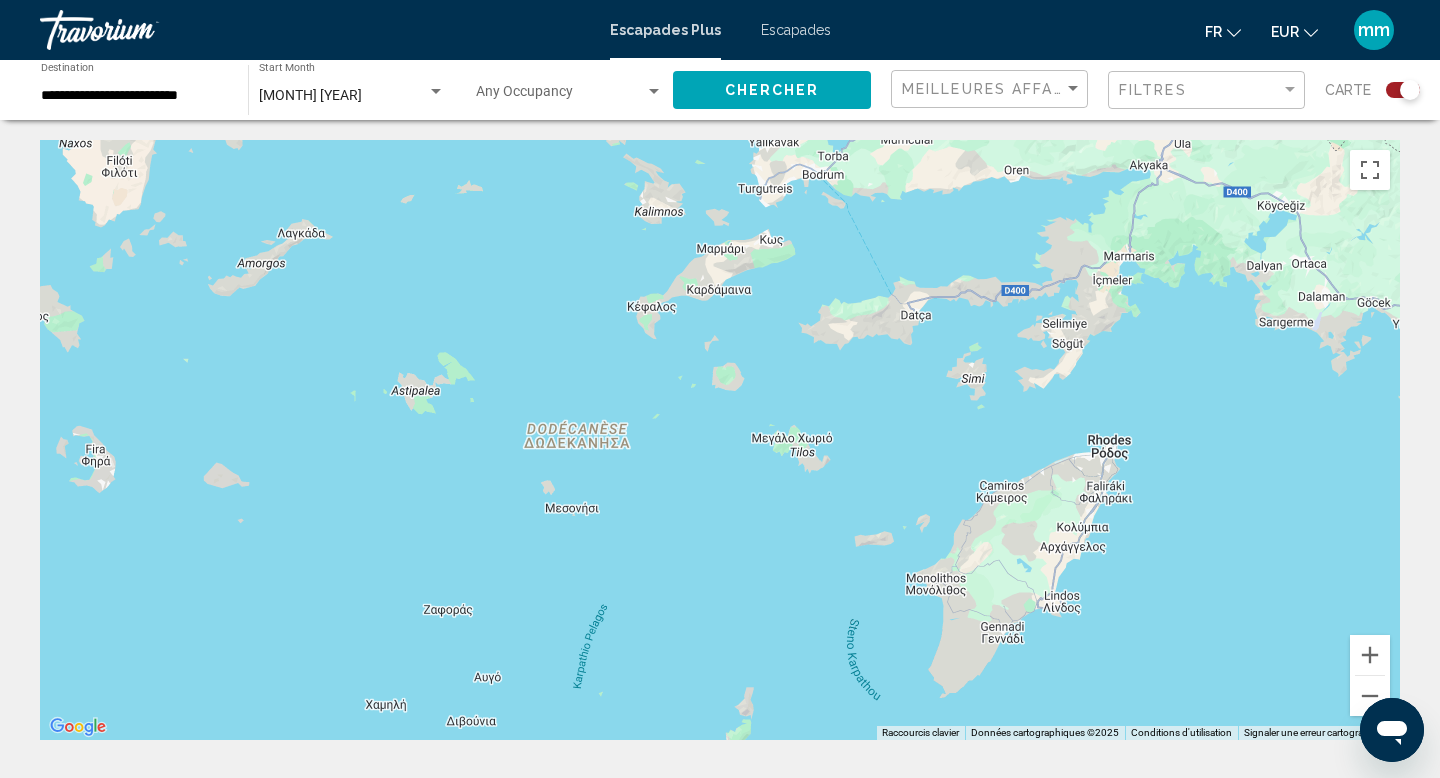 drag, startPoint x: 847, startPoint y: 761, endPoint x: 602, endPoint y: 622, distance: 281.68423 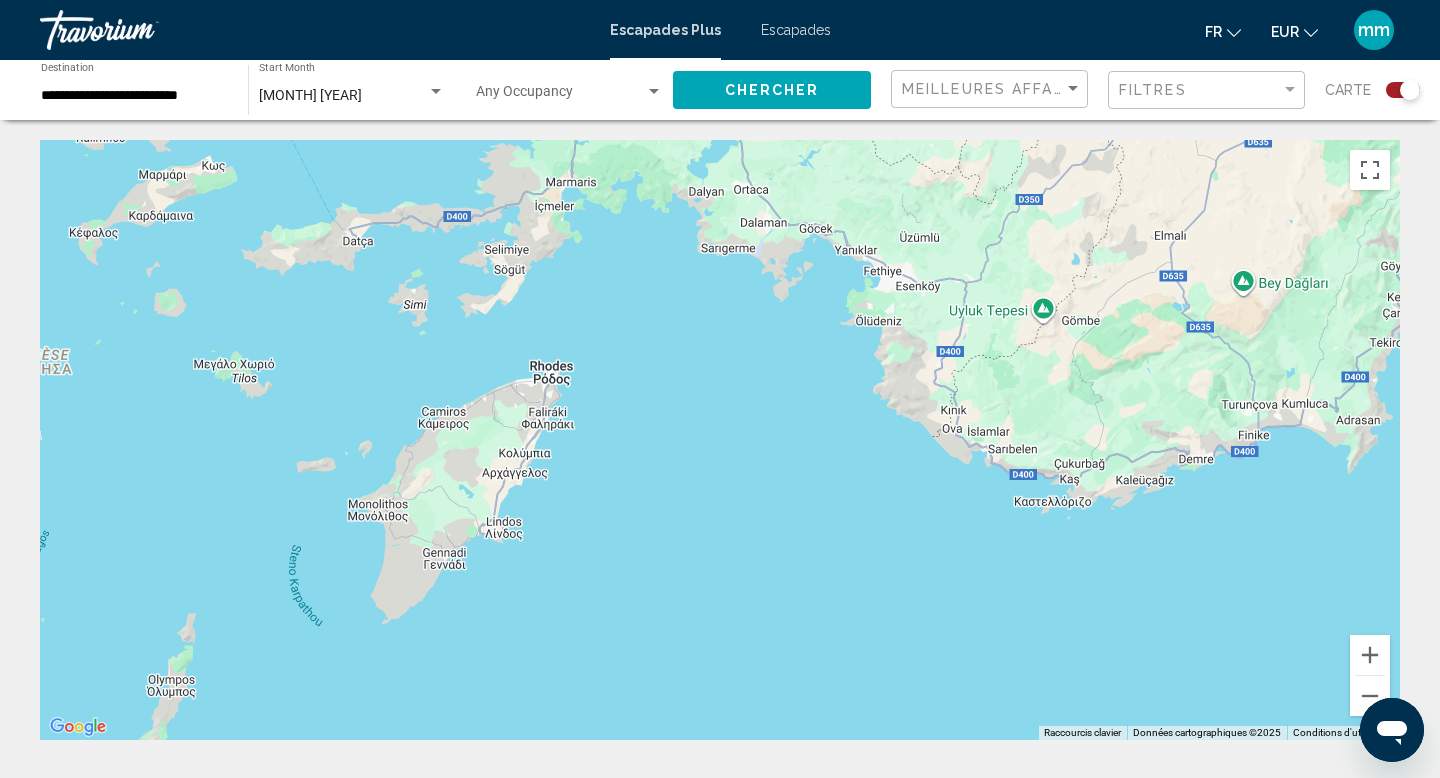 drag, startPoint x: 602, startPoint y: 622, endPoint x: 37, endPoint y: 545, distance: 570.2228 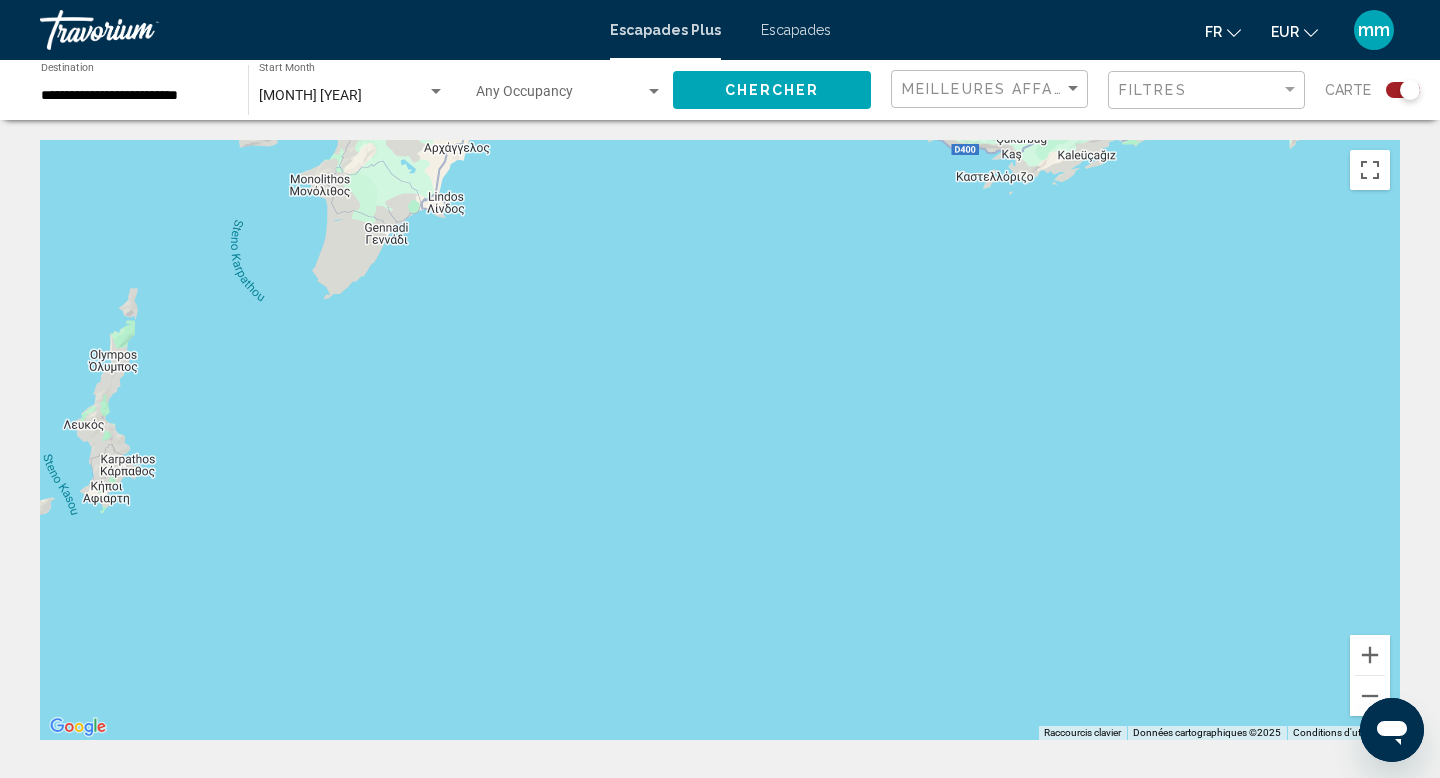 drag, startPoint x: 318, startPoint y: 531, endPoint x: 266, endPoint y: 210, distance: 325.18457 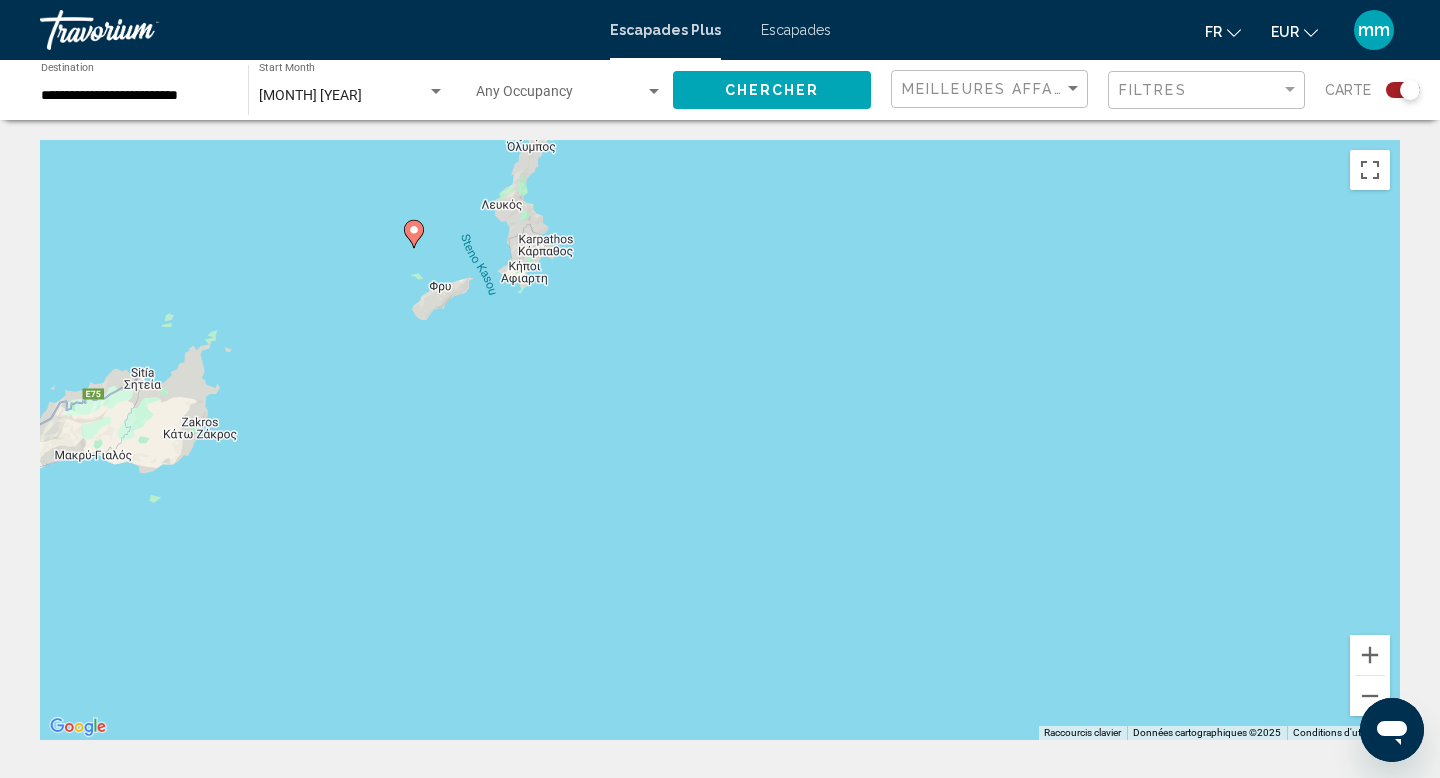 drag, startPoint x: 482, startPoint y: 518, endPoint x: 899, endPoint y: 295, distance: 472.88266 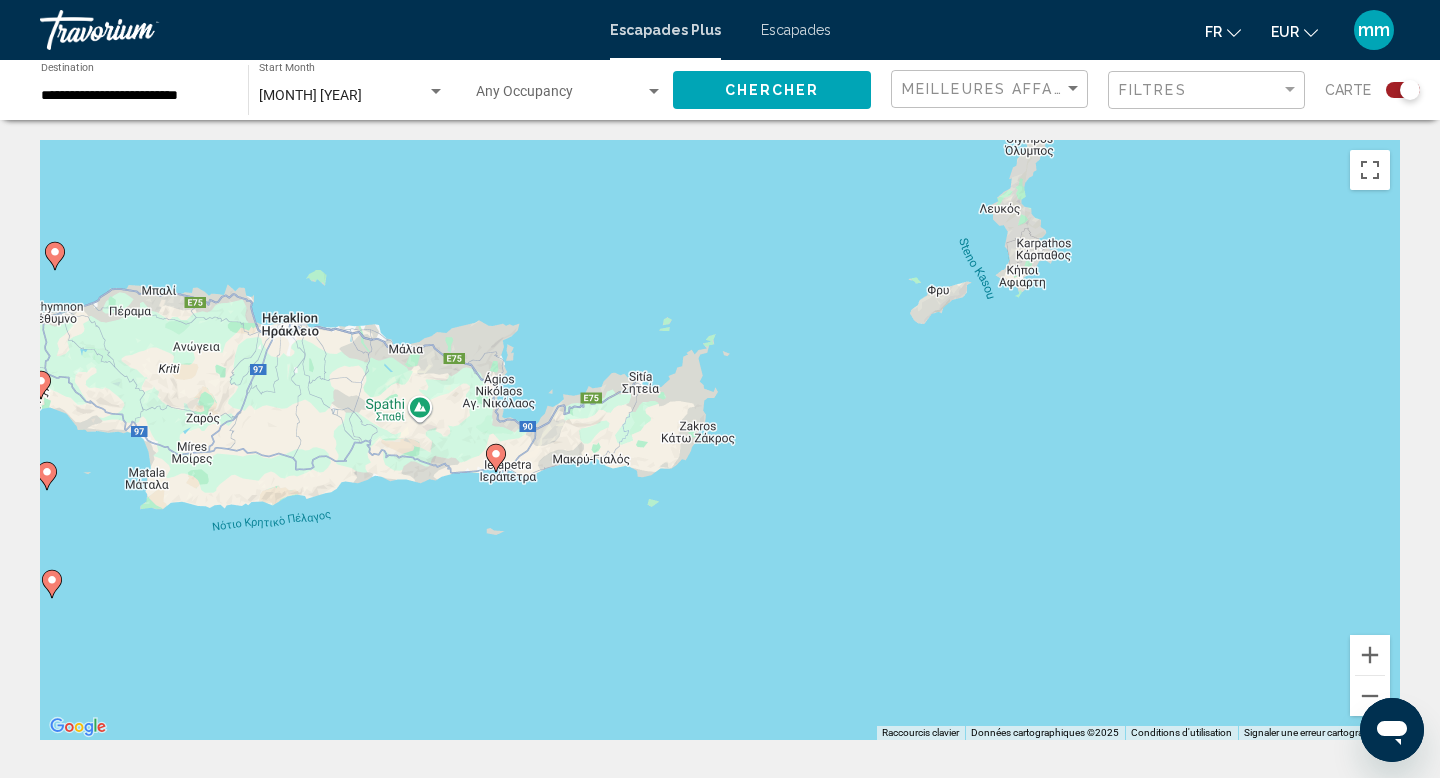 drag, startPoint x: 766, startPoint y: 267, endPoint x: 1265, endPoint y: 269, distance: 499.004 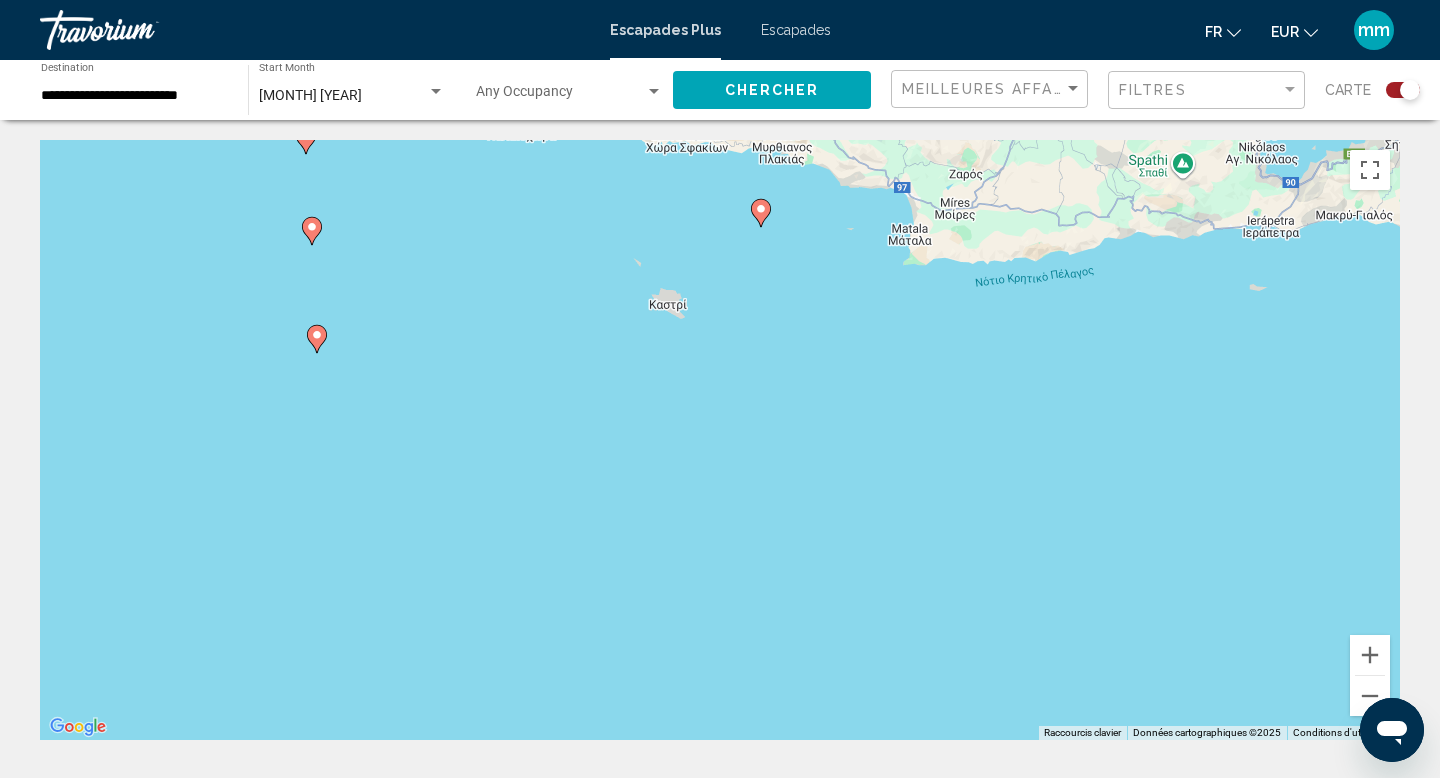 drag, startPoint x: 486, startPoint y: 549, endPoint x: 1255, endPoint y: 308, distance: 805.87964 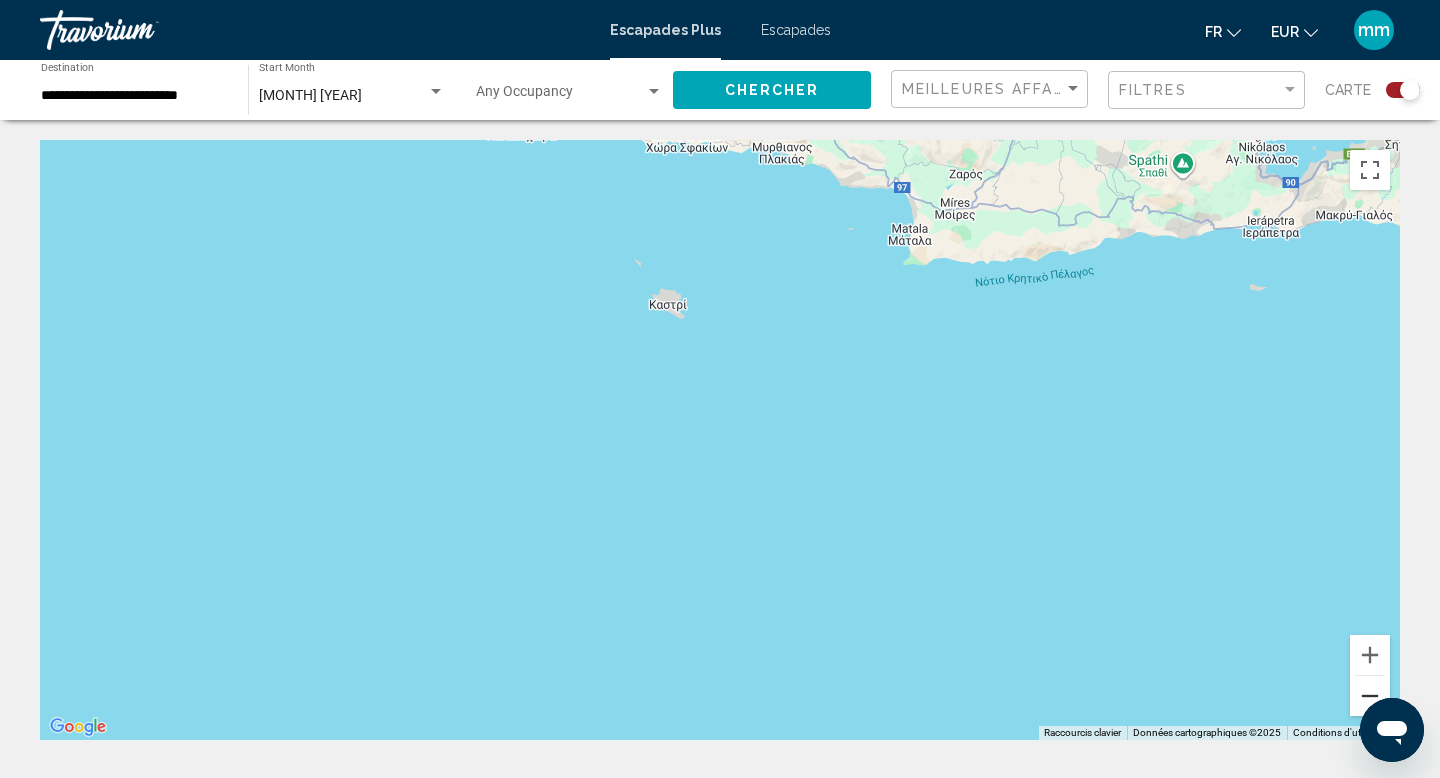 click at bounding box center (1370, 696) 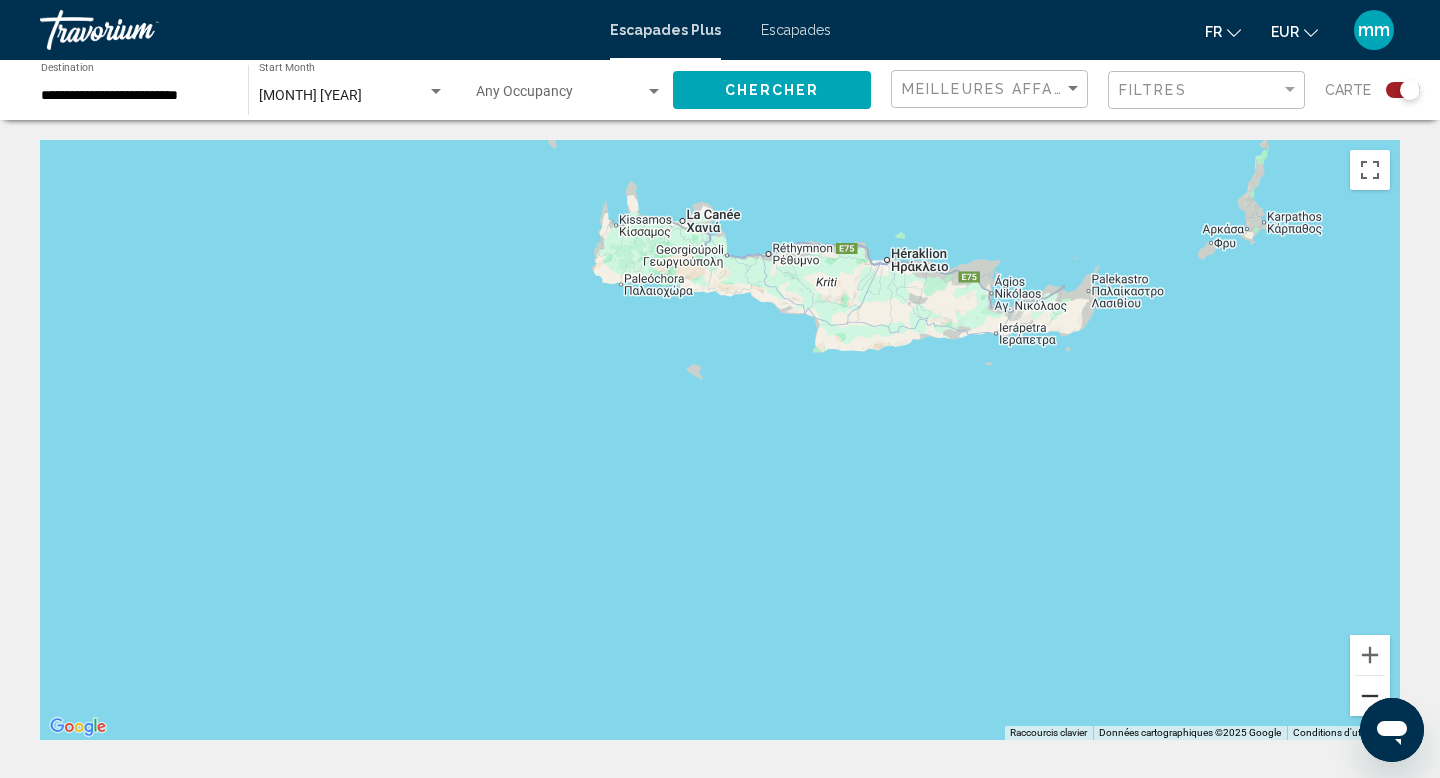 click at bounding box center (1370, 696) 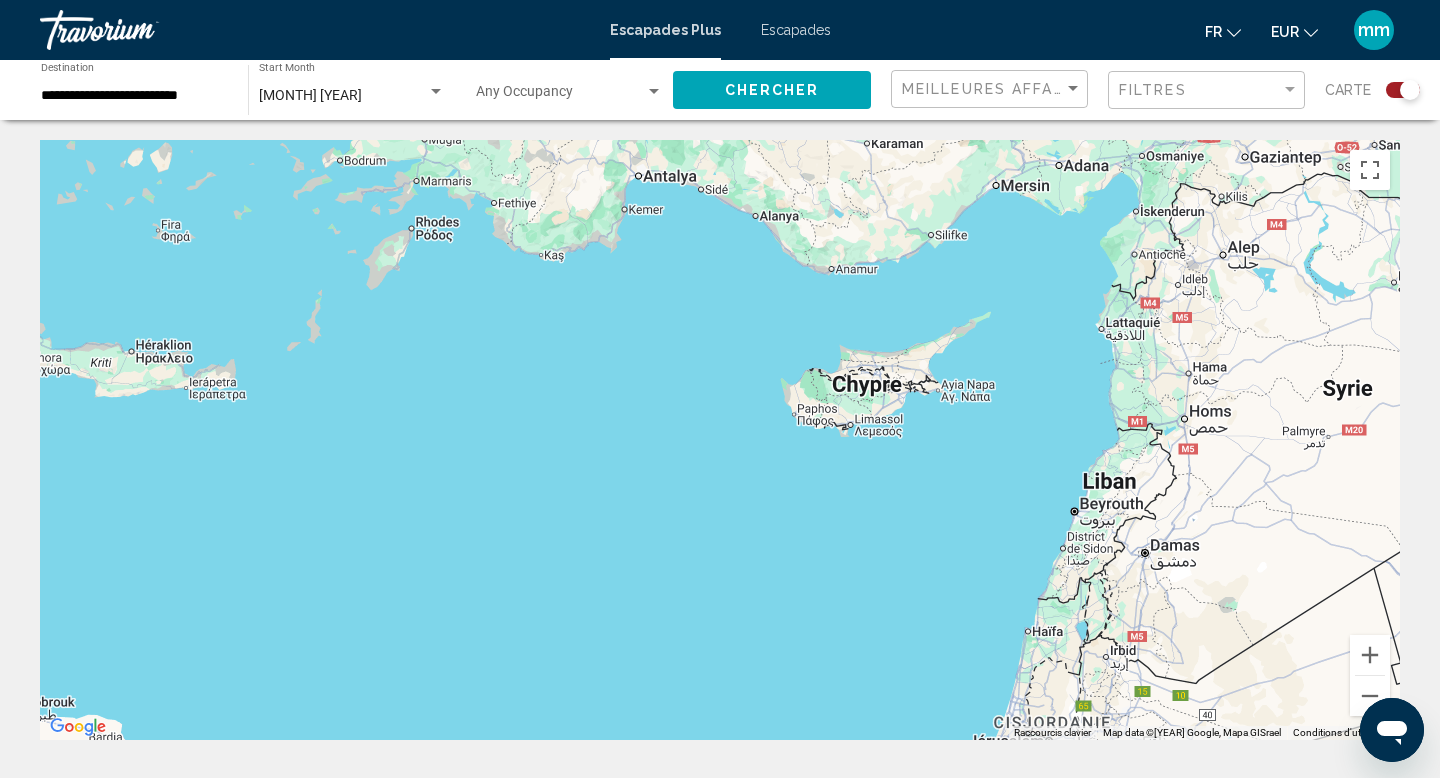 drag, startPoint x: 1144, startPoint y: 365, endPoint x: 473, endPoint y: 369, distance: 671.0119 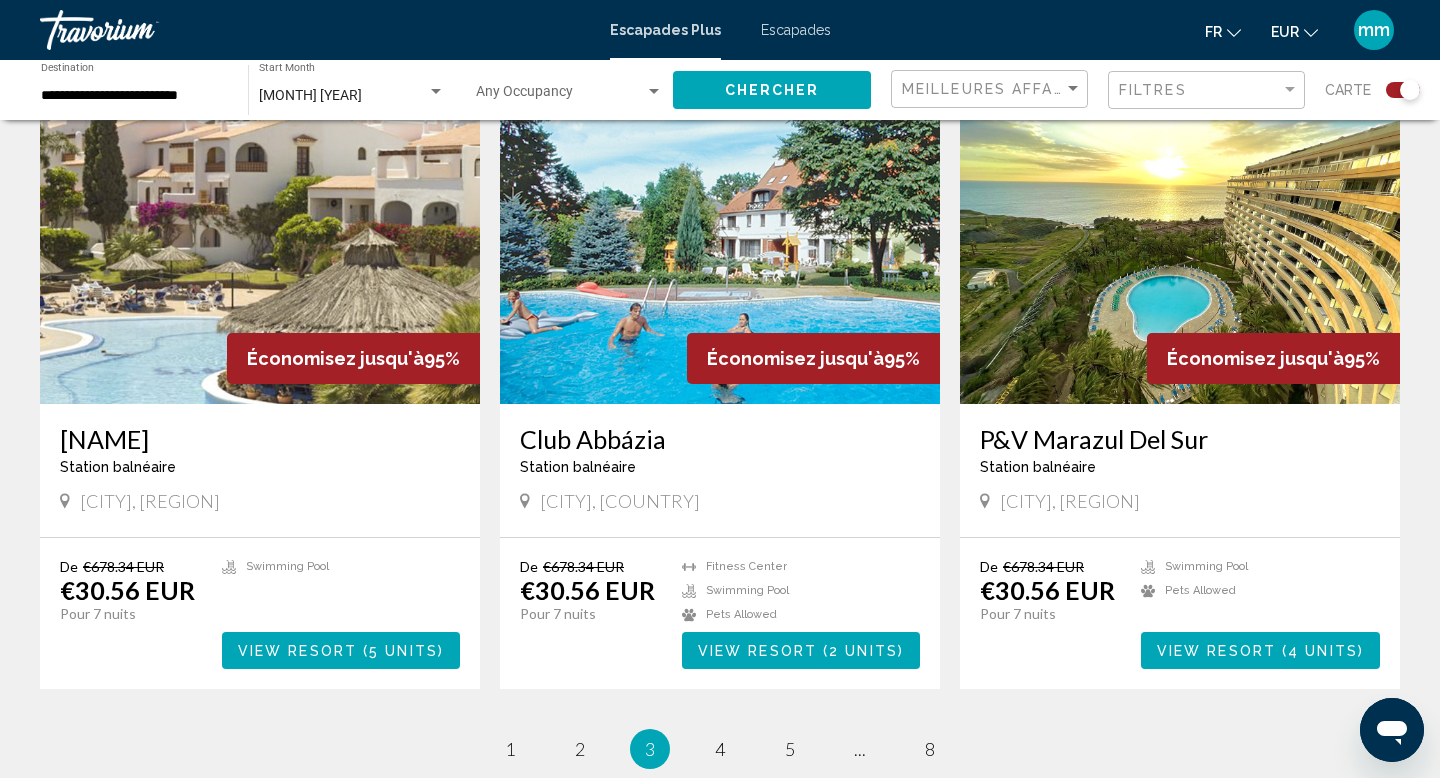 scroll, scrollTop: 2944, scrollLeft: 0, axis: vertical 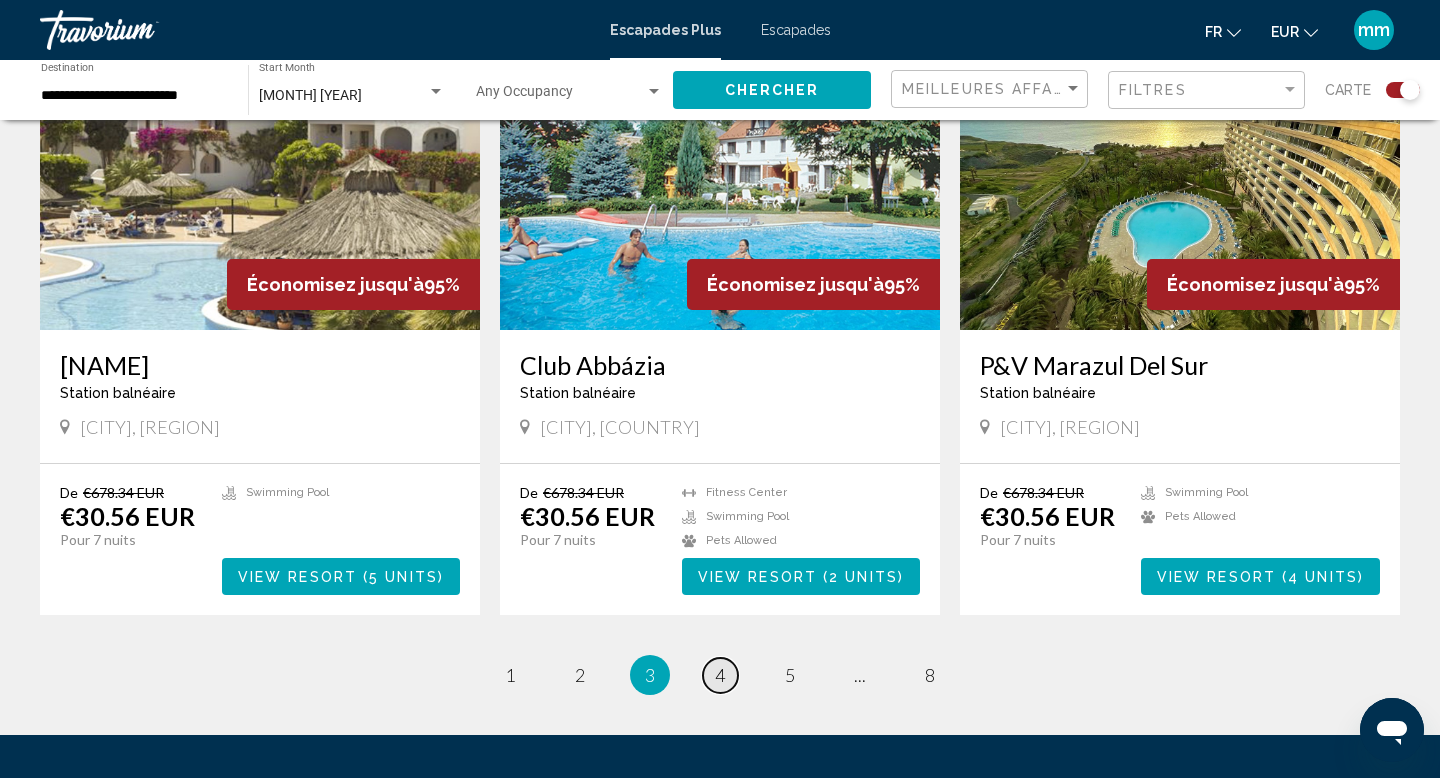 click on "page [NUMBER]" at bounding box center [510, 675] 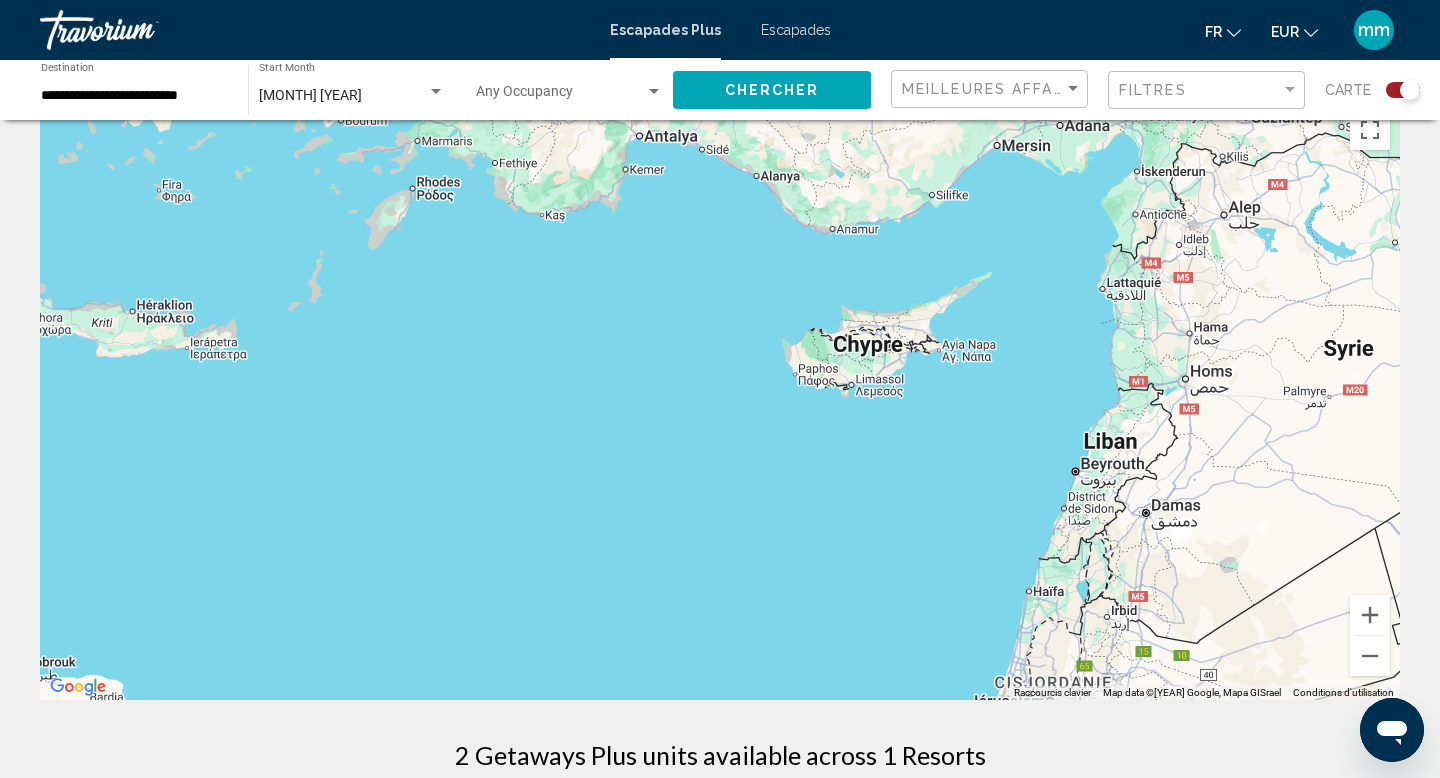 scroll, scrollTop: 0, scrollLeft: 0, axis: both 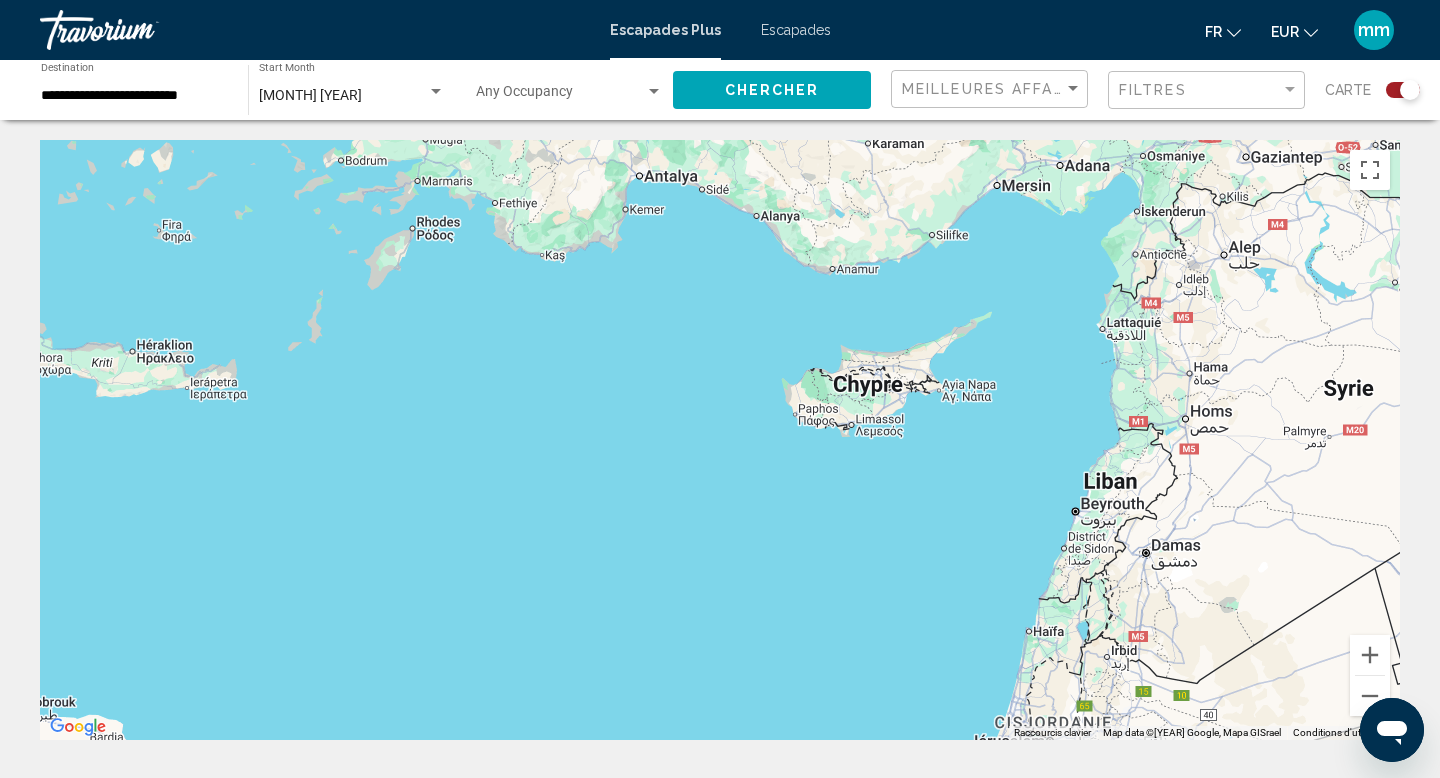 click on "Escapades" at bounding box center [796, 30] 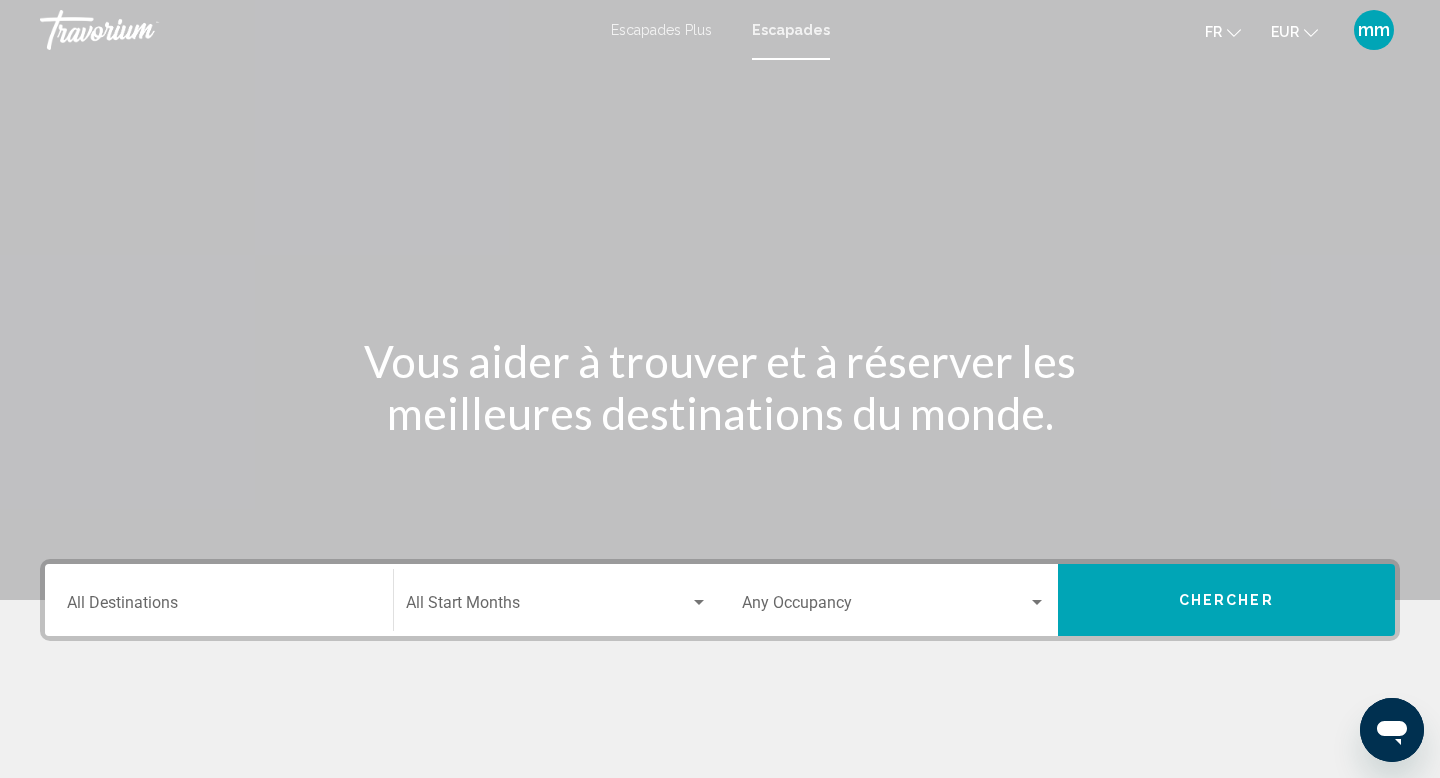 click on "Destination All Destinations" at bounding box center (219, 600) 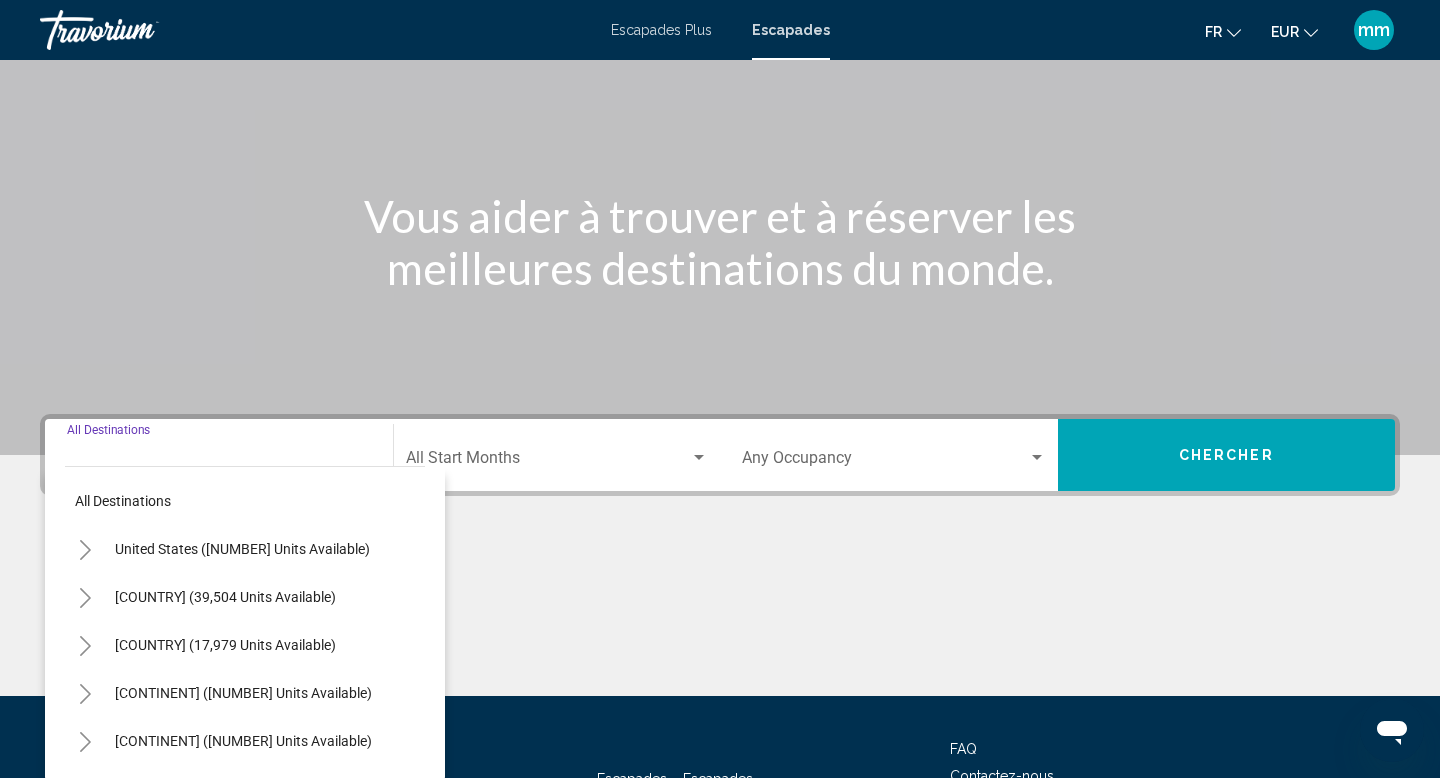scroll, scrollTop: 308, scrollLeft: 0, axis: vertical 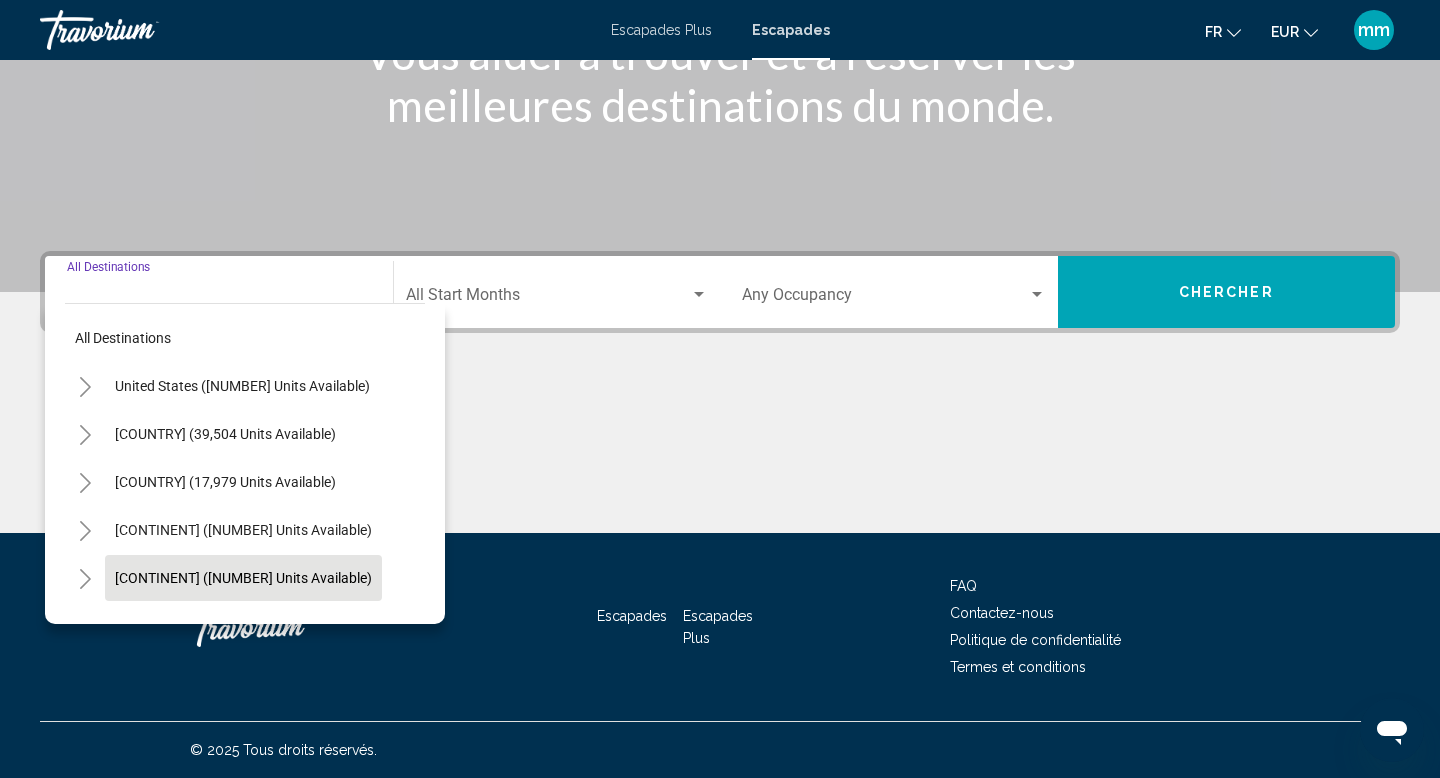 click on "[CONTINENT] ([NUMBER] units available)" at bounding box center [242, 386] 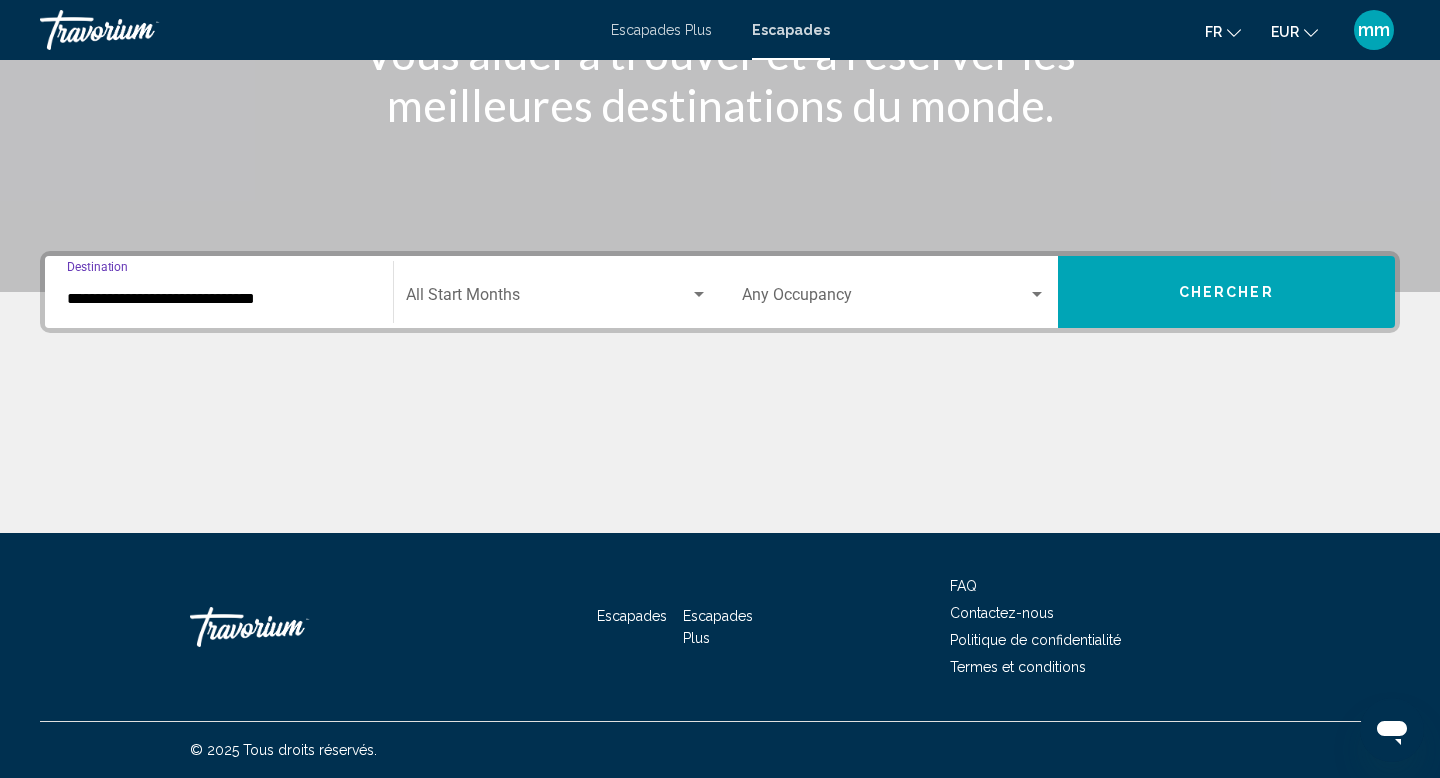 click at bounding box center (548, 299) 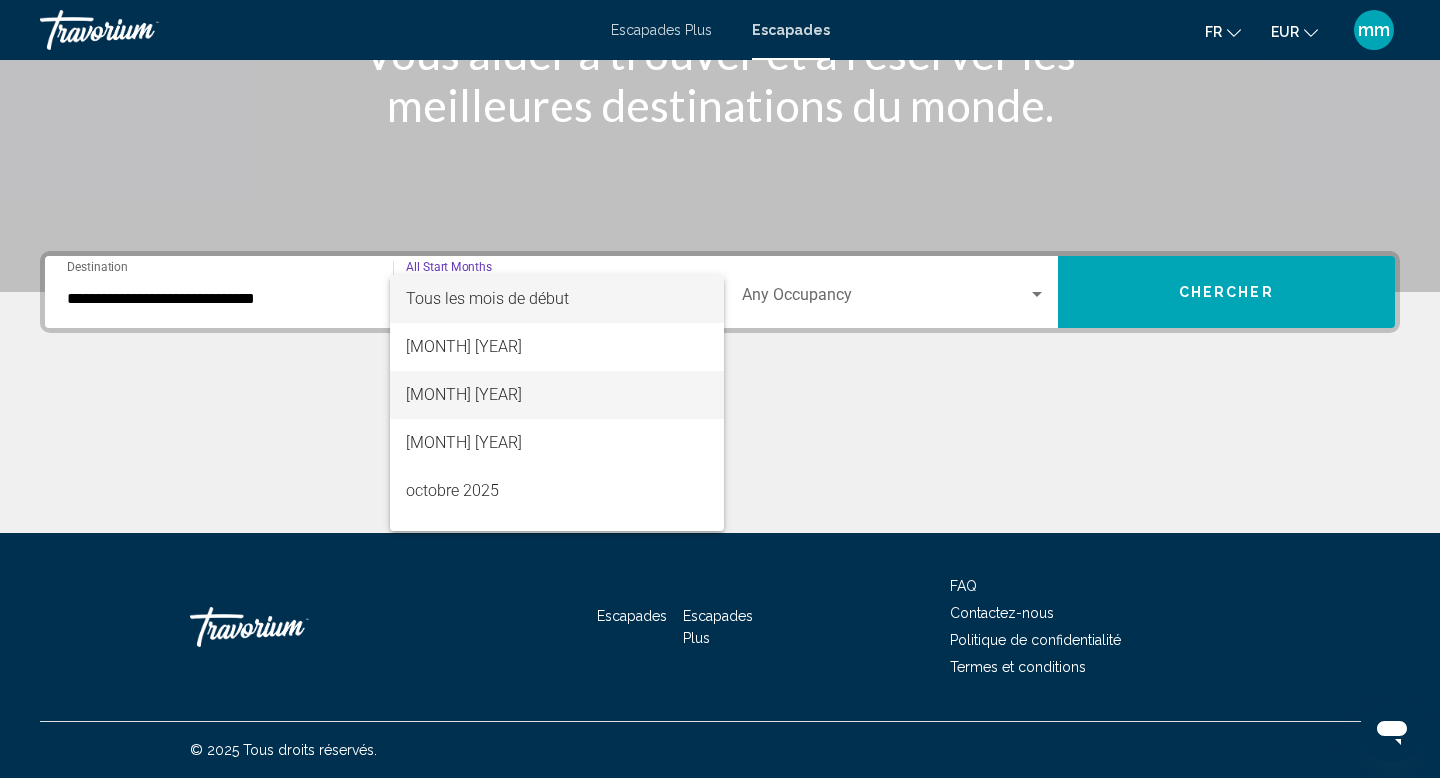 click on "[MONTH] [YEAR]" at bounding box center [464, 394] 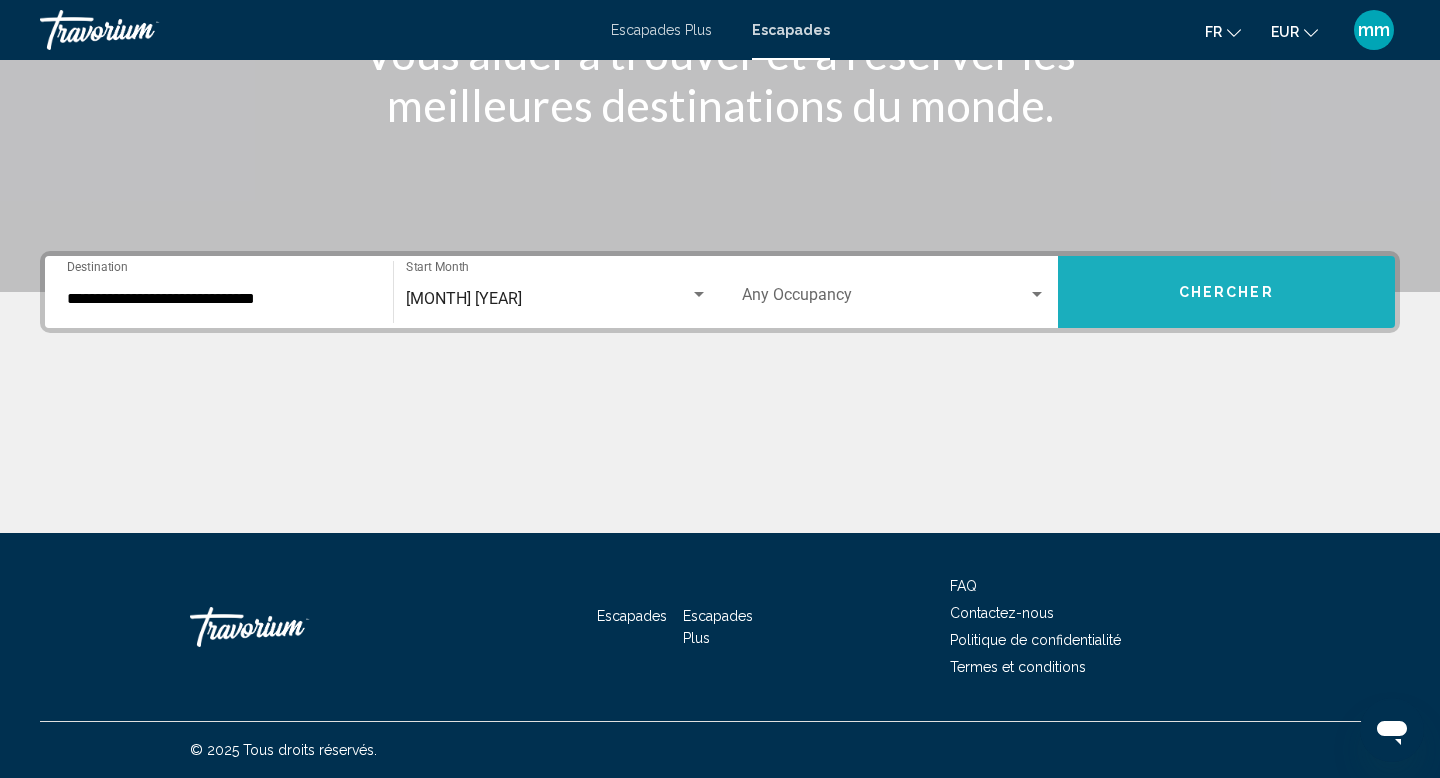 click on "Chercher" at bounding box center (1227, 292) 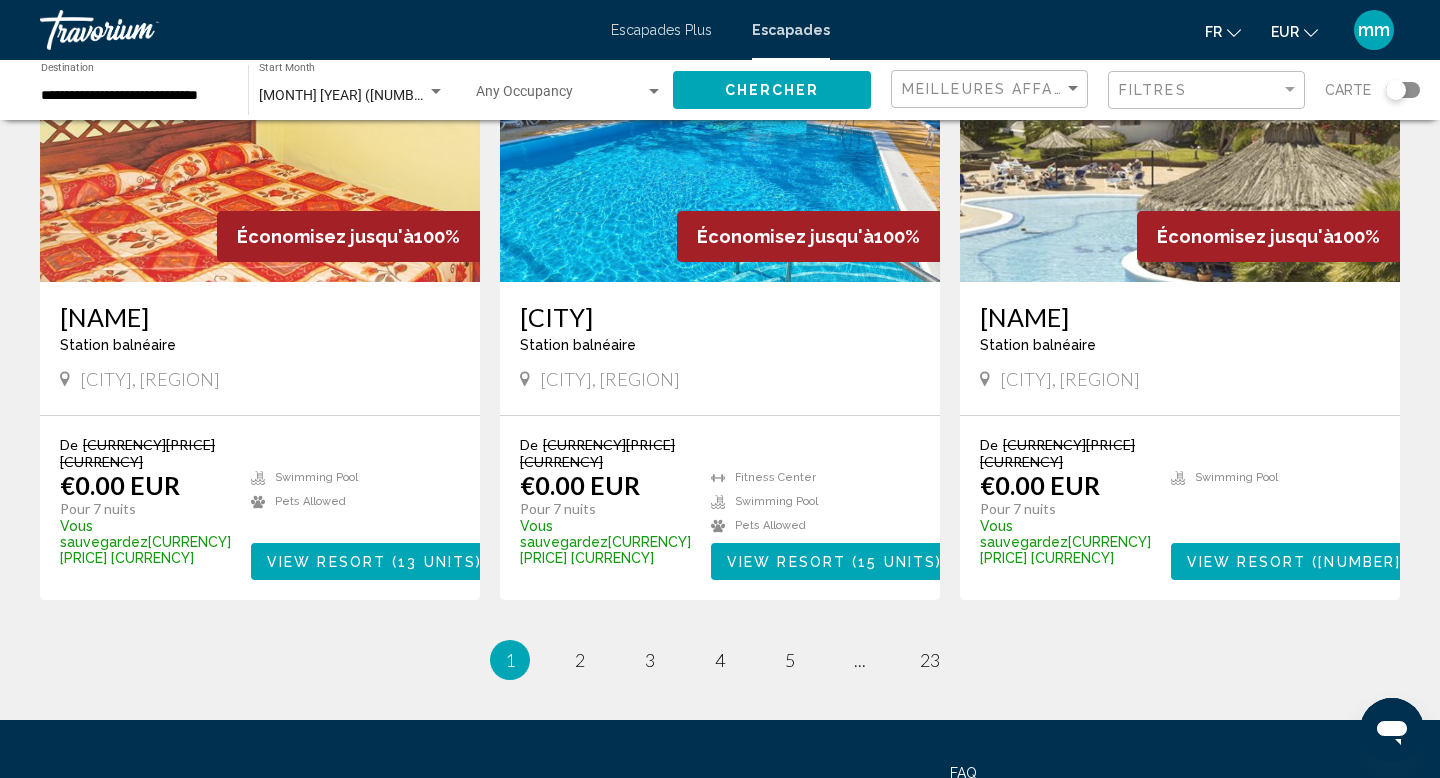 scroll, scrollTop: 2337, scrollLeft: 0, axis: vertical 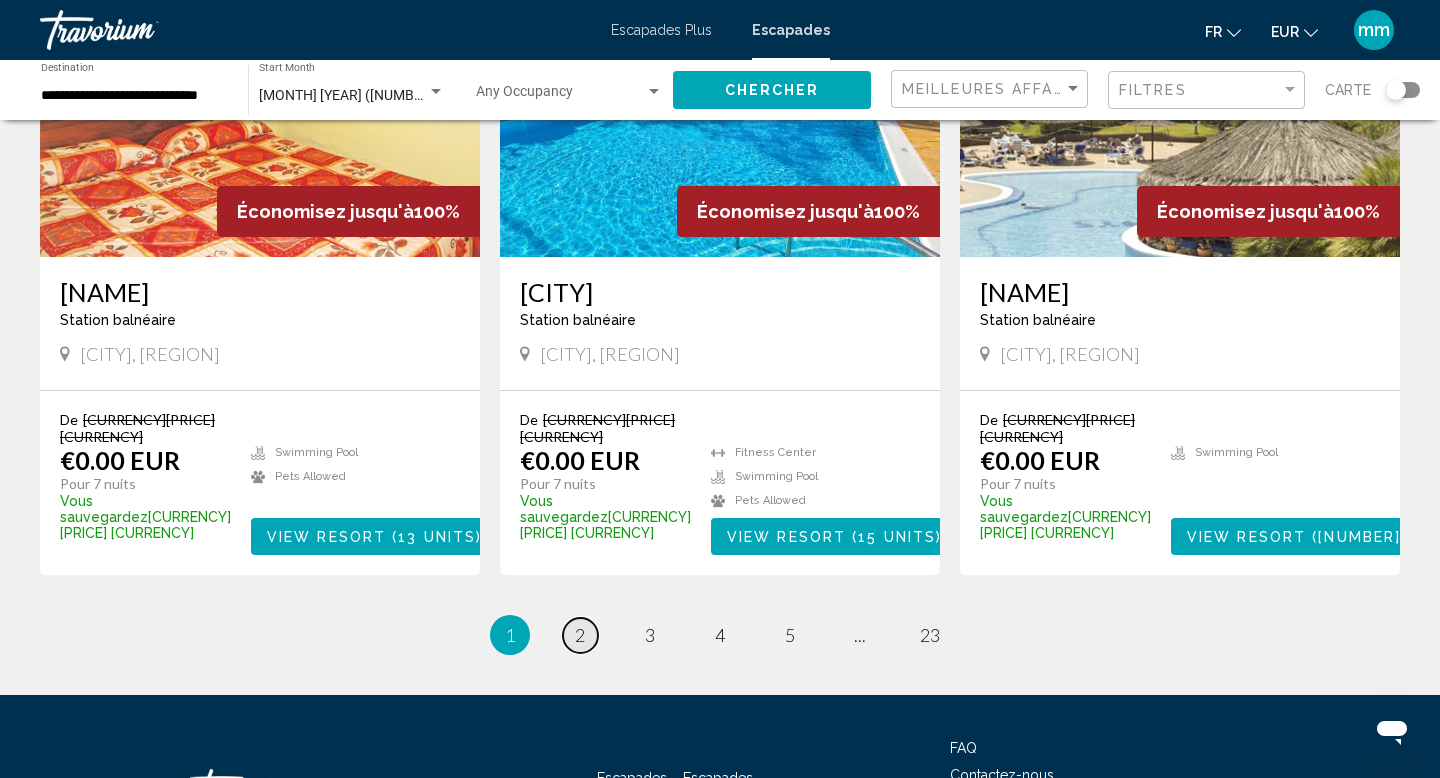 click on "page  2" at bounding box center [580, 635] 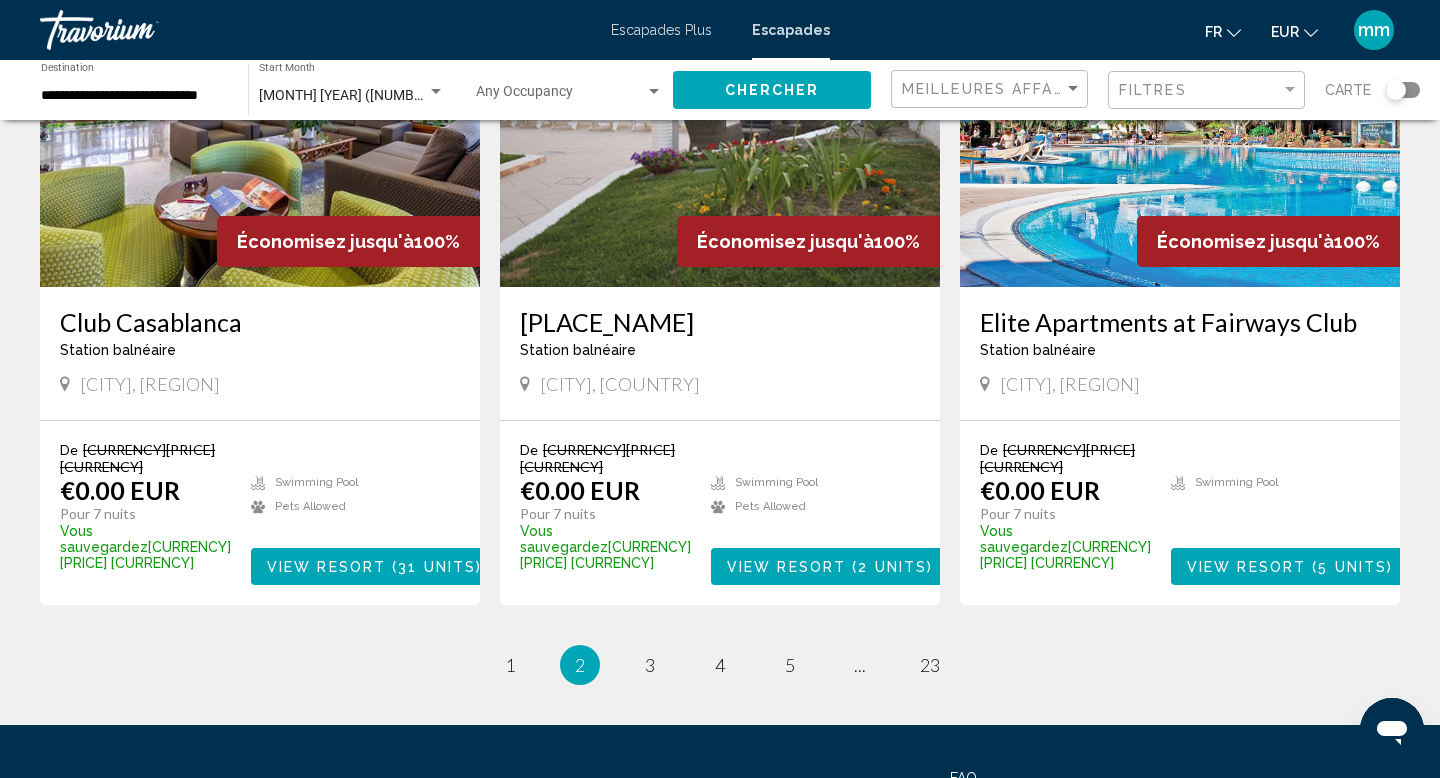 scroll, scrollTop: 2337, scrollLeft: 0, axis: vertical 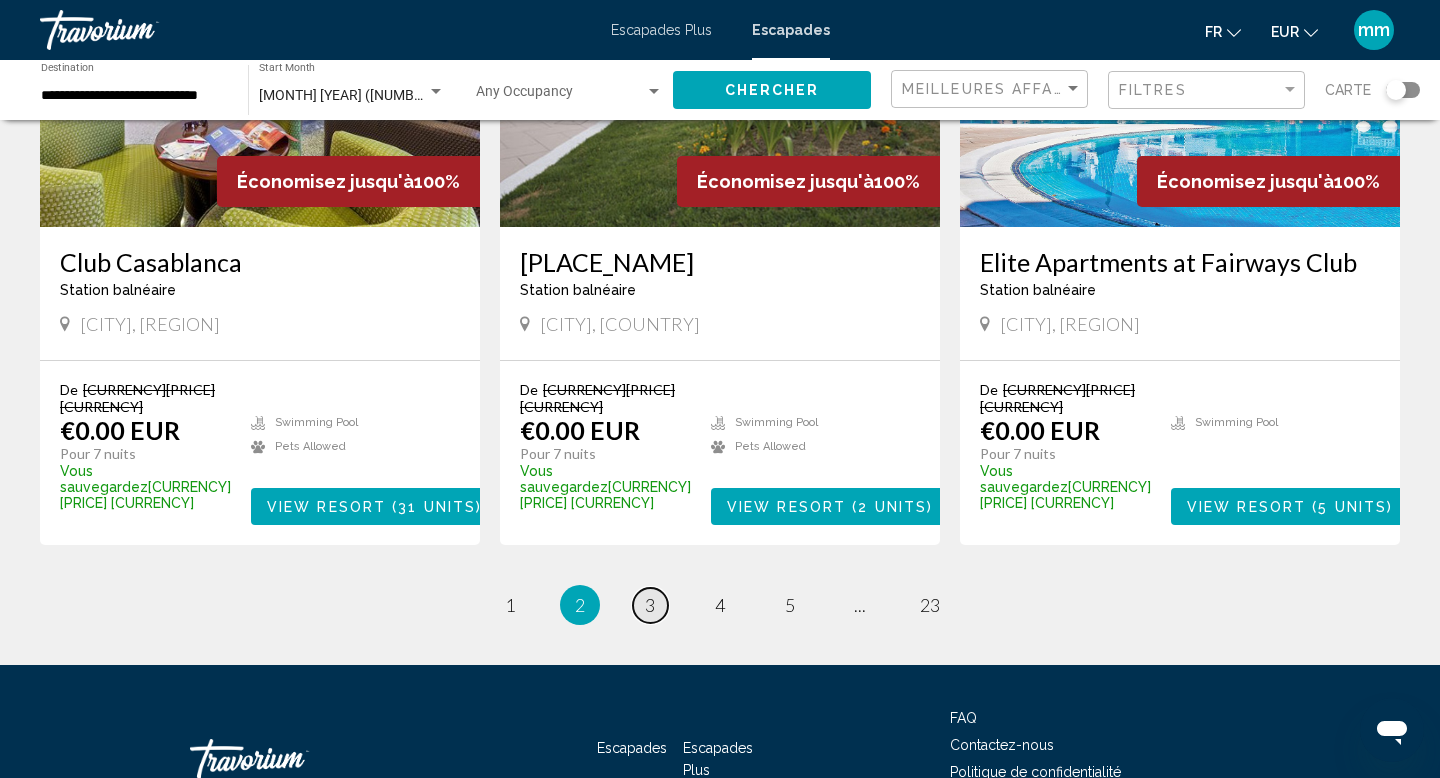 click on "page [NUMBER]" at bounding box center [510, 605] 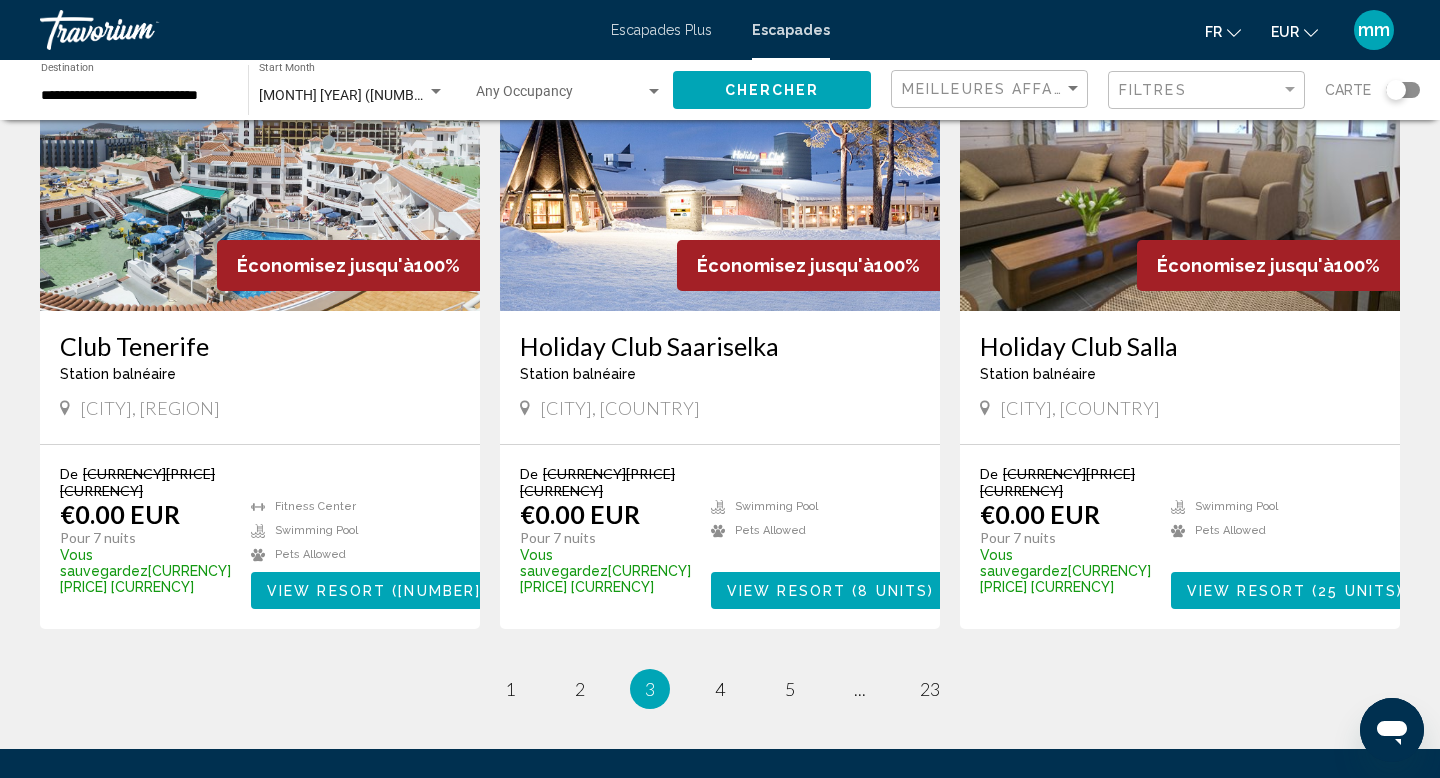 scroll, scrollTop: 2255, scrollLeft: 0, axis: vertical 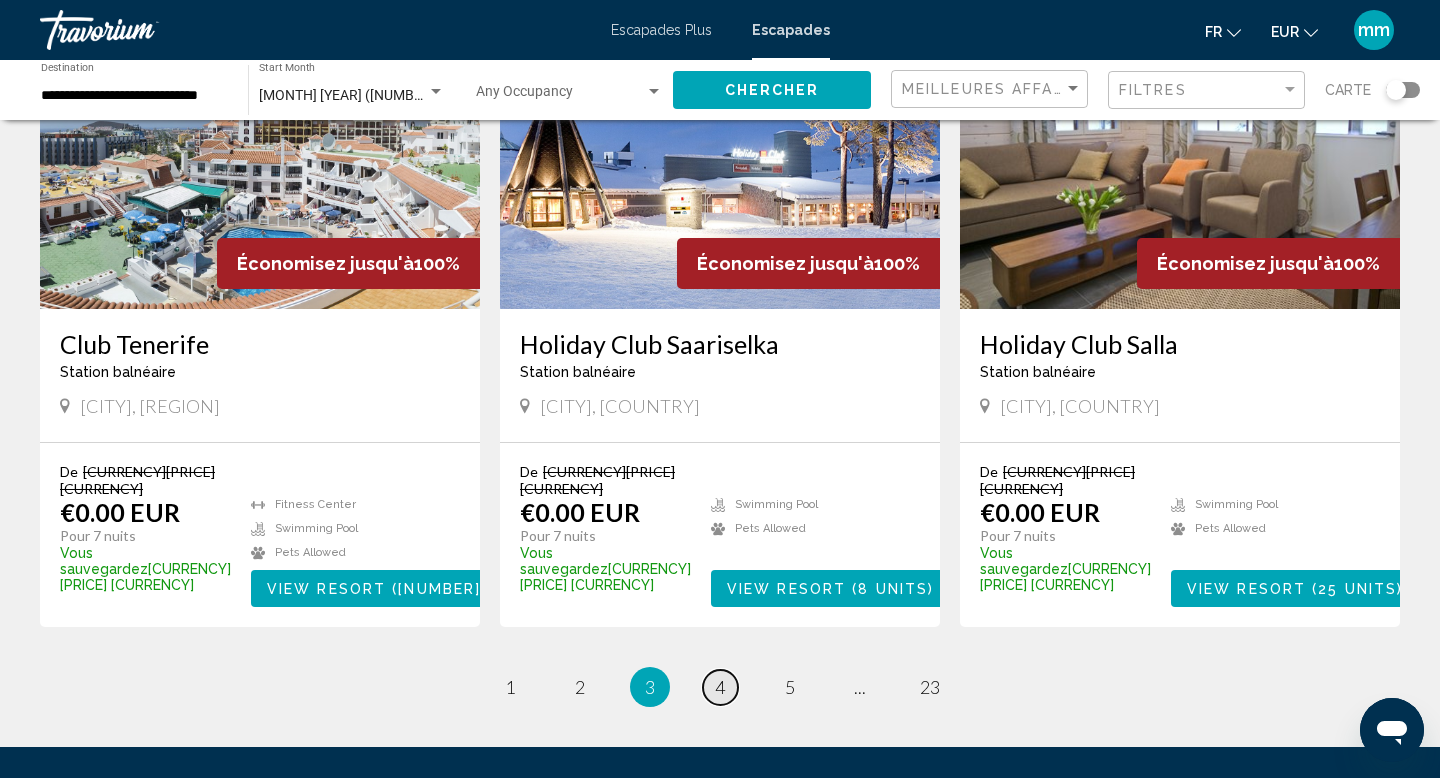 click on "page [NUMBER]" at bounding box center [510, 687] 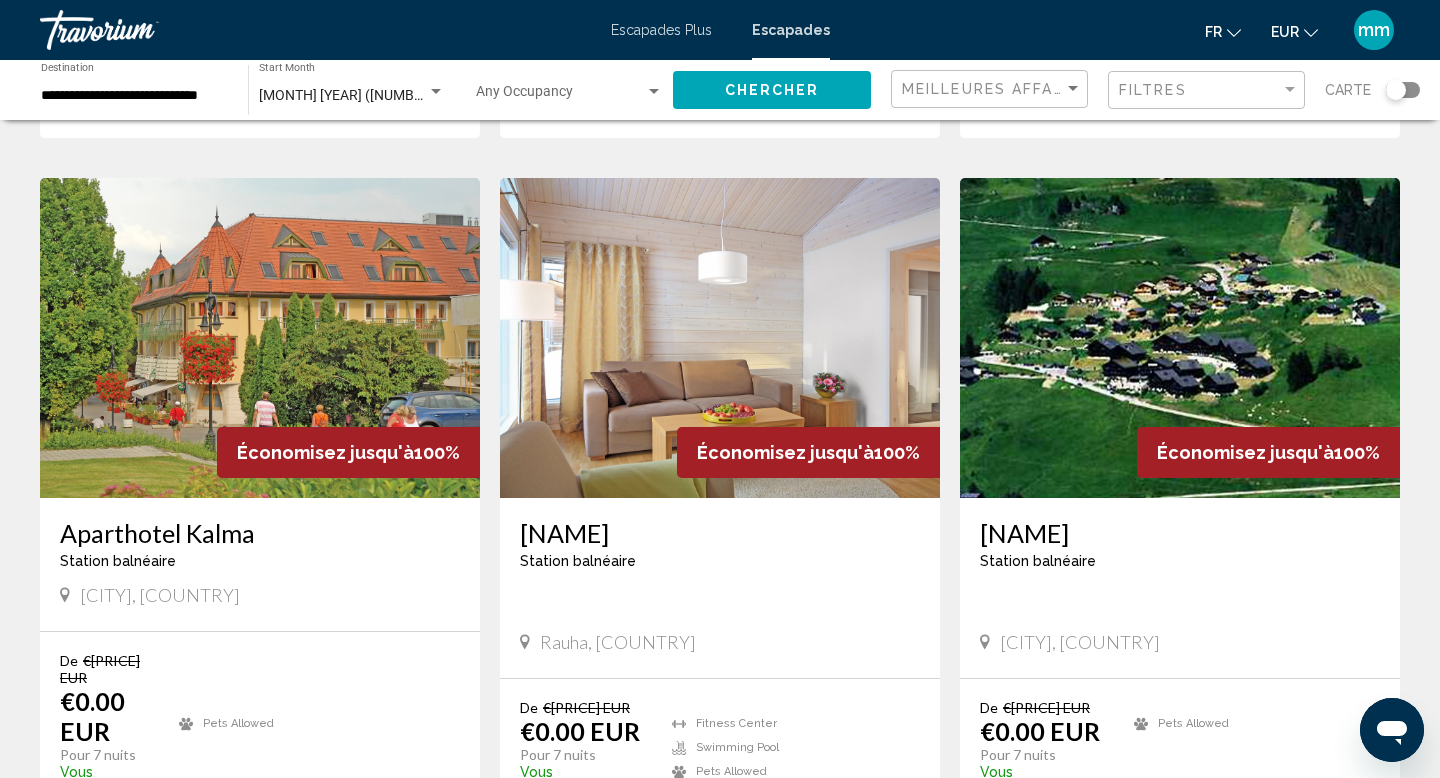 scroll, scrollTop: 2083, scrollLeft: 0, axis: vertical 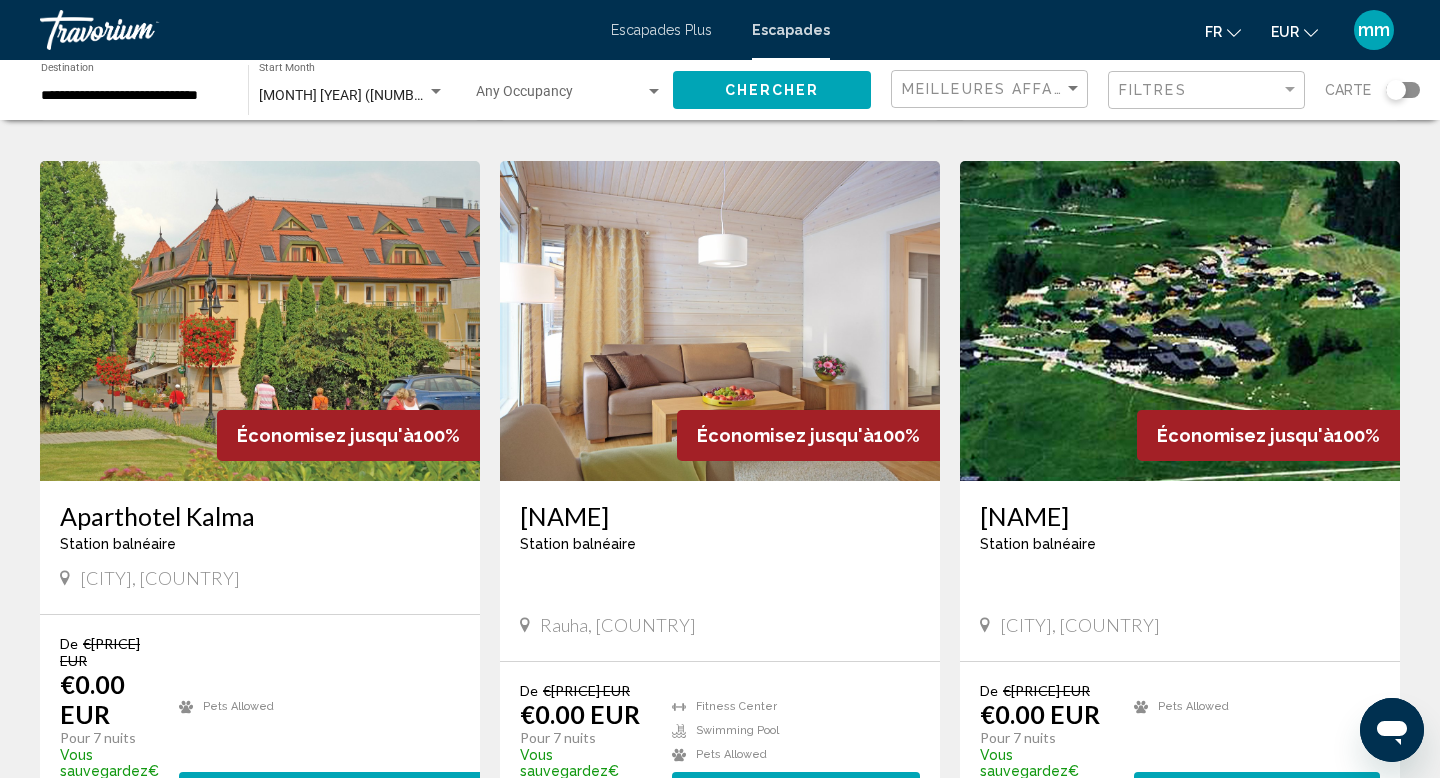 click at bounding box center (1180, 321) 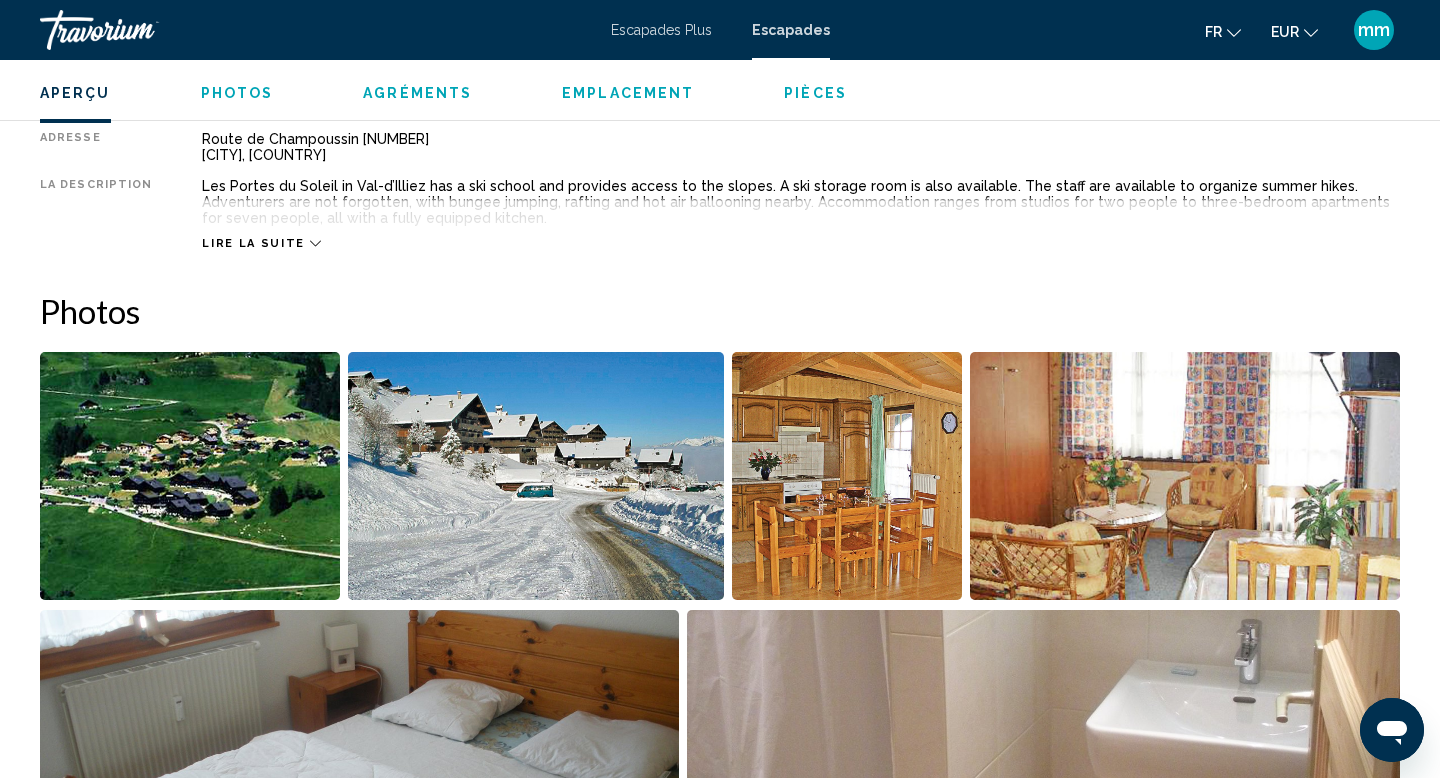 scroll, scrollTop: 746, scrollLeft: 0, axis: vertical 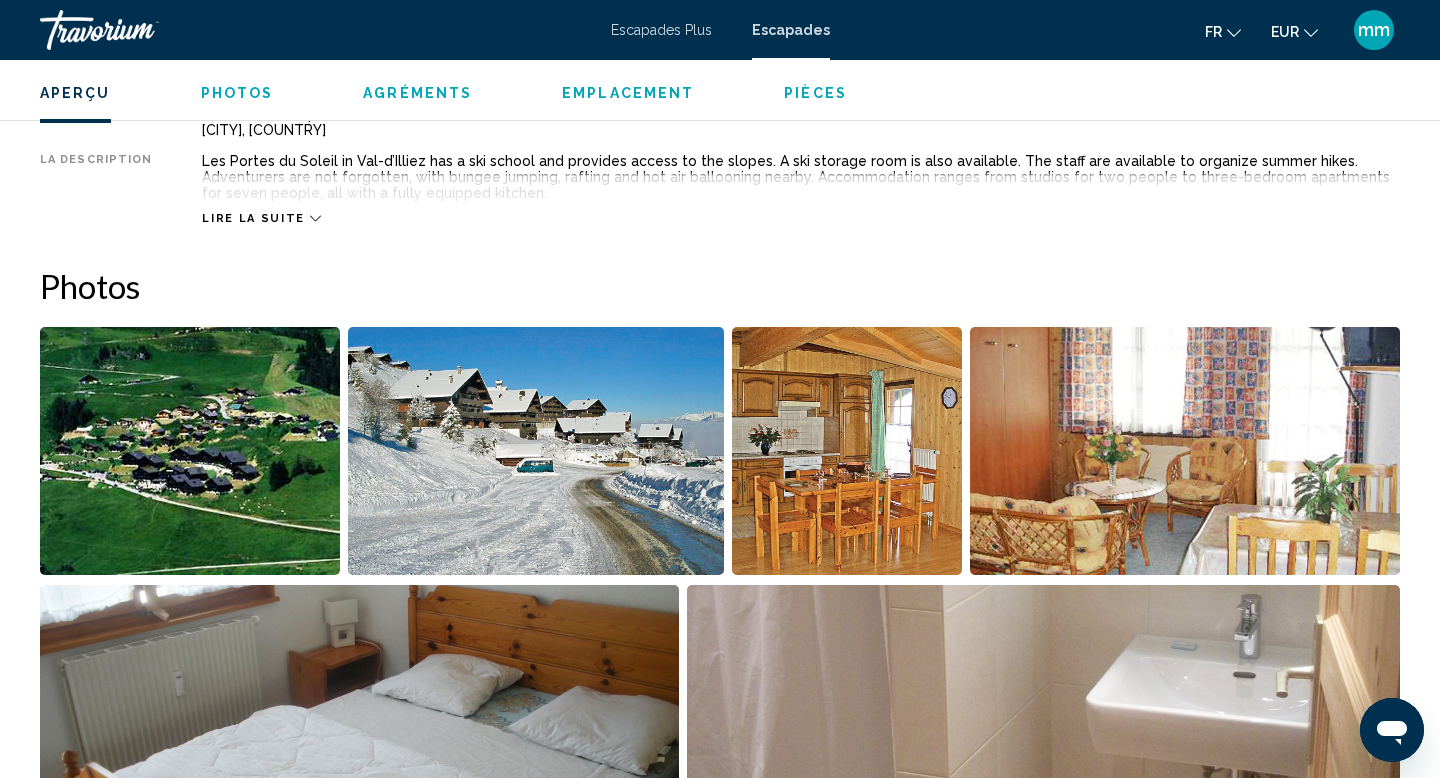 click at bounding box center (190, 451) 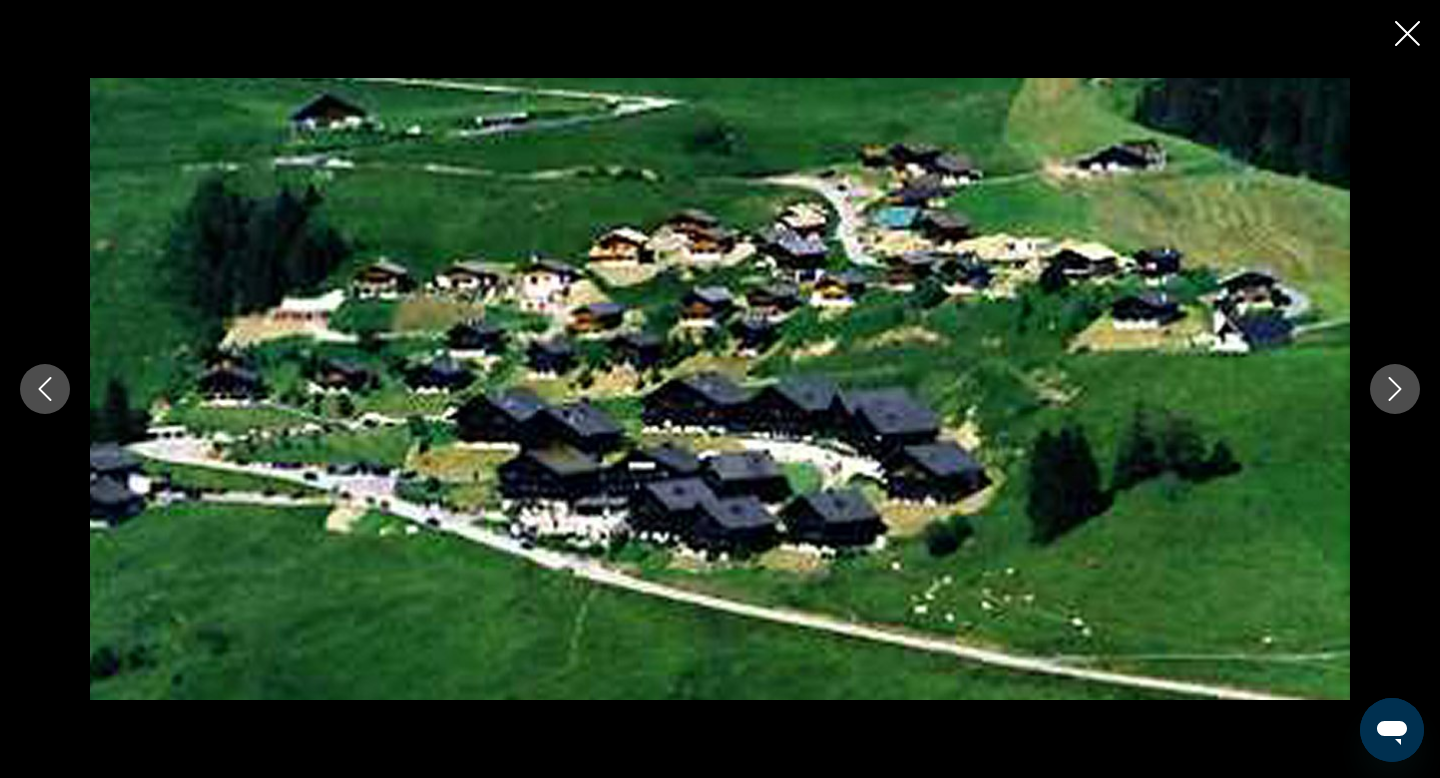 click at bounding box center [1395, 389] 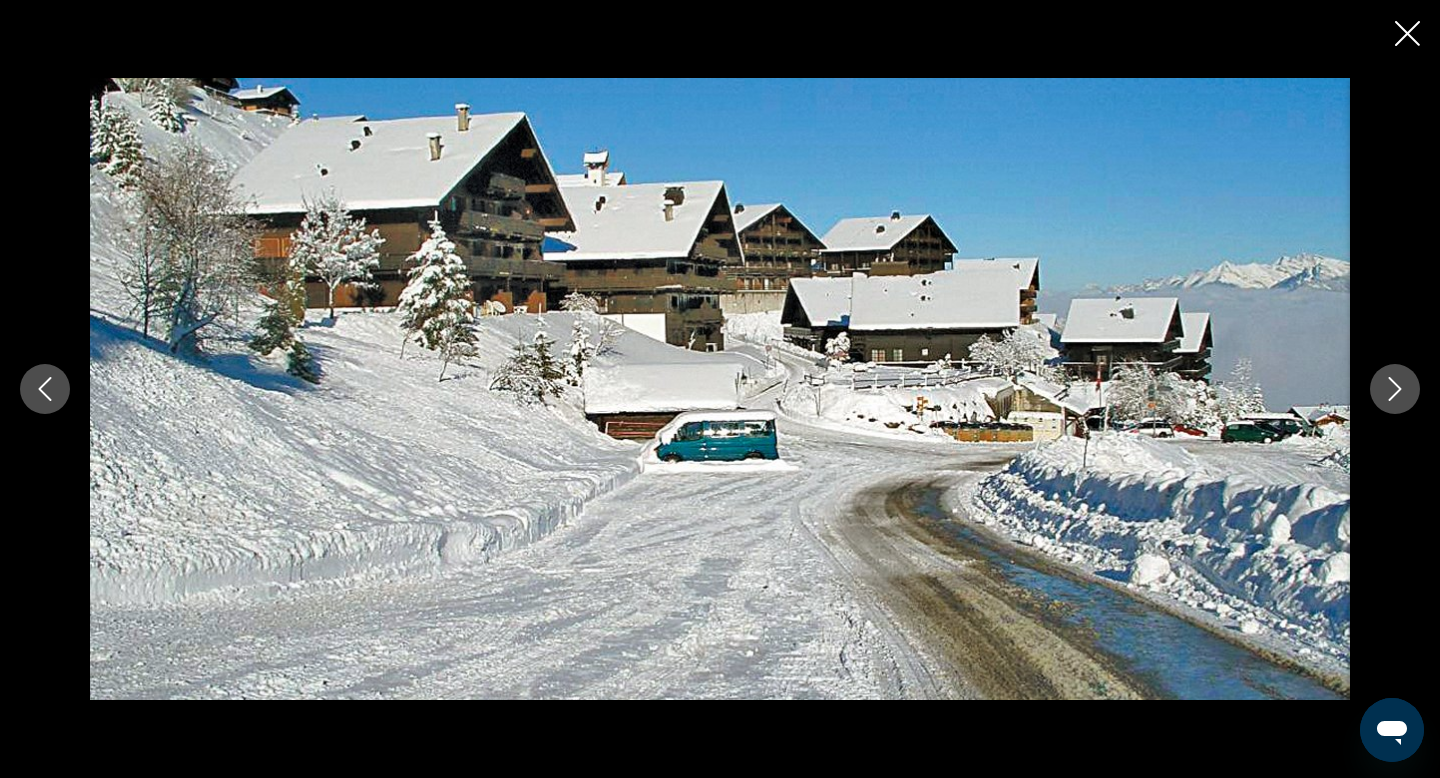 click at bounding box center [1395, 389] 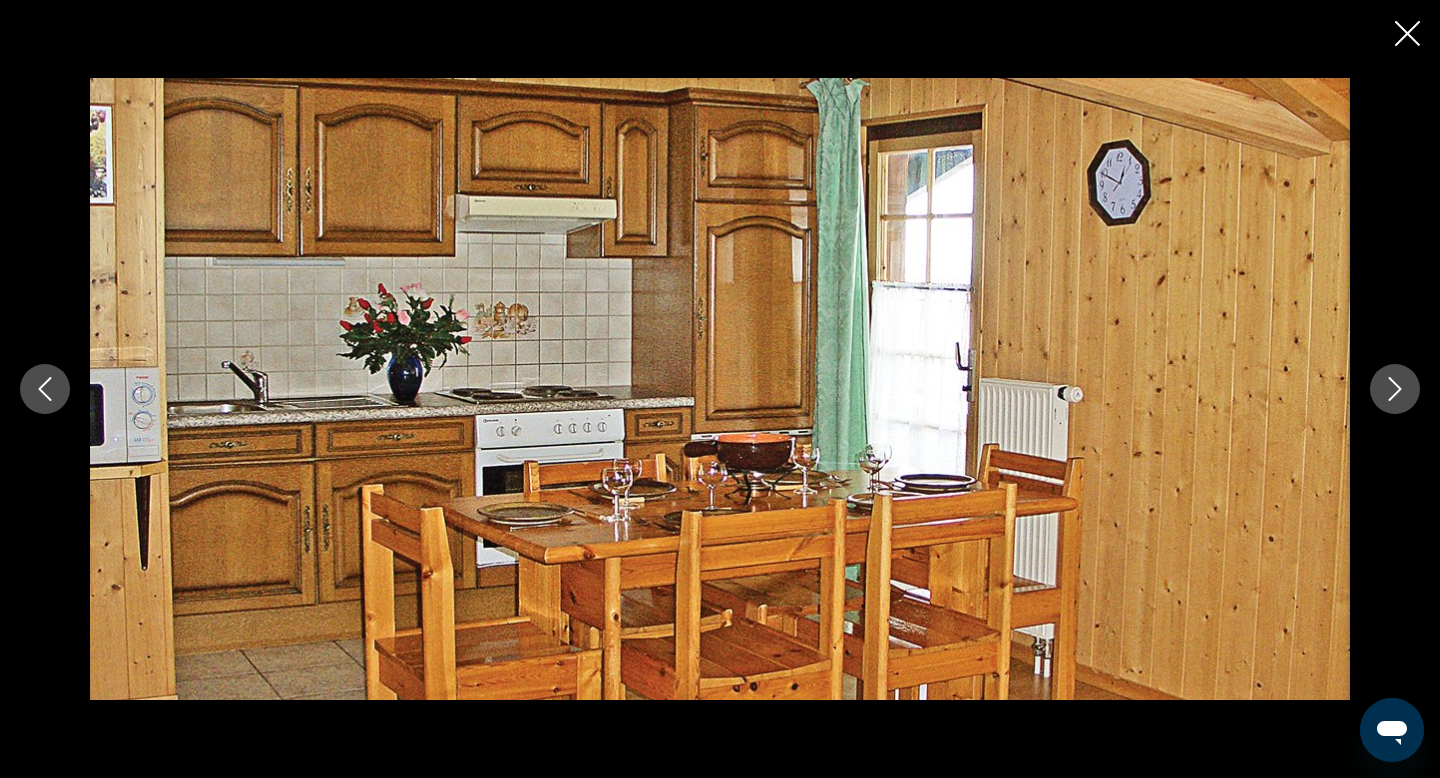 click at bounding box center [1395, 389] 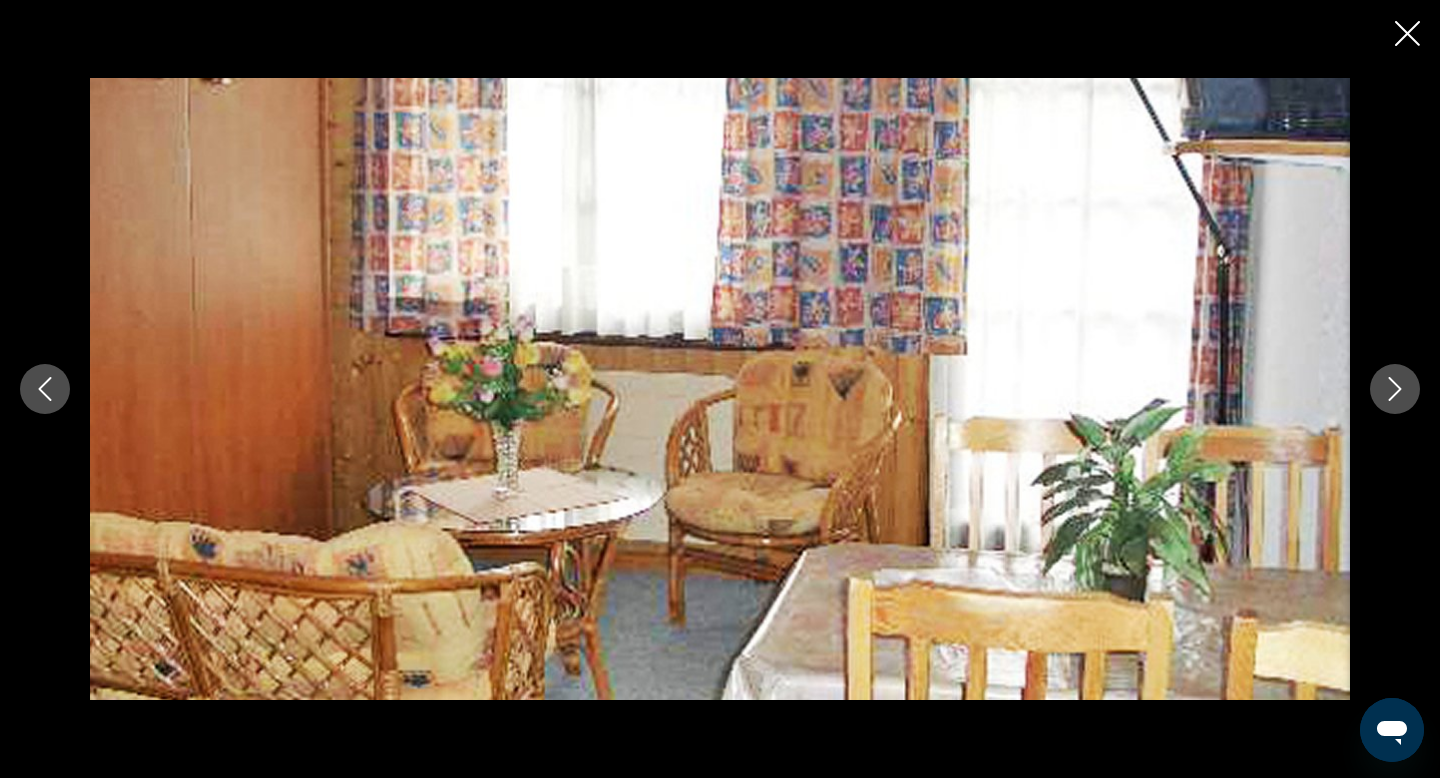 click at bounding box center (1395, 389) 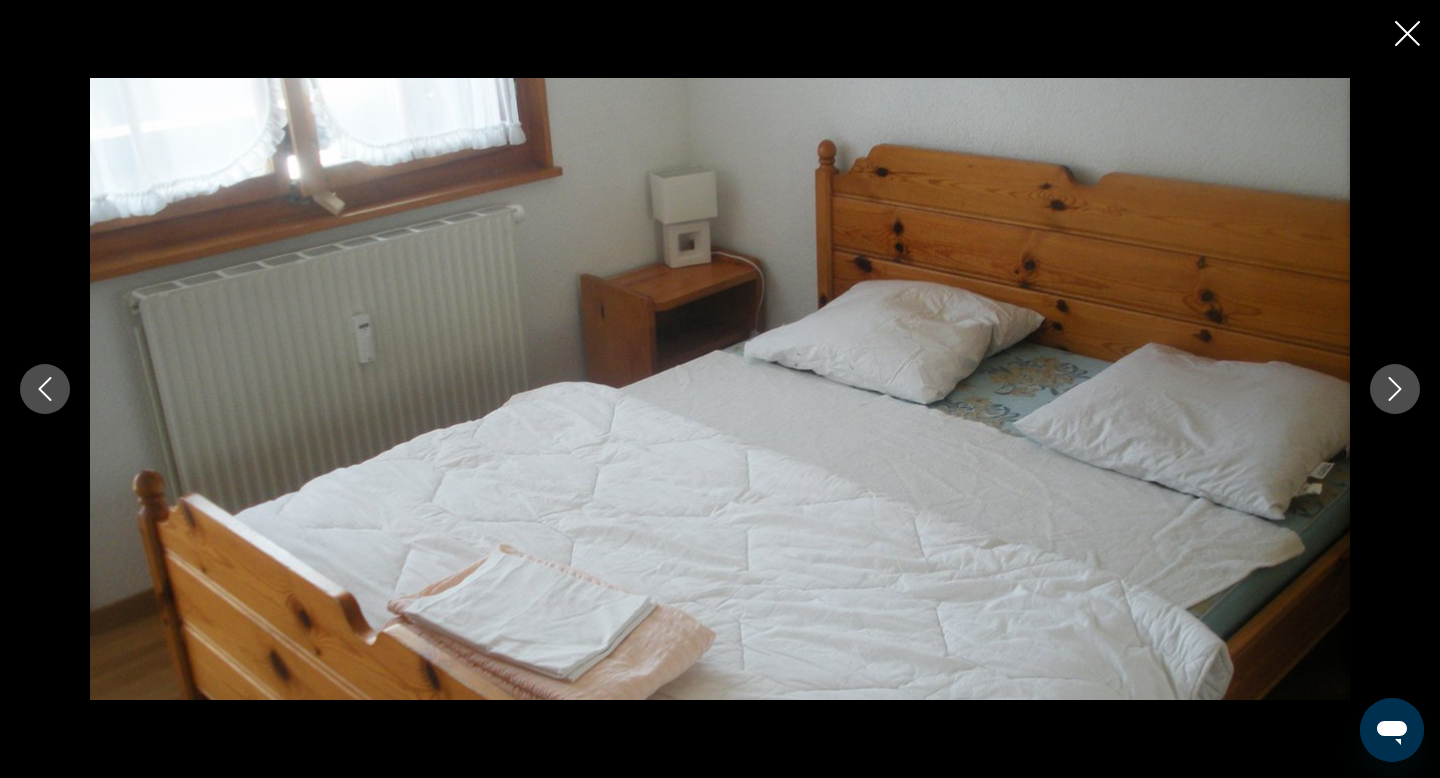 click at bounding box center [1395, 389] 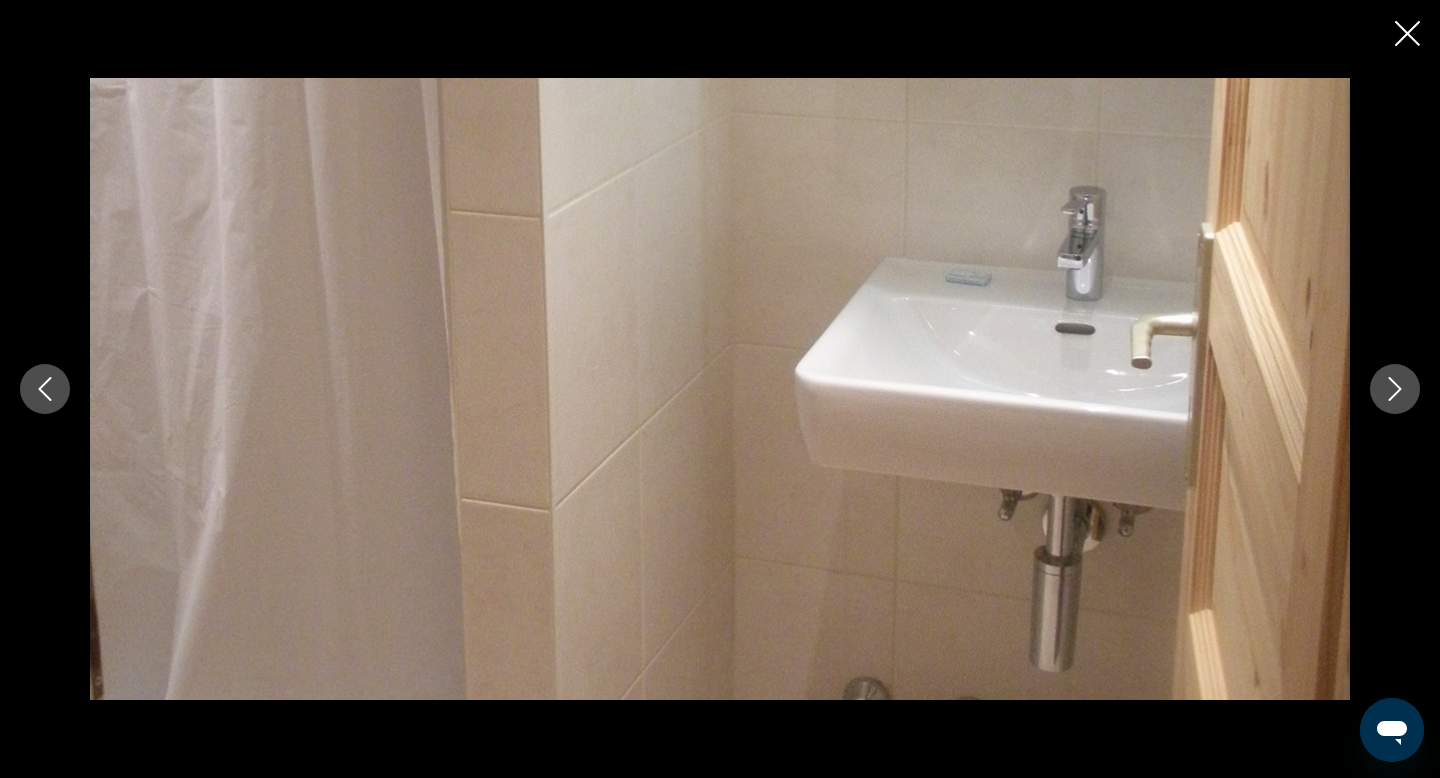 click at bounding box center [1395, 389] 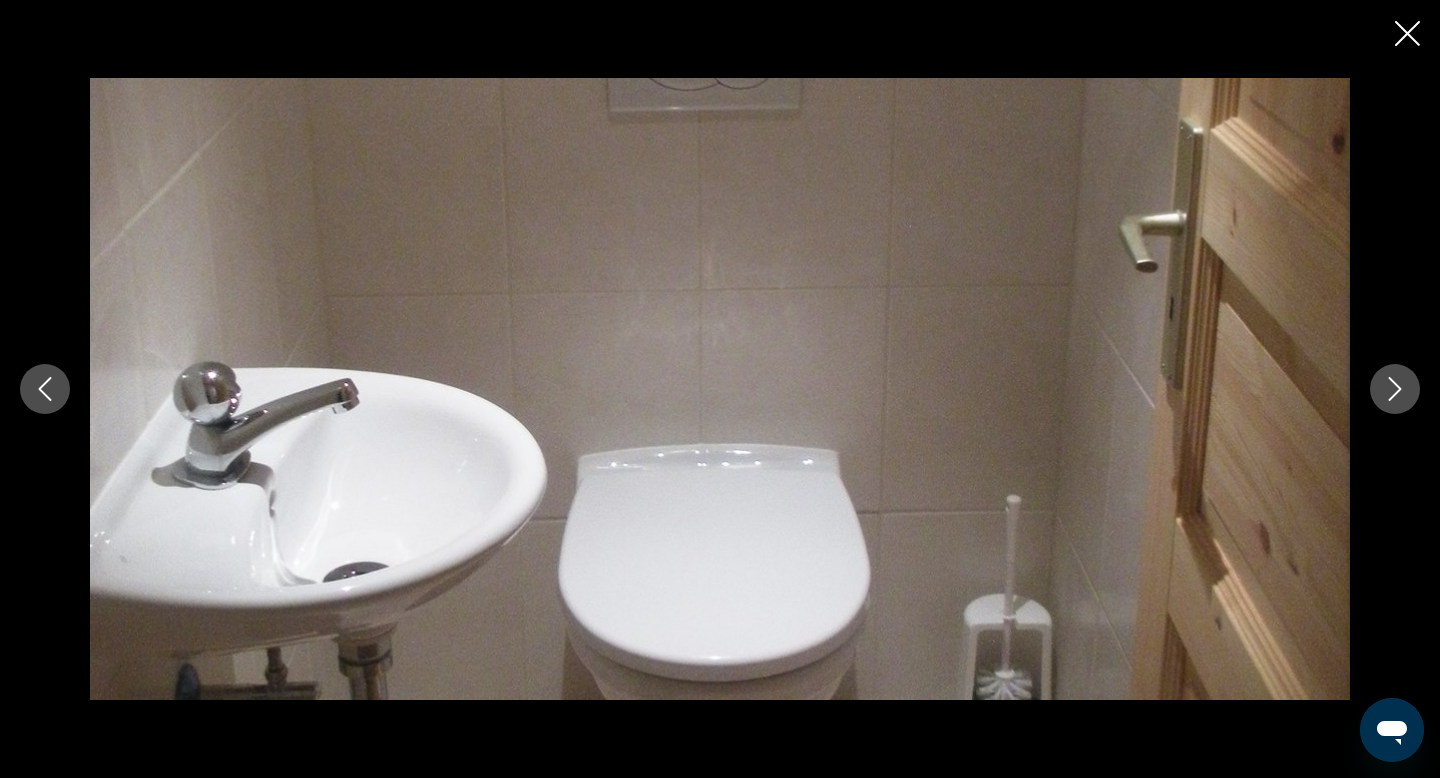 click at bounding box center [1395, 389] 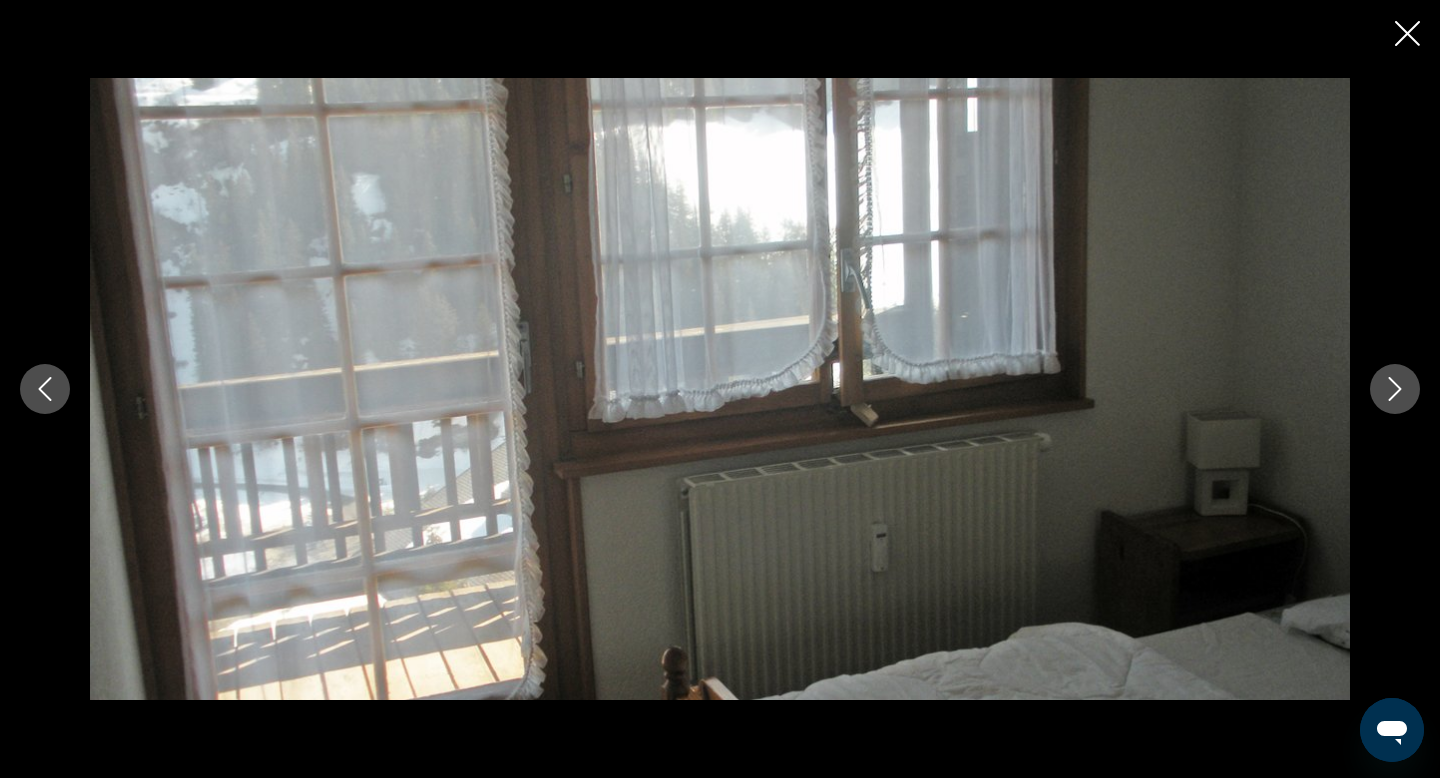 click at bounding box center [1395, 389] 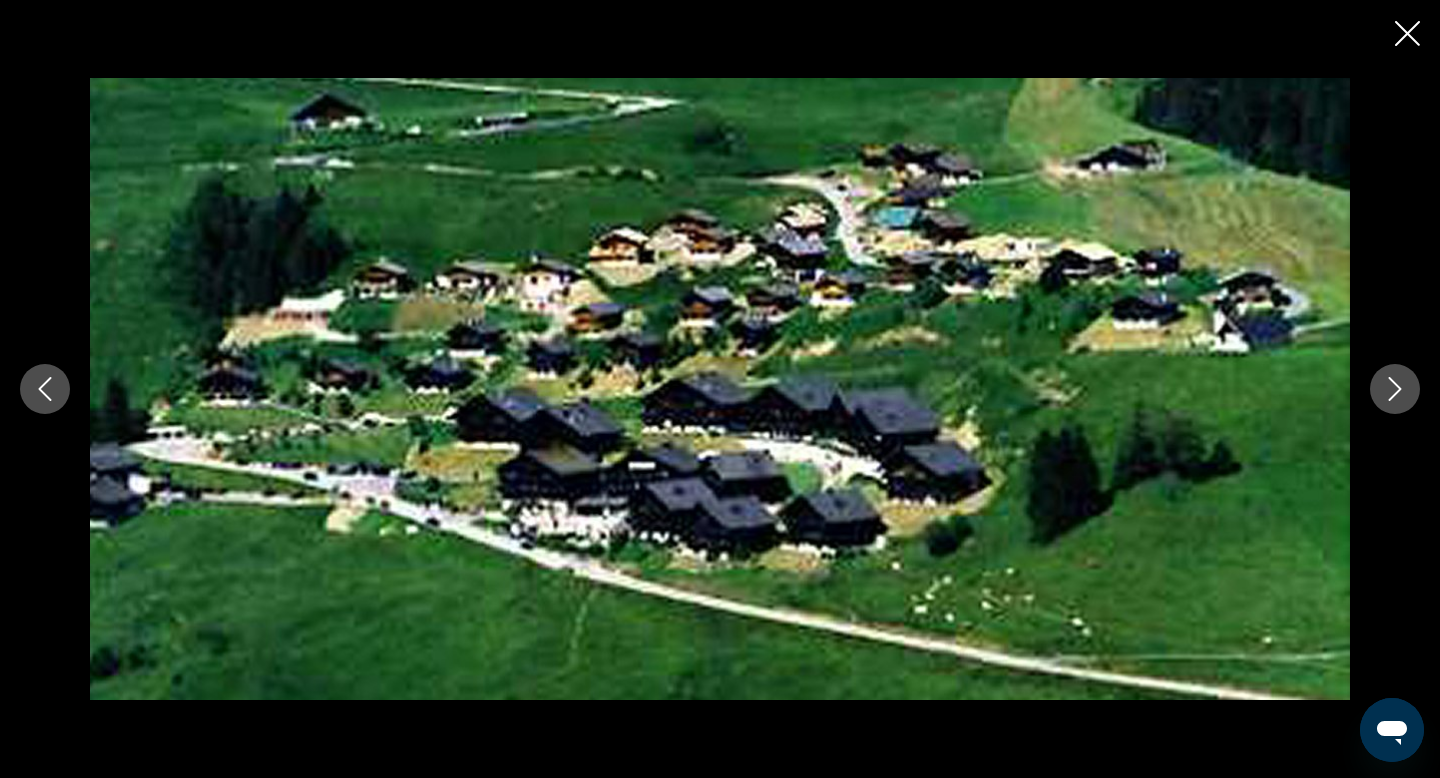 click at bounding box center [1407, 33] 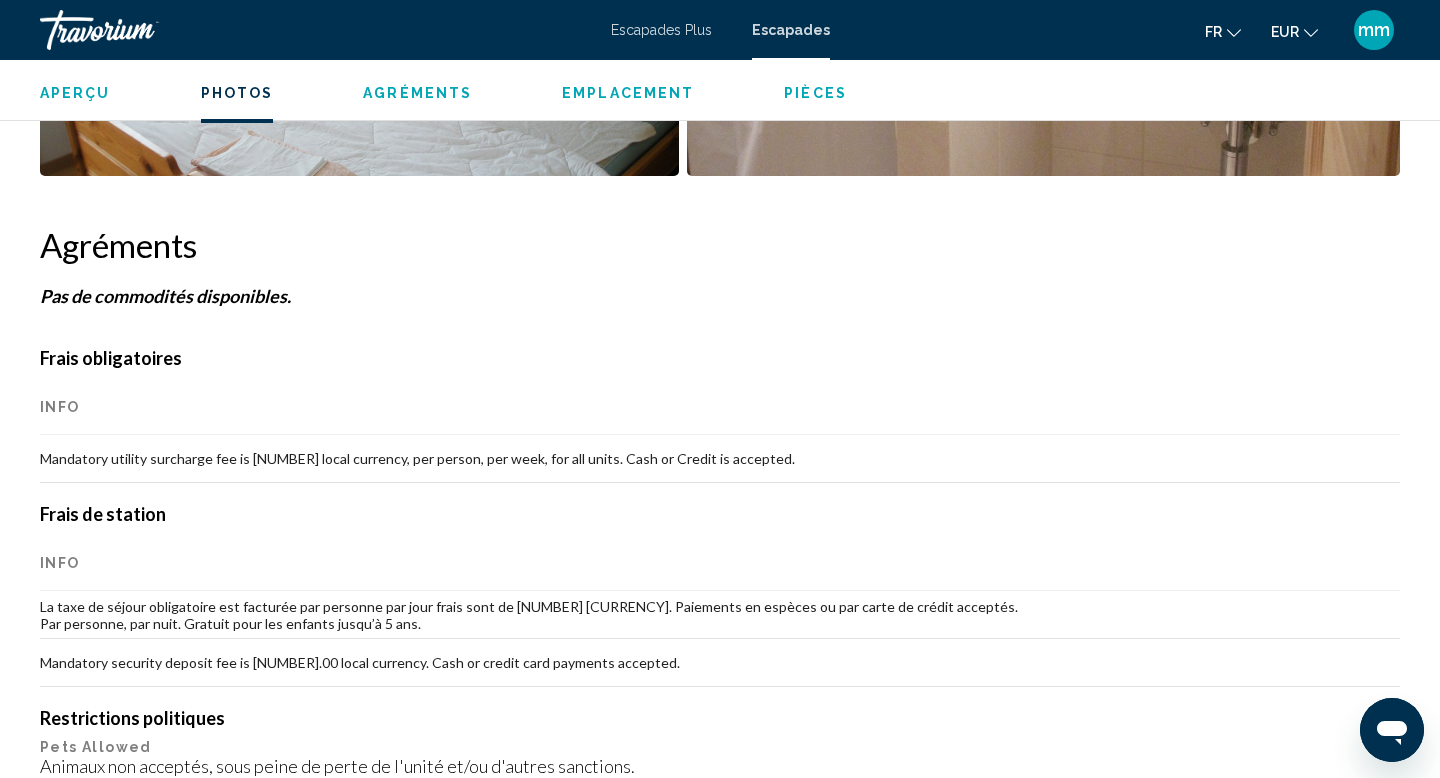 scroll, scrollTop: 1426, scrollLeft: 0, axis: vertical 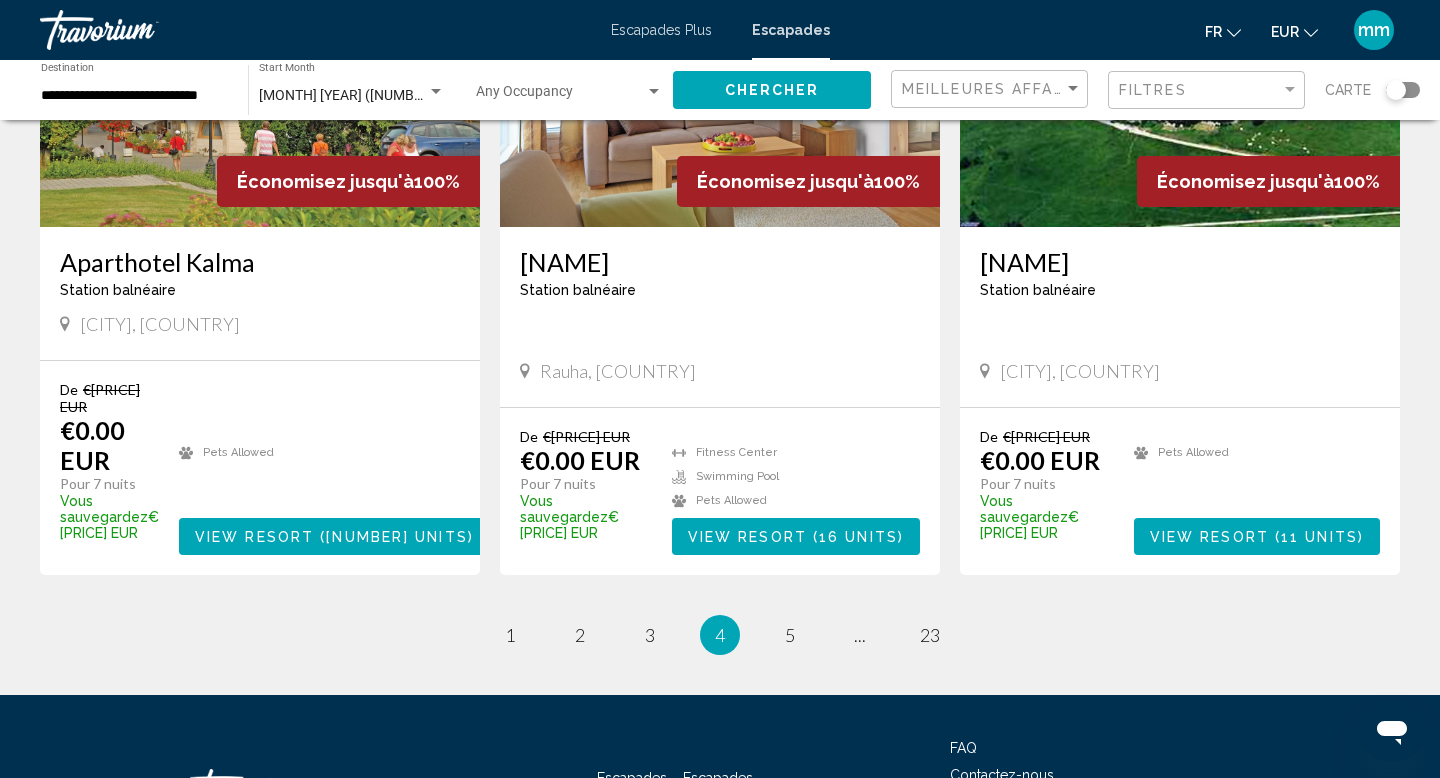 click on "page  5" at bounding box center [790, 635] 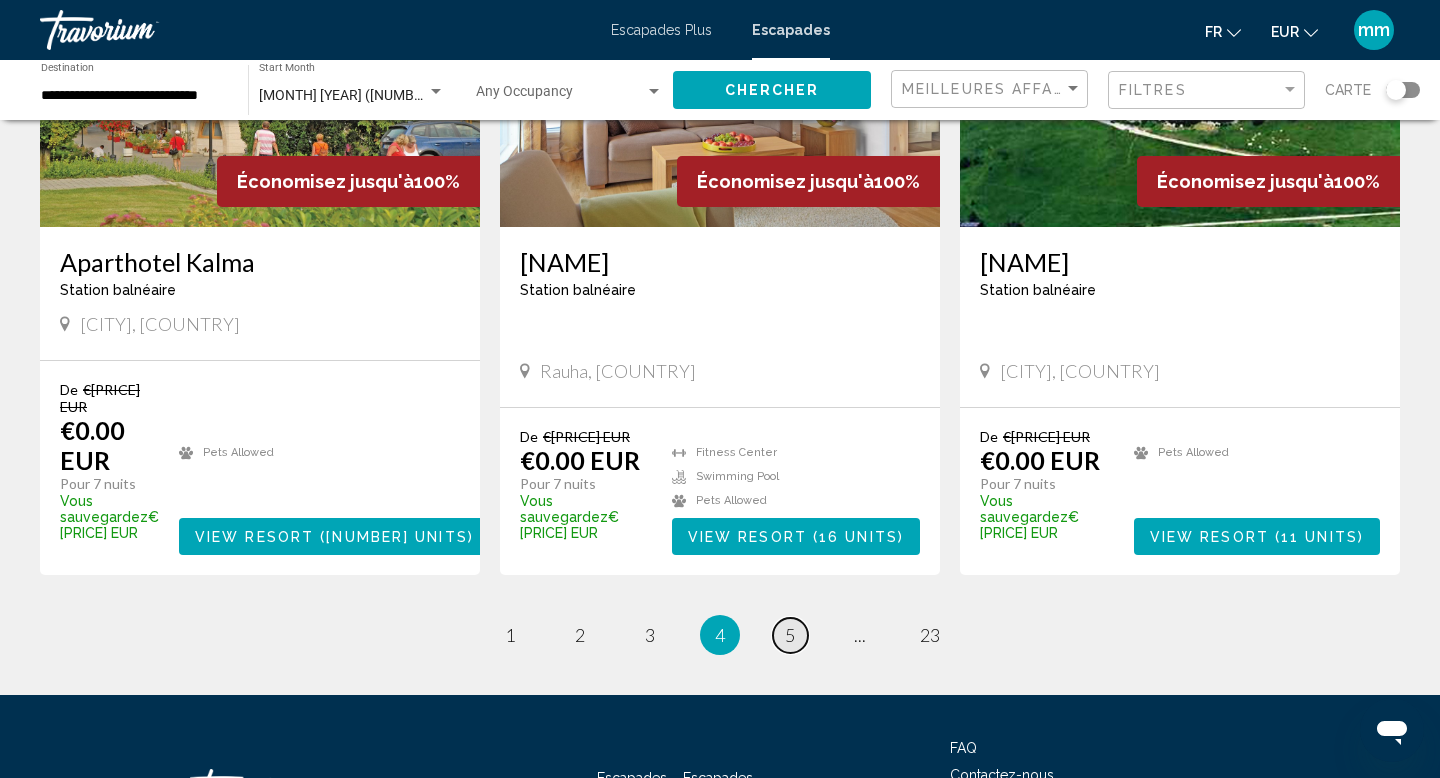 click on "5" at bounding box center (510, 635) 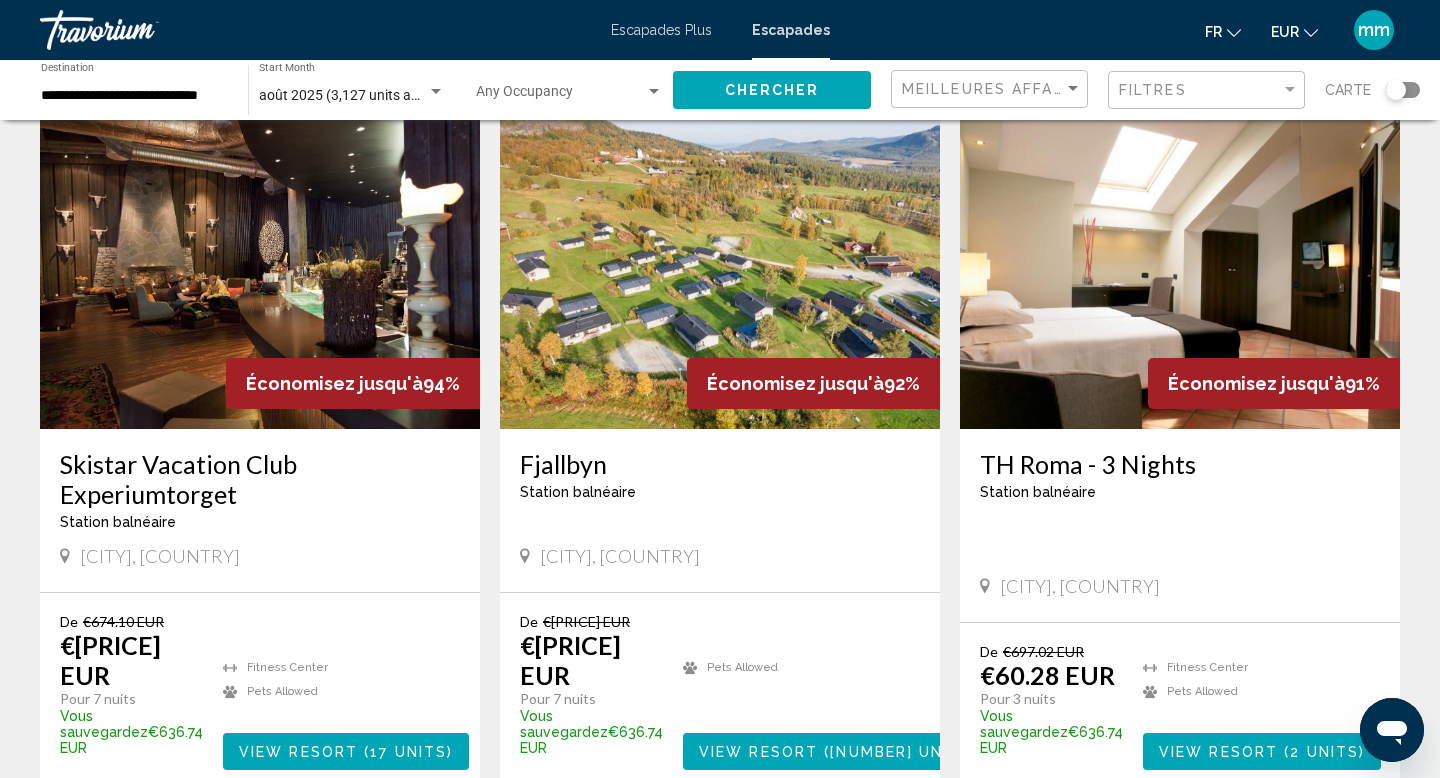 scroll, scrollTop: 2222, scrollLeft: 0, axis: vertical 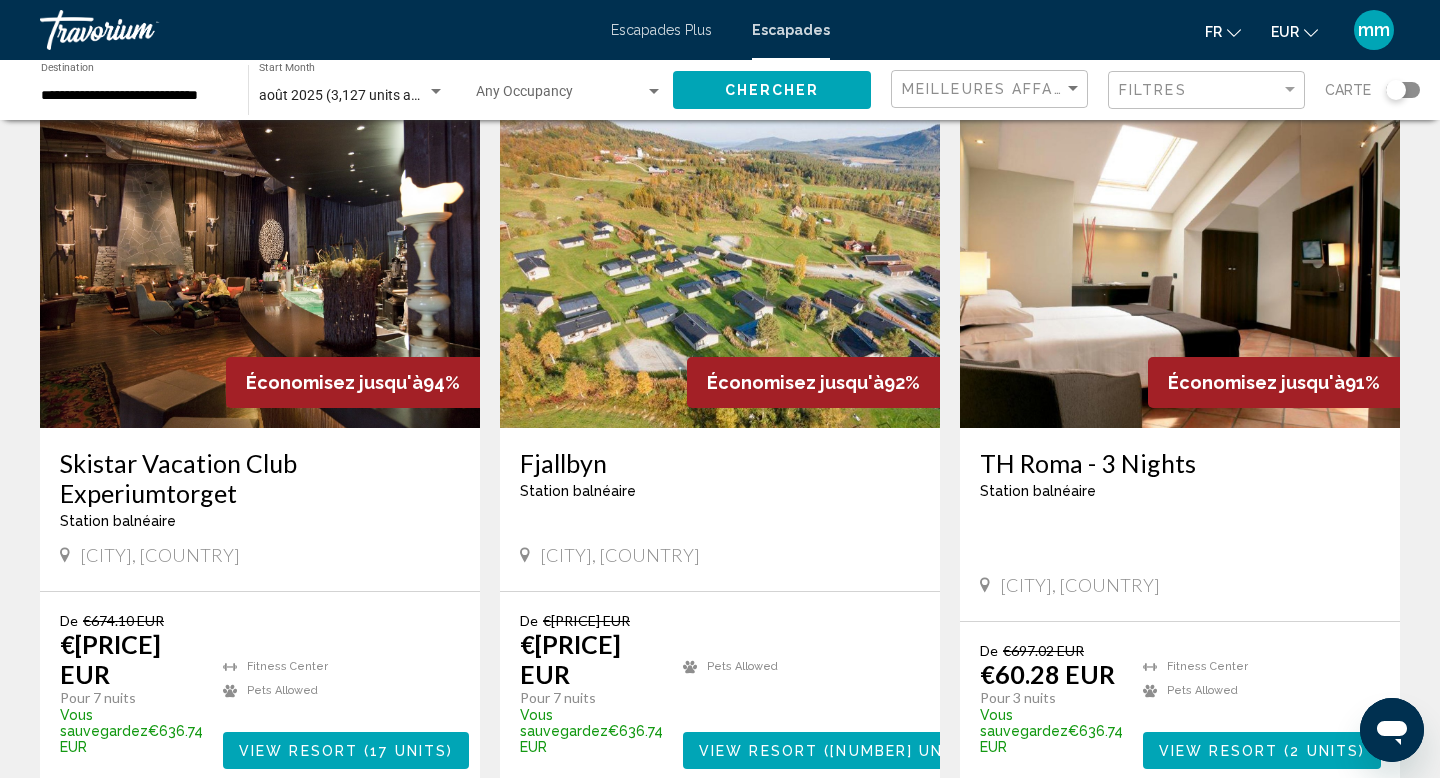 click on "6" at bounding box center (510, 849) 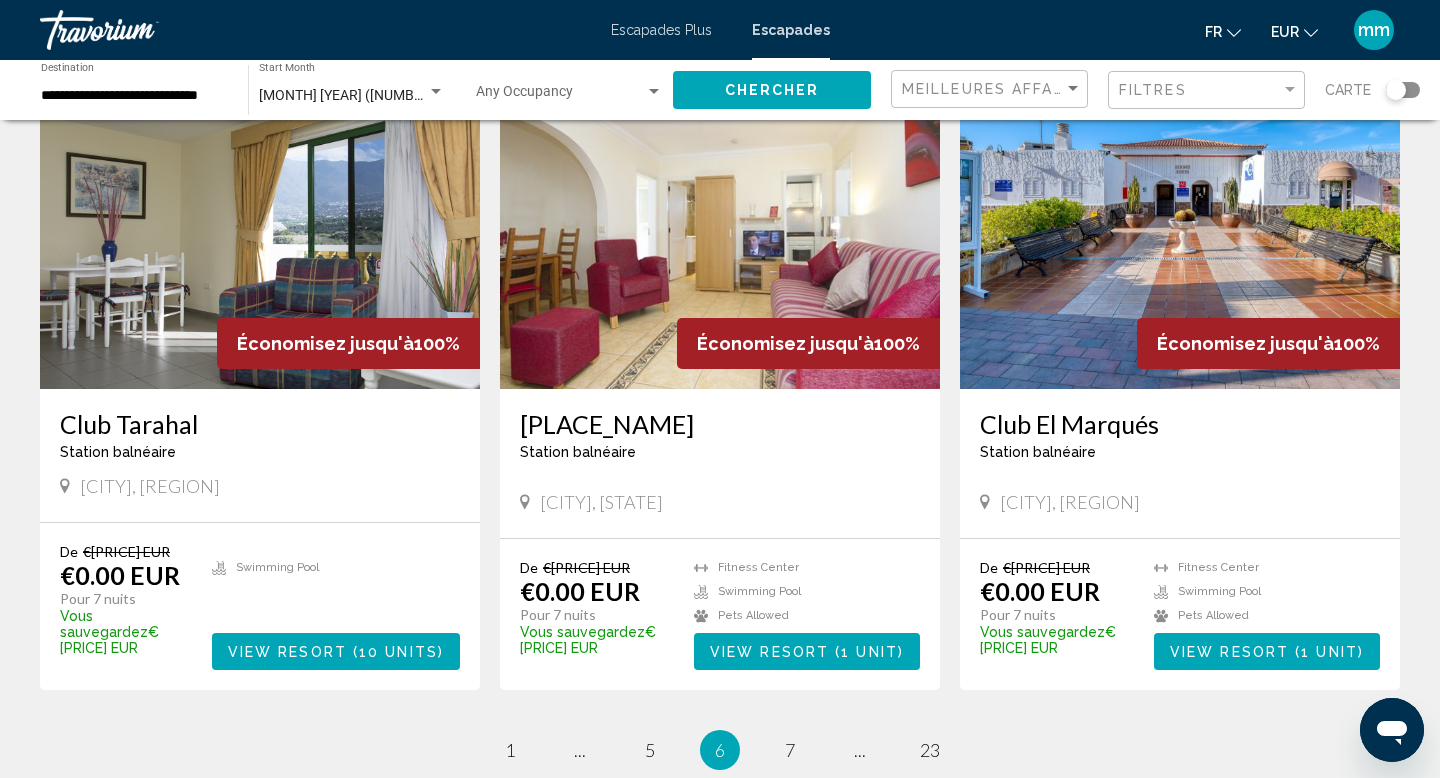 scroll, scrollTop: 2224, scrollLeft: 0, axis: vertical 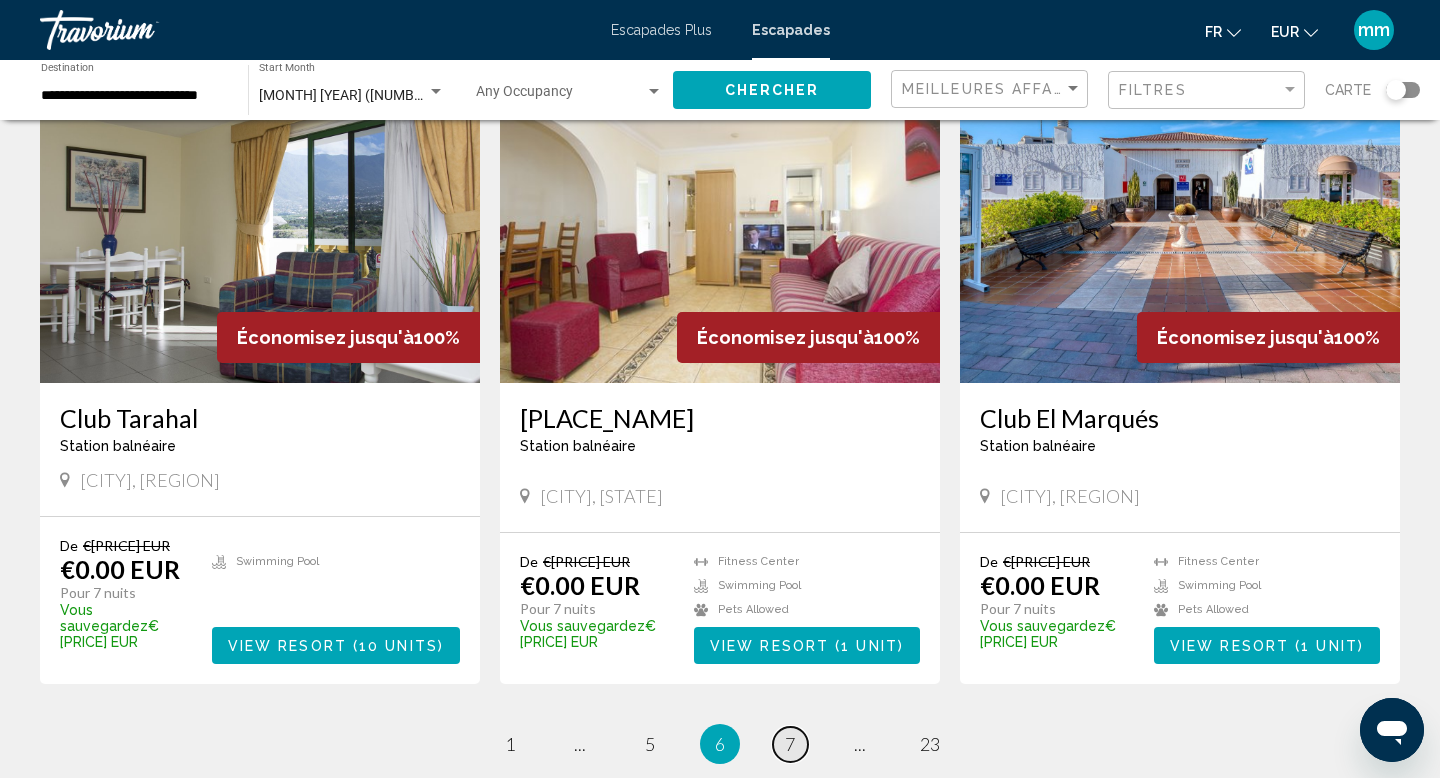 click on "7" at bounding box center [510, 744] 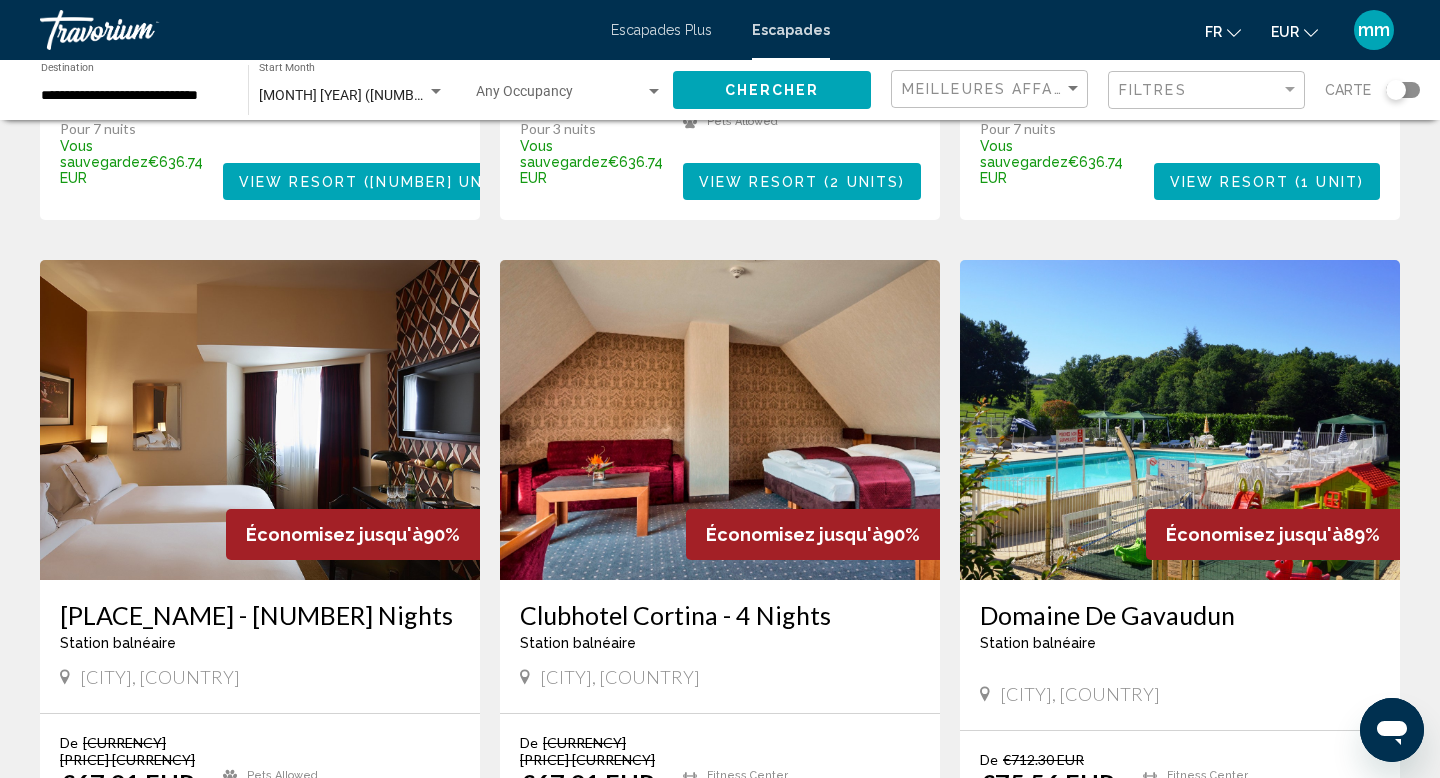 scroll, scrollTop: 2134, scrollLeft: 0, axis: vertical 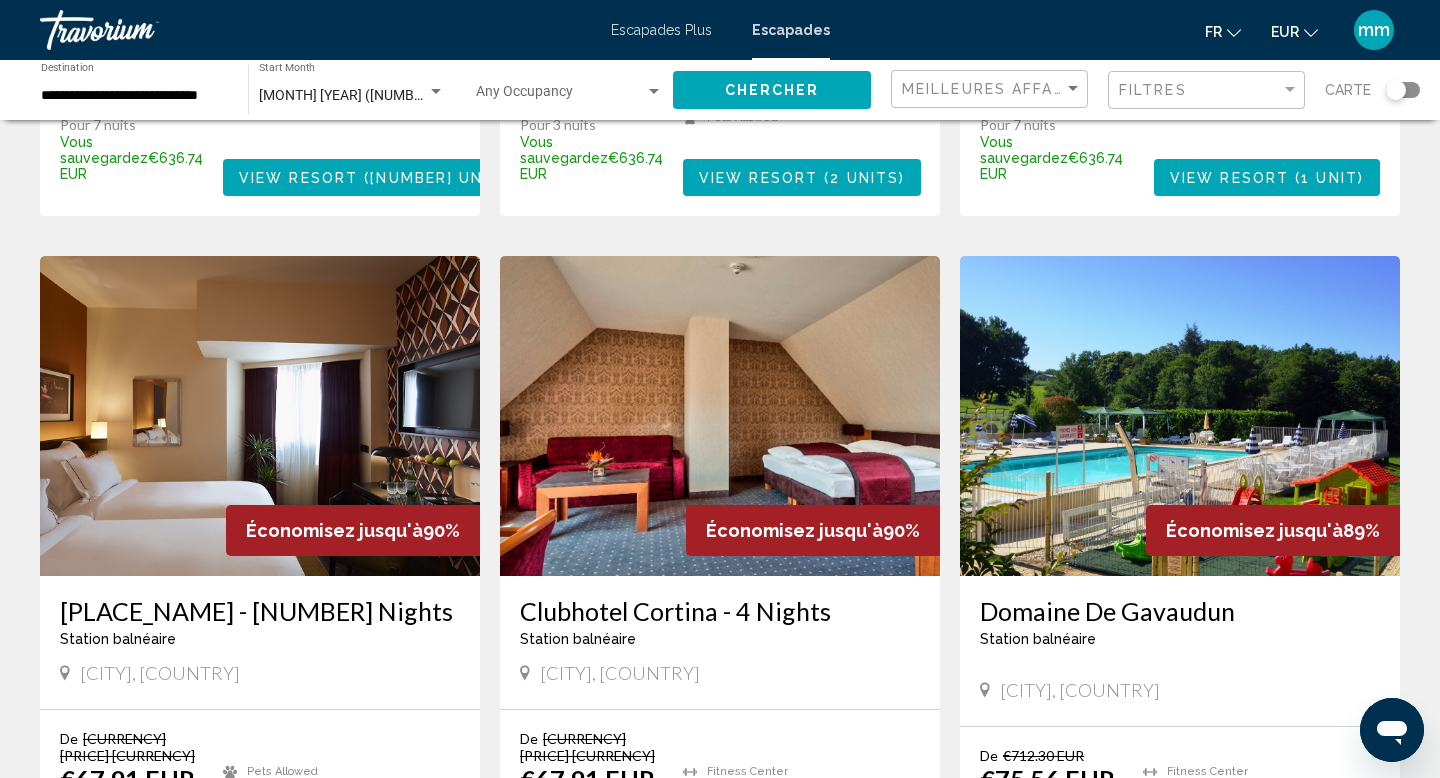 click at bounding box center (720, 416) 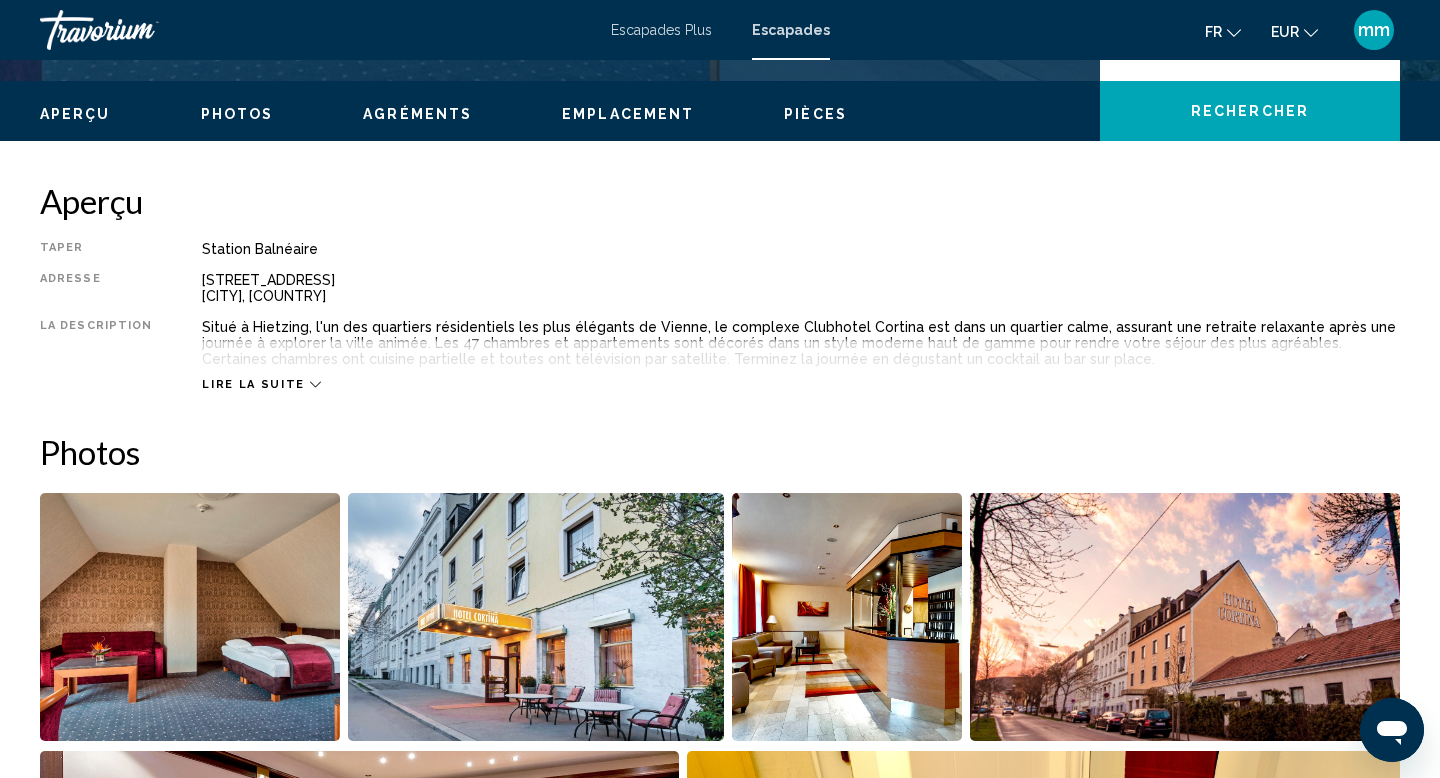 scroll, scrollTop: 757, scrollLeft: 0, axis: vertical 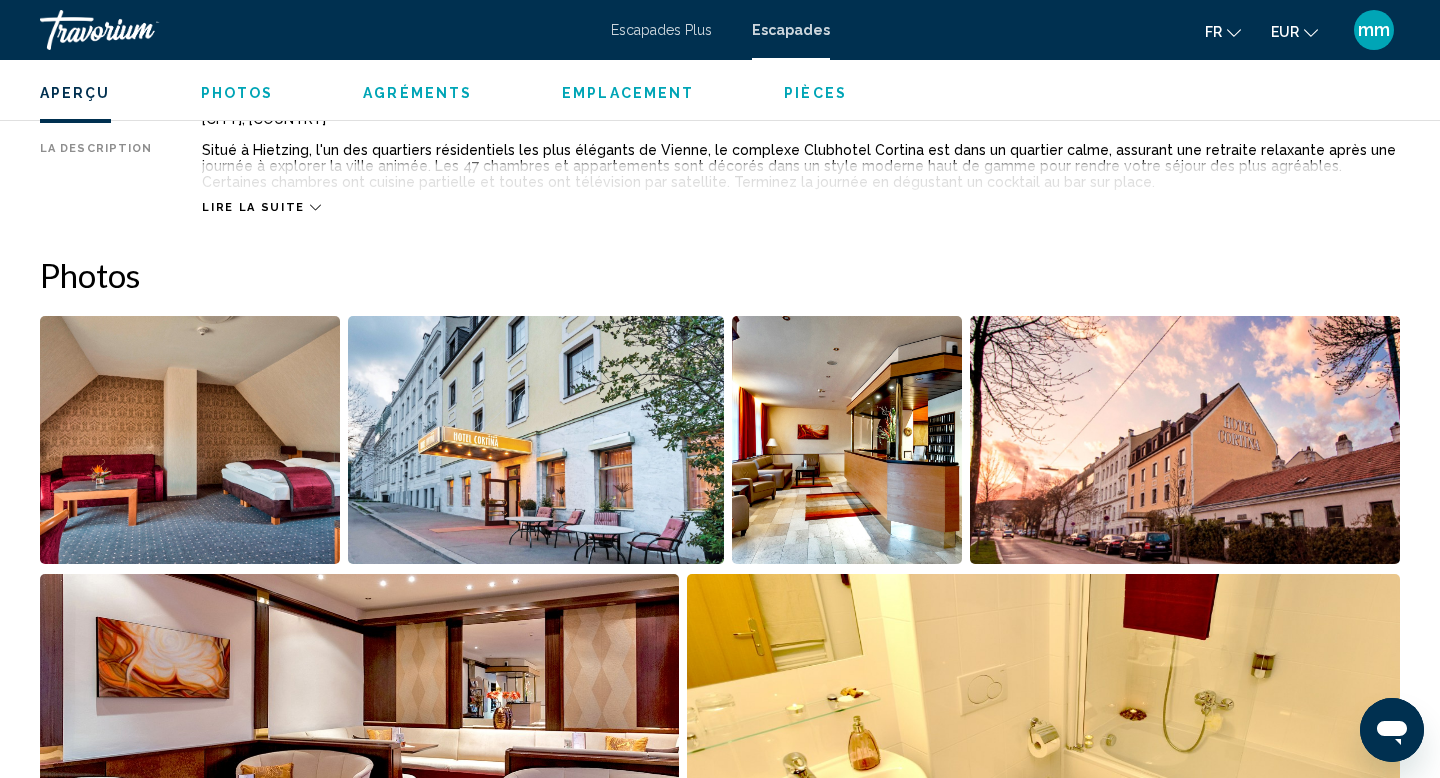 click at bounding box center [190, 440] 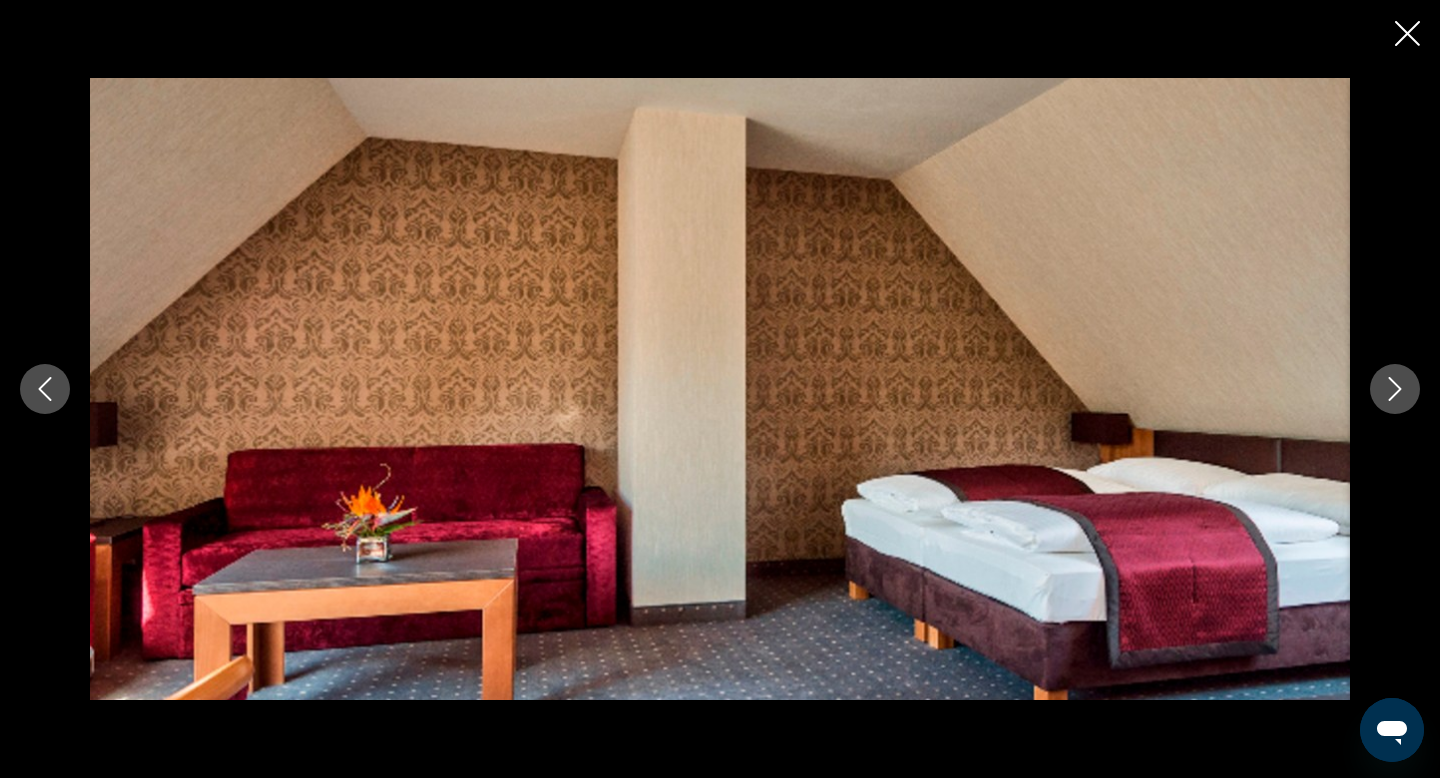 click at bounding box center [1395, 389] 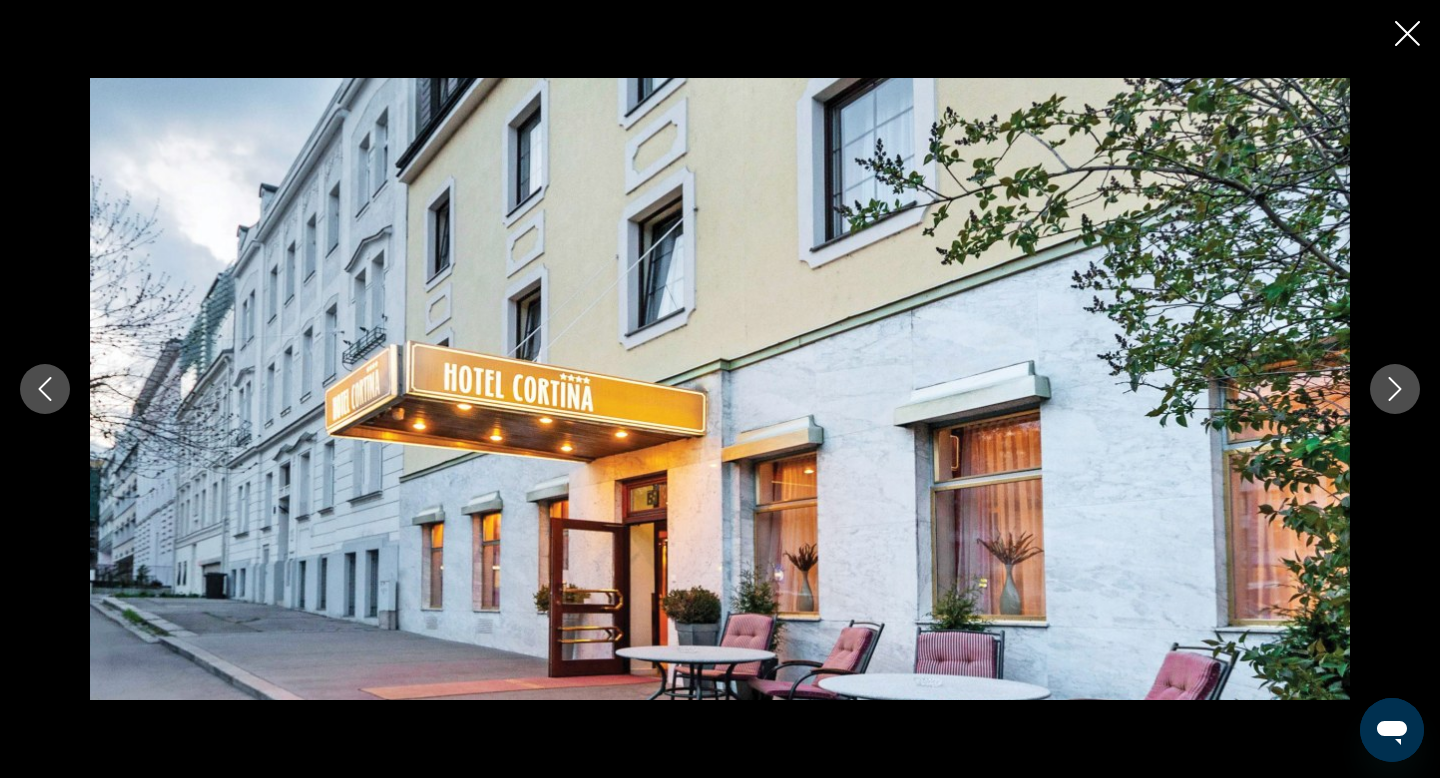 click at bounding box center [1395, 389] 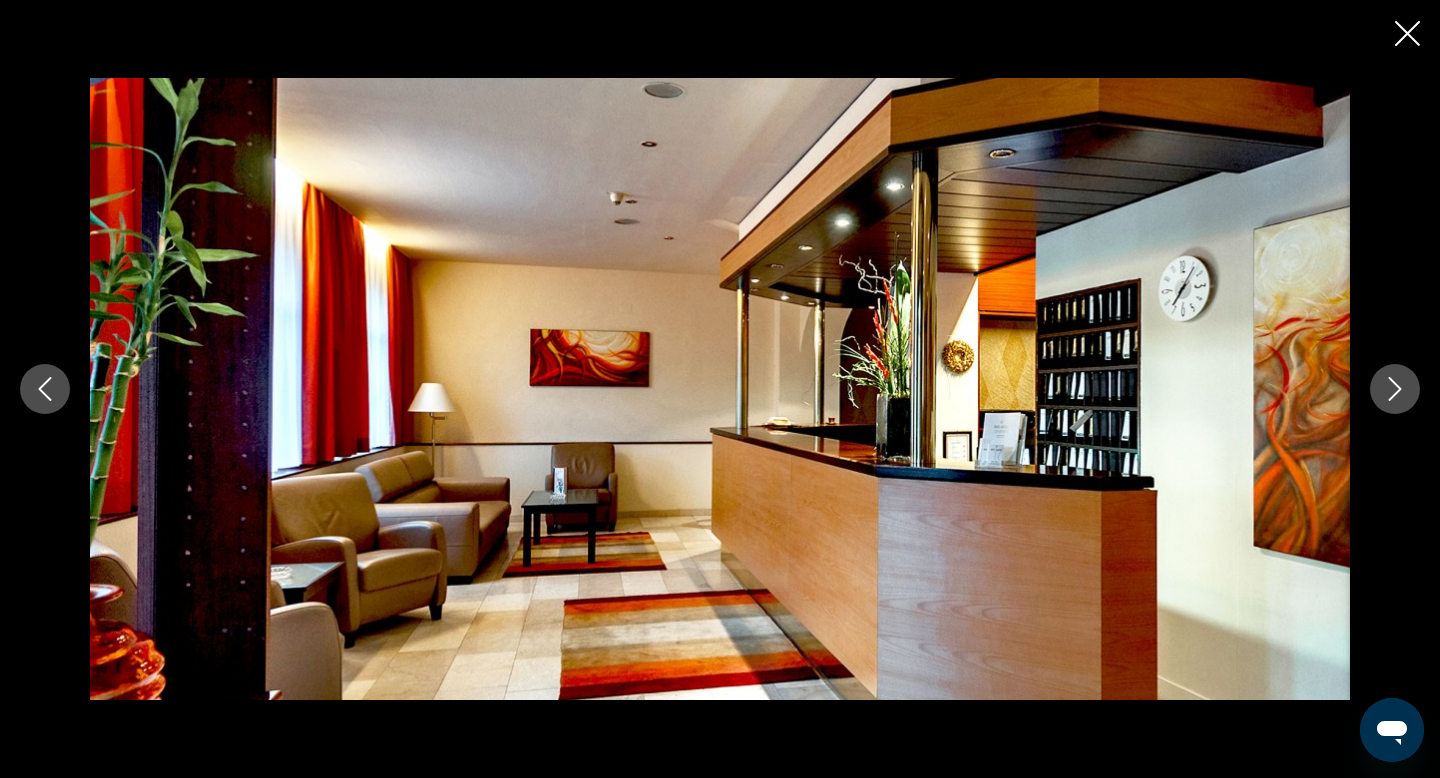 click at bounding box center [1395, 389] 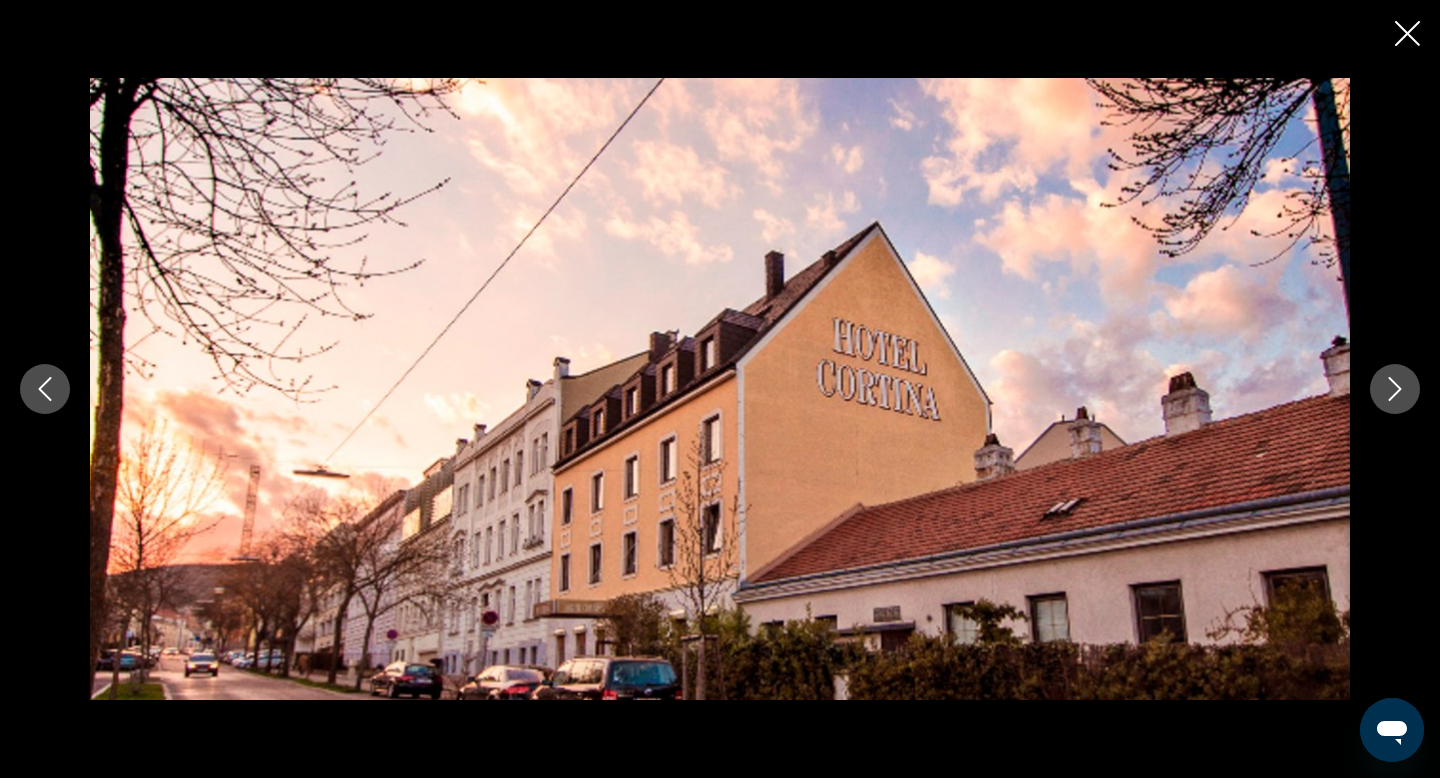 click at bounding box center (1395, 389) 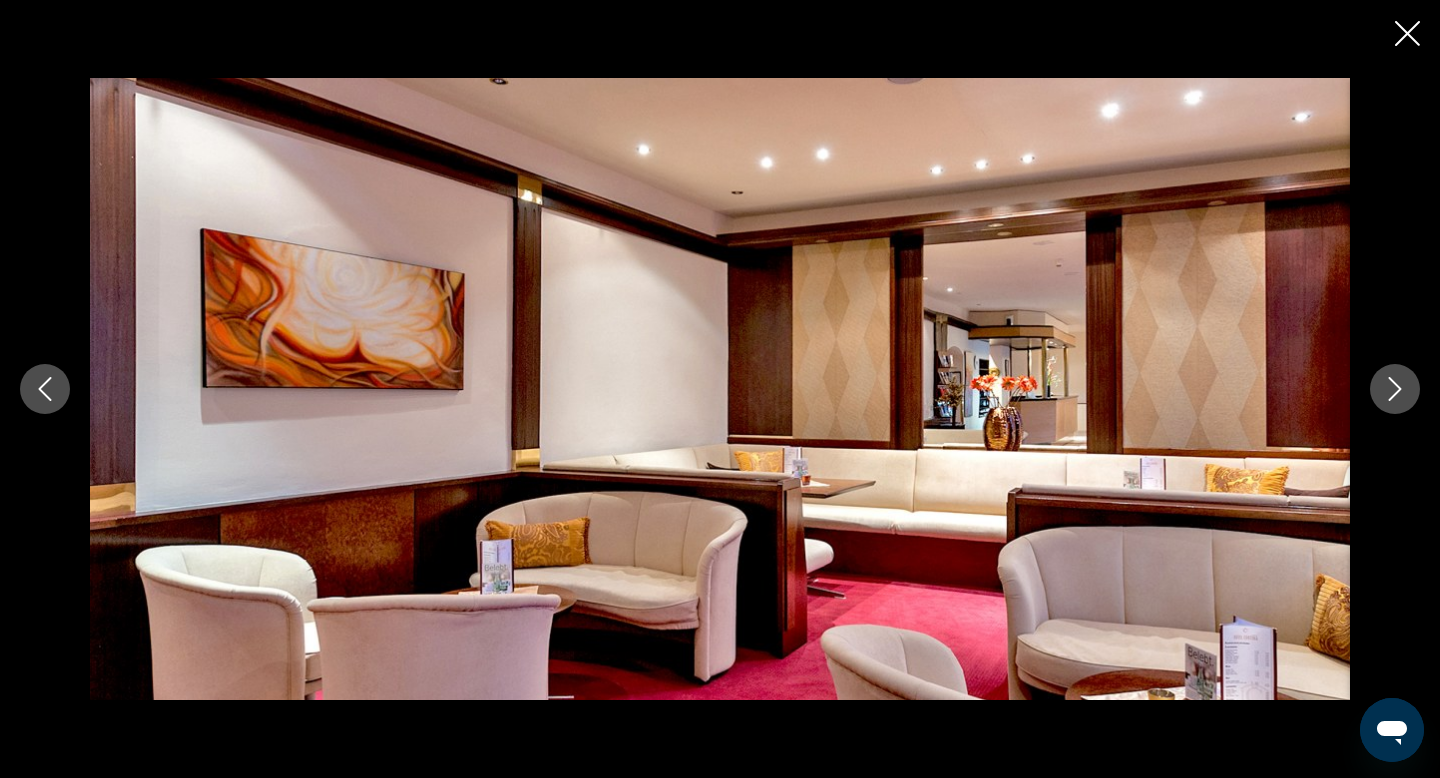 click at bounding box center (1395, 389) 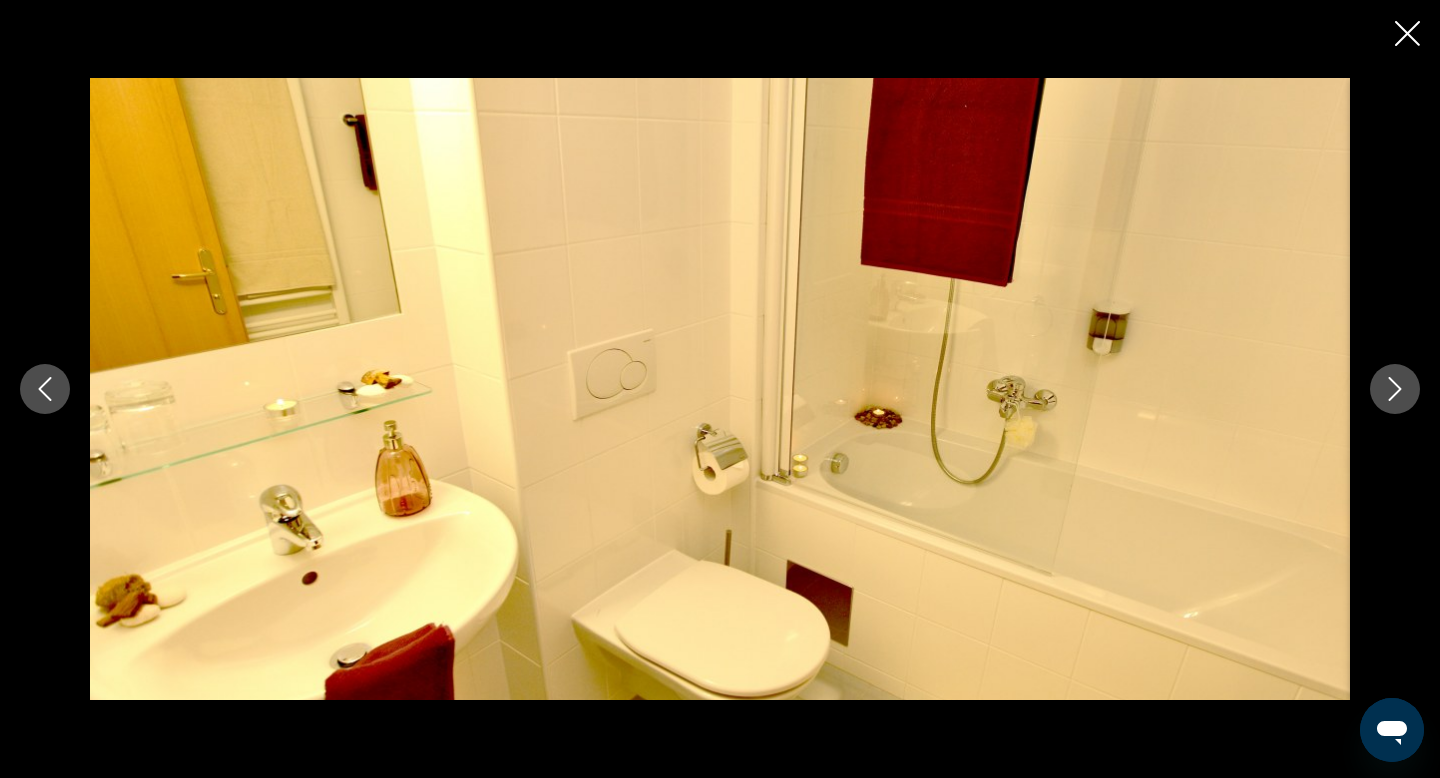 click at bounding box center [1395, 389] 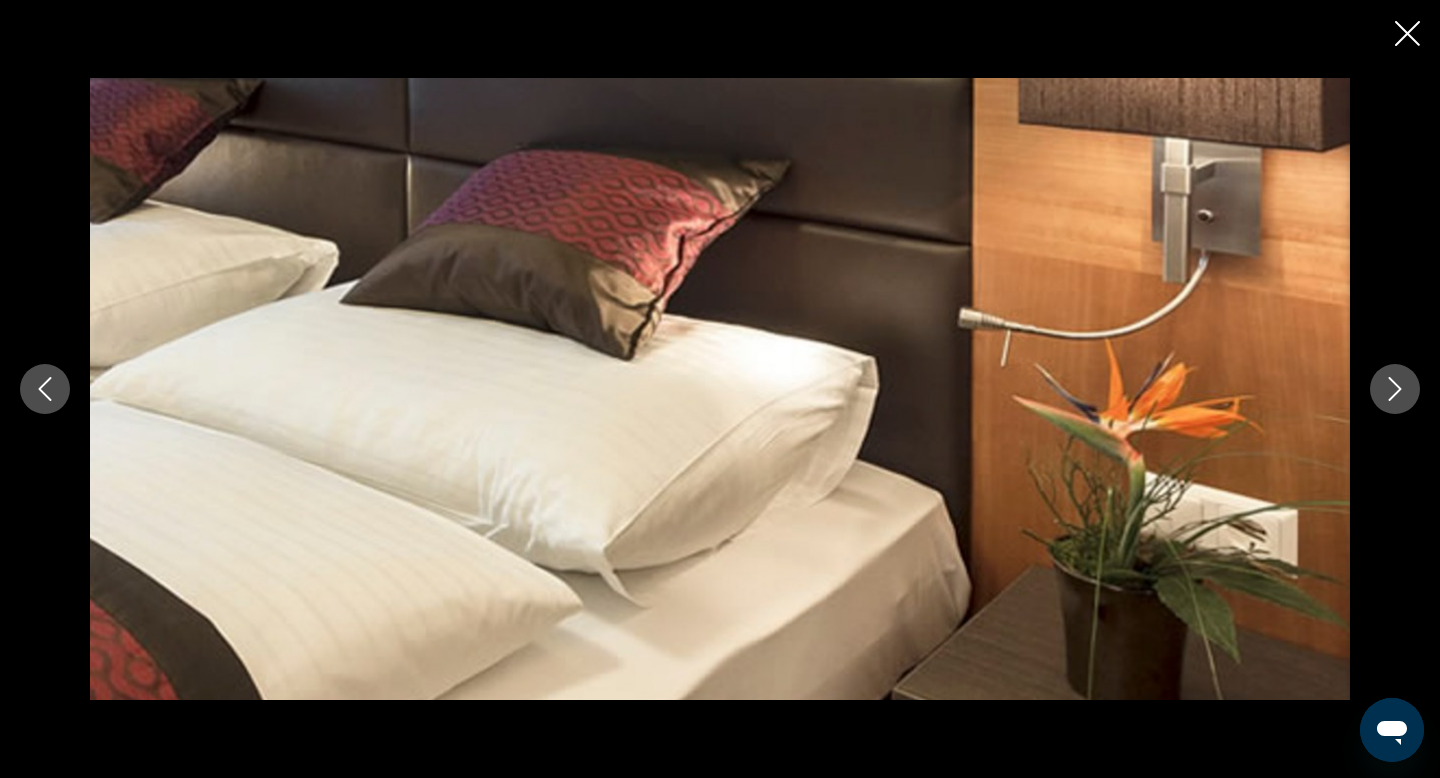 click at bounding box center [1395, 389] 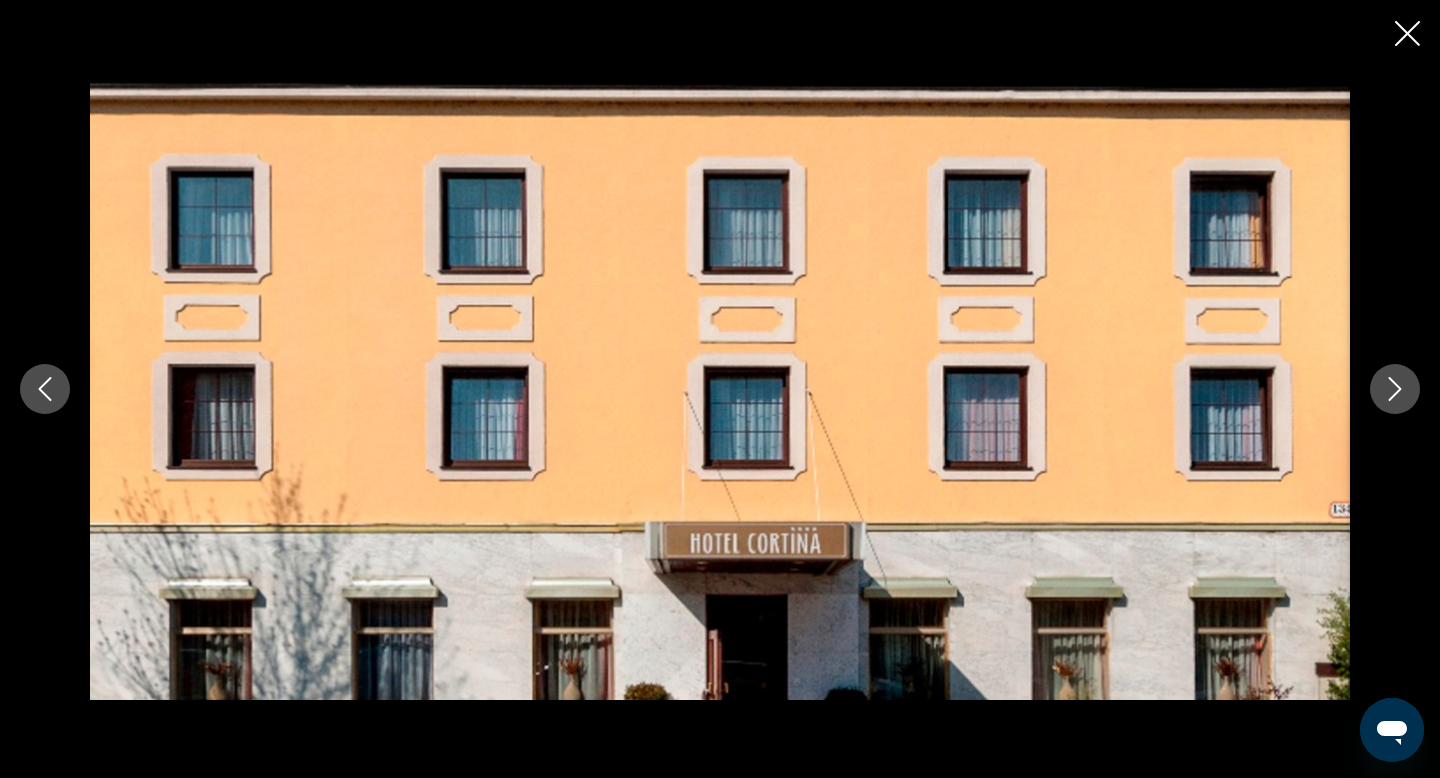 click at bounding box center (1395, 389) 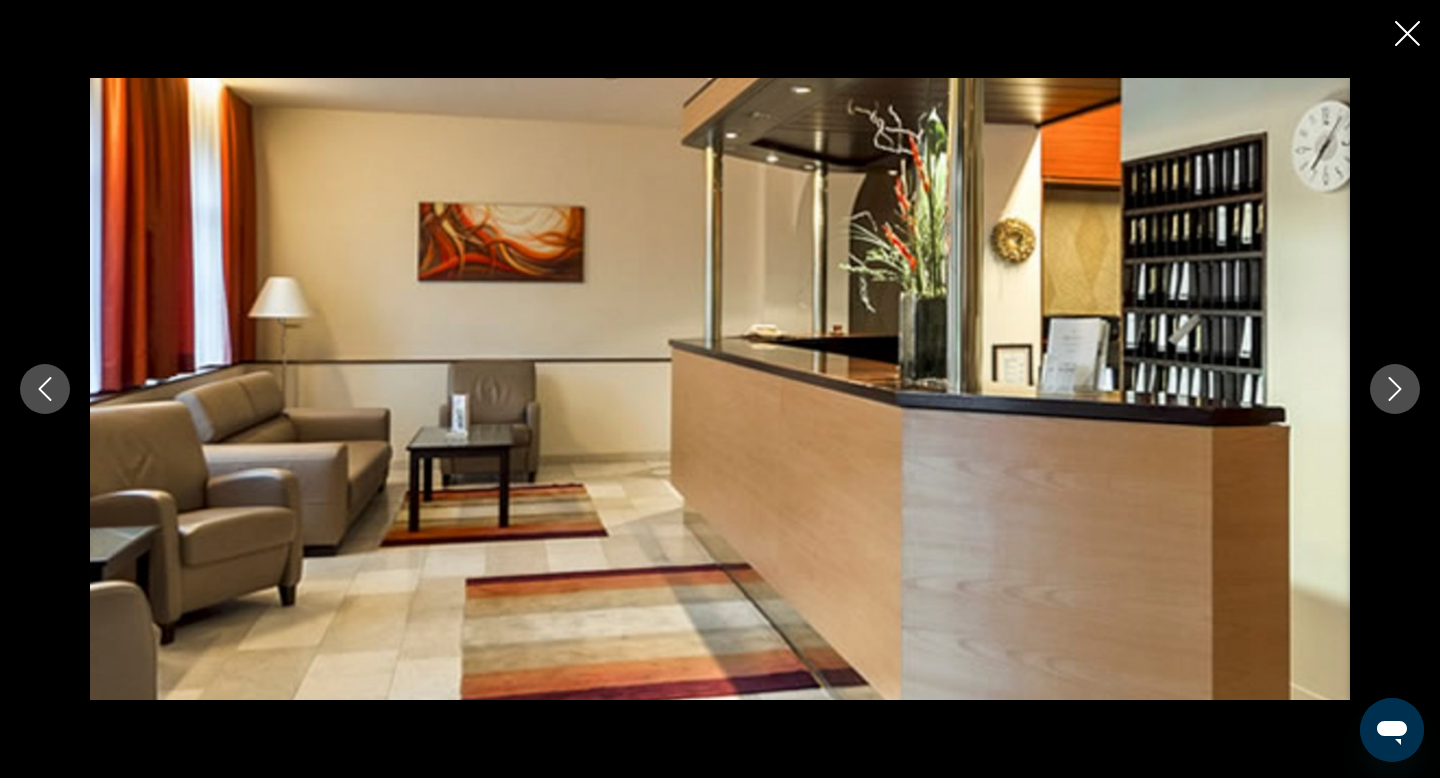 click at bounding box center [1395, 389] 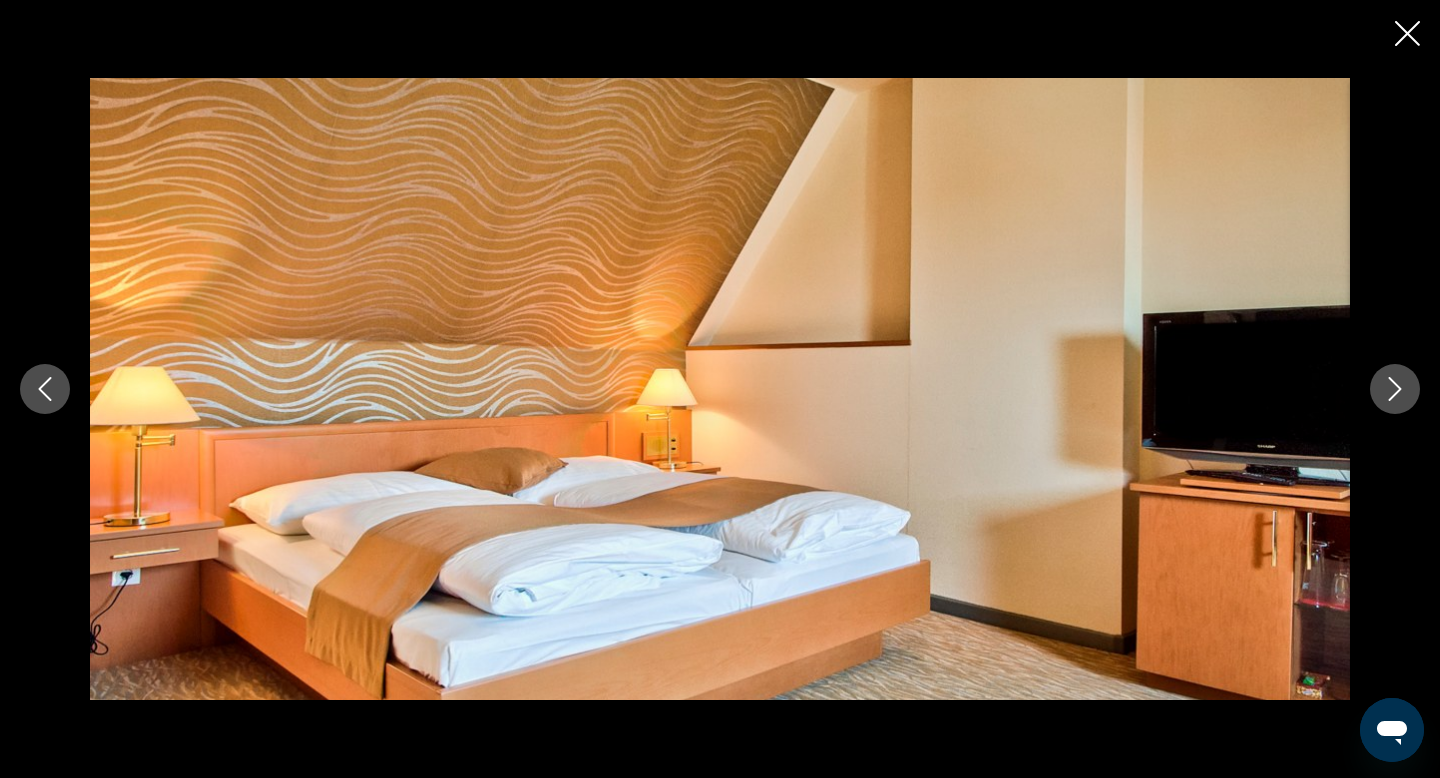 click at bounding box center [1395, 389] 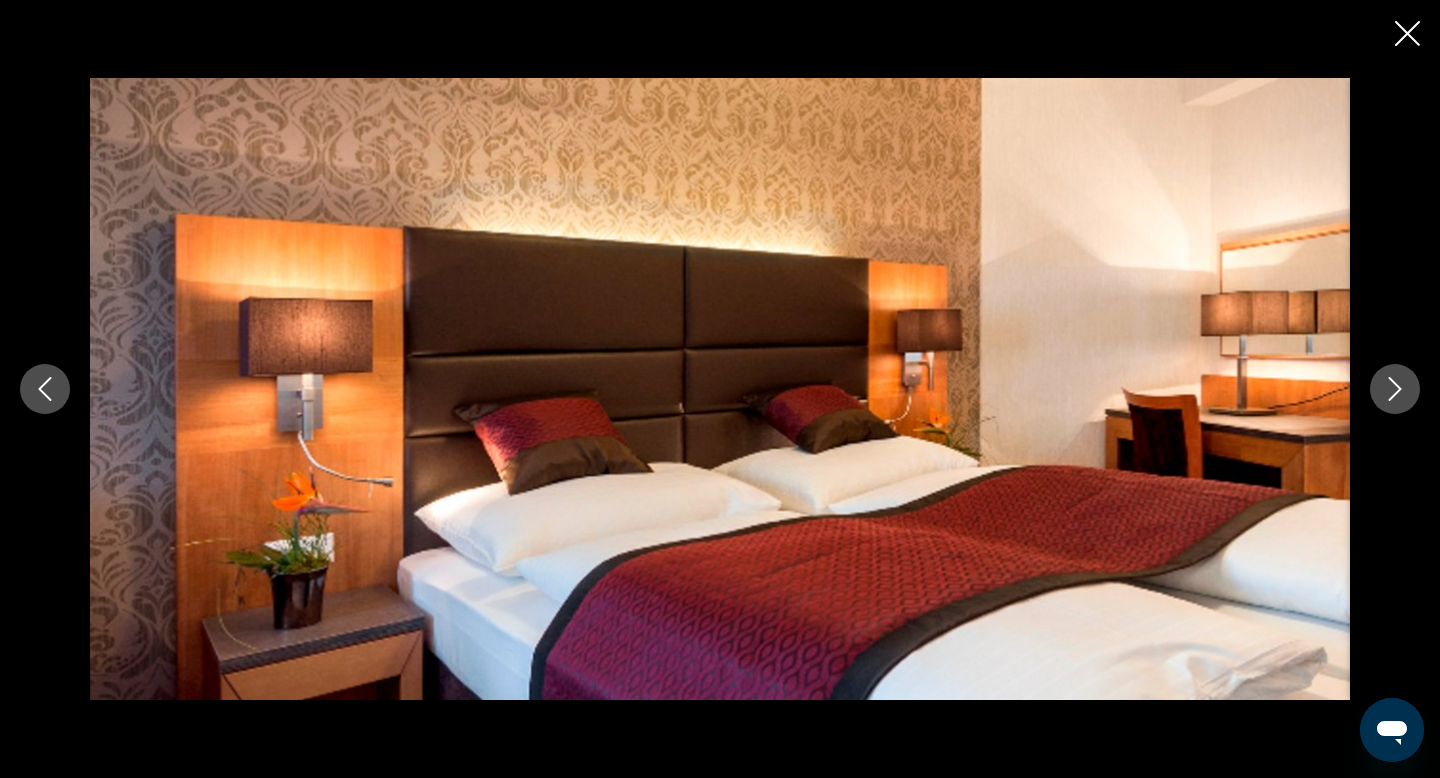 click at bounding box center [1395, 389] 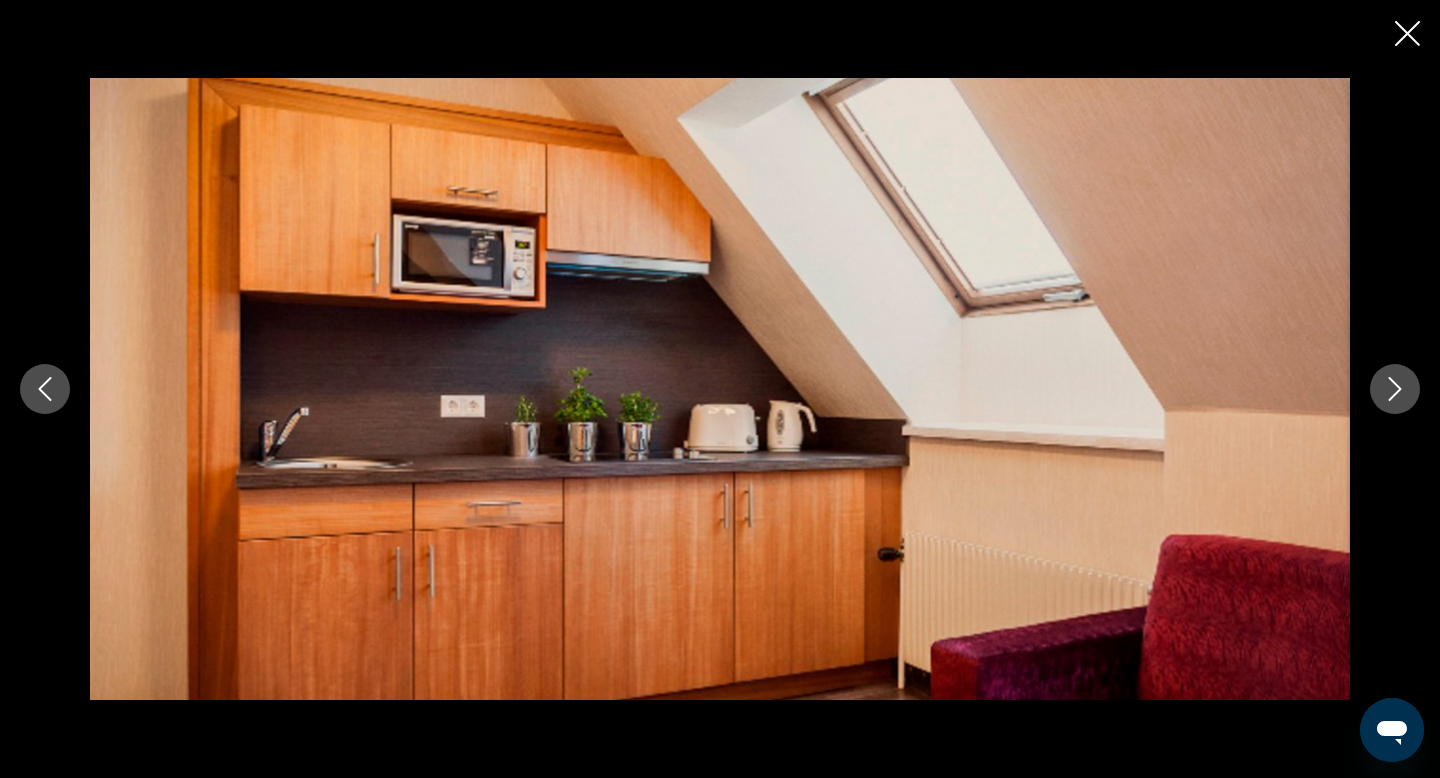 click at bounding box center [1395, 389] 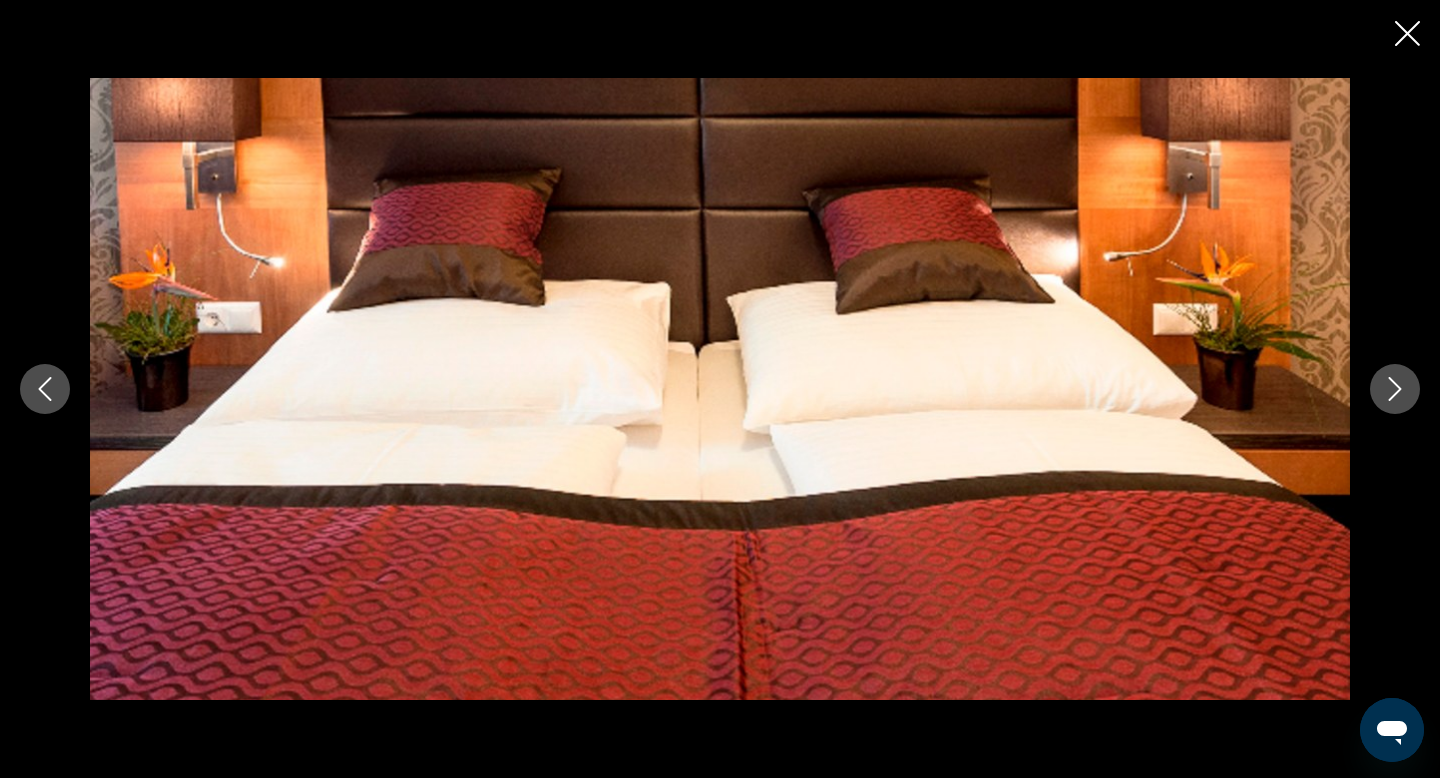 click at bounding box center (1395, 389) 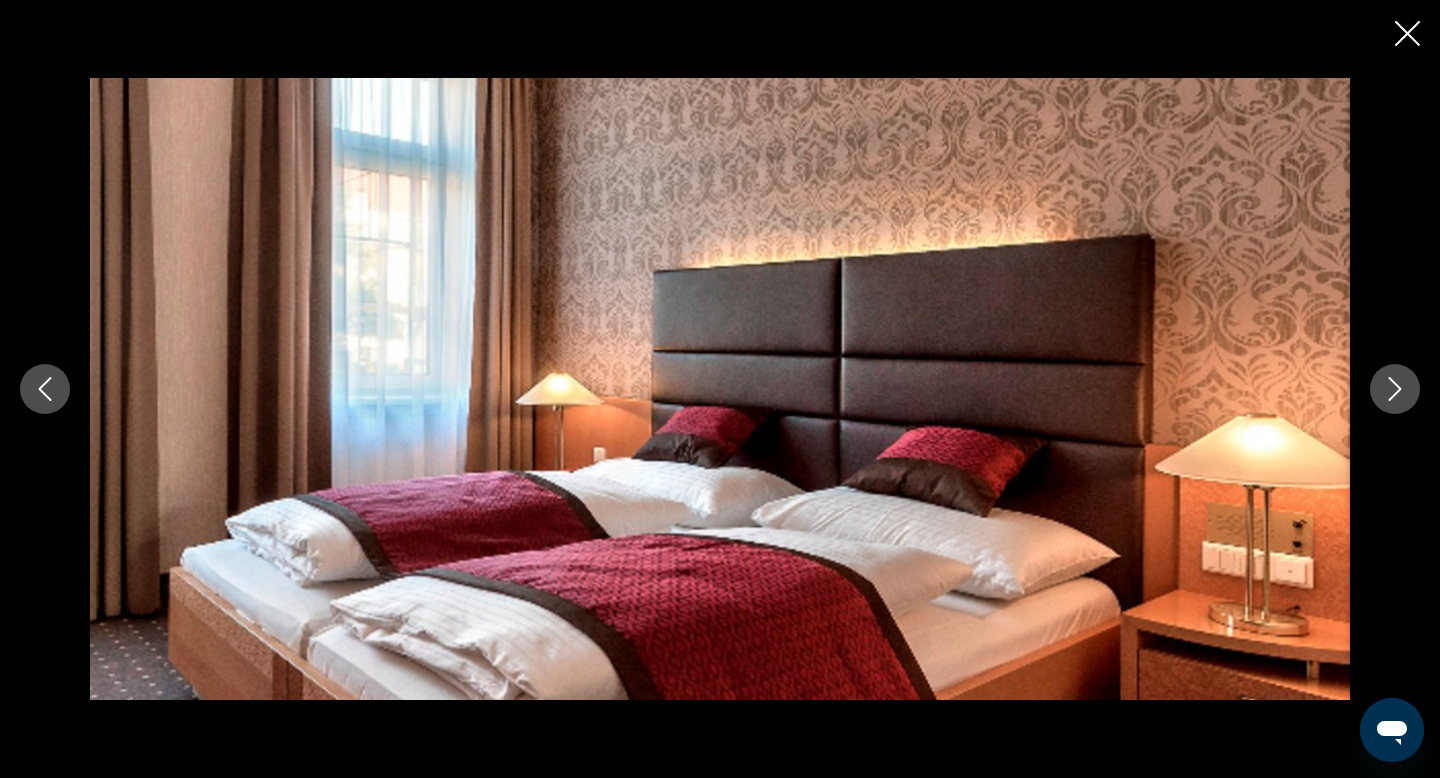 click at bounding box center [1395, 389] 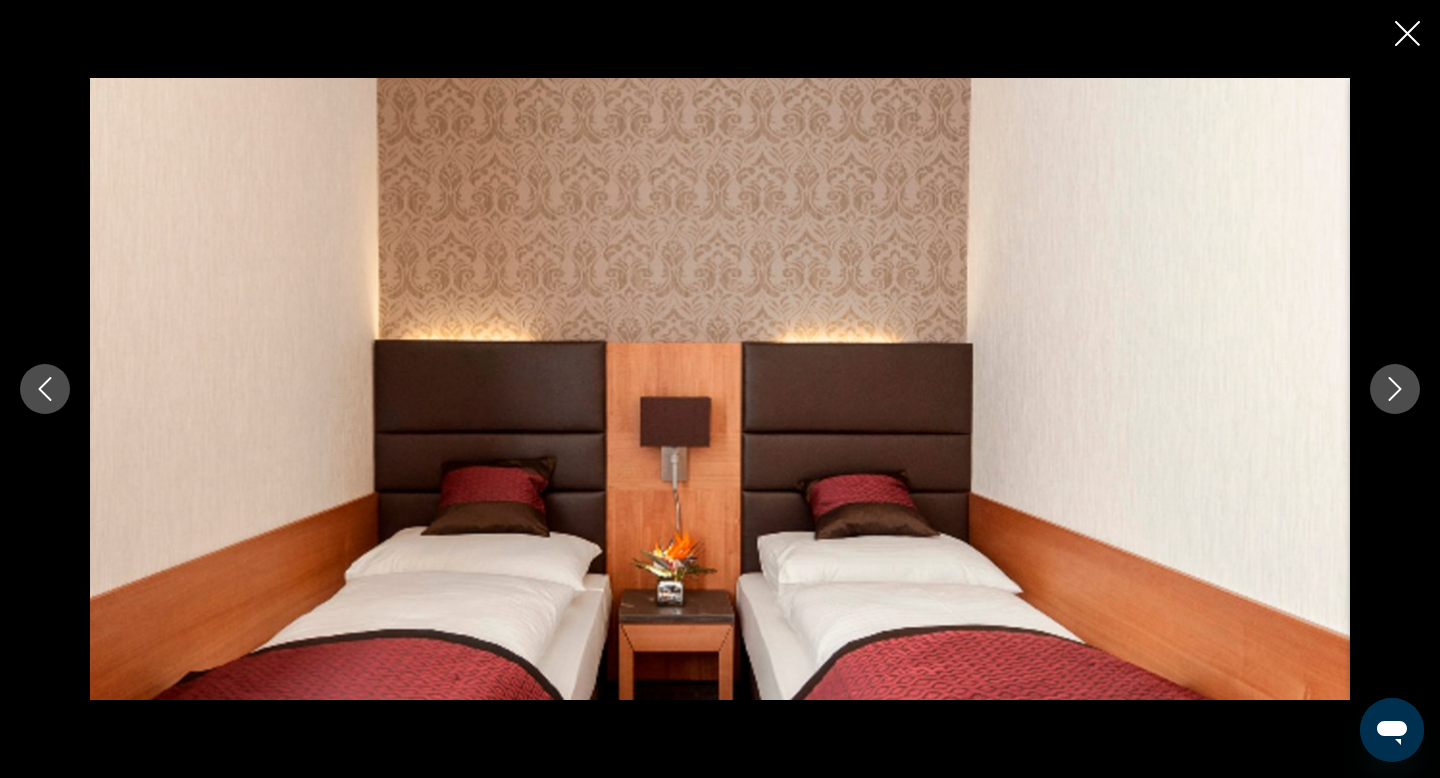 click at bounding box center [1395, 389] 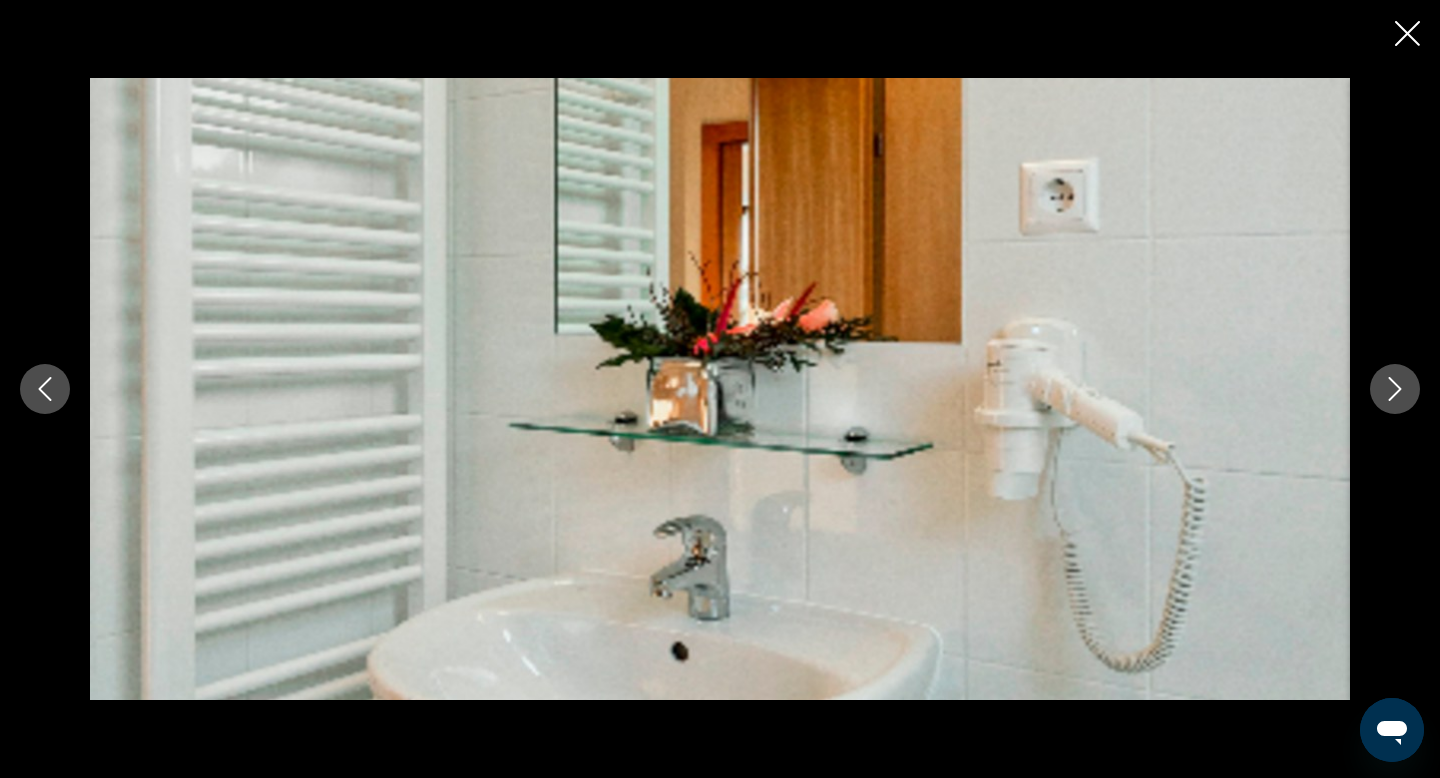 click at bounding box center (1395, 389) 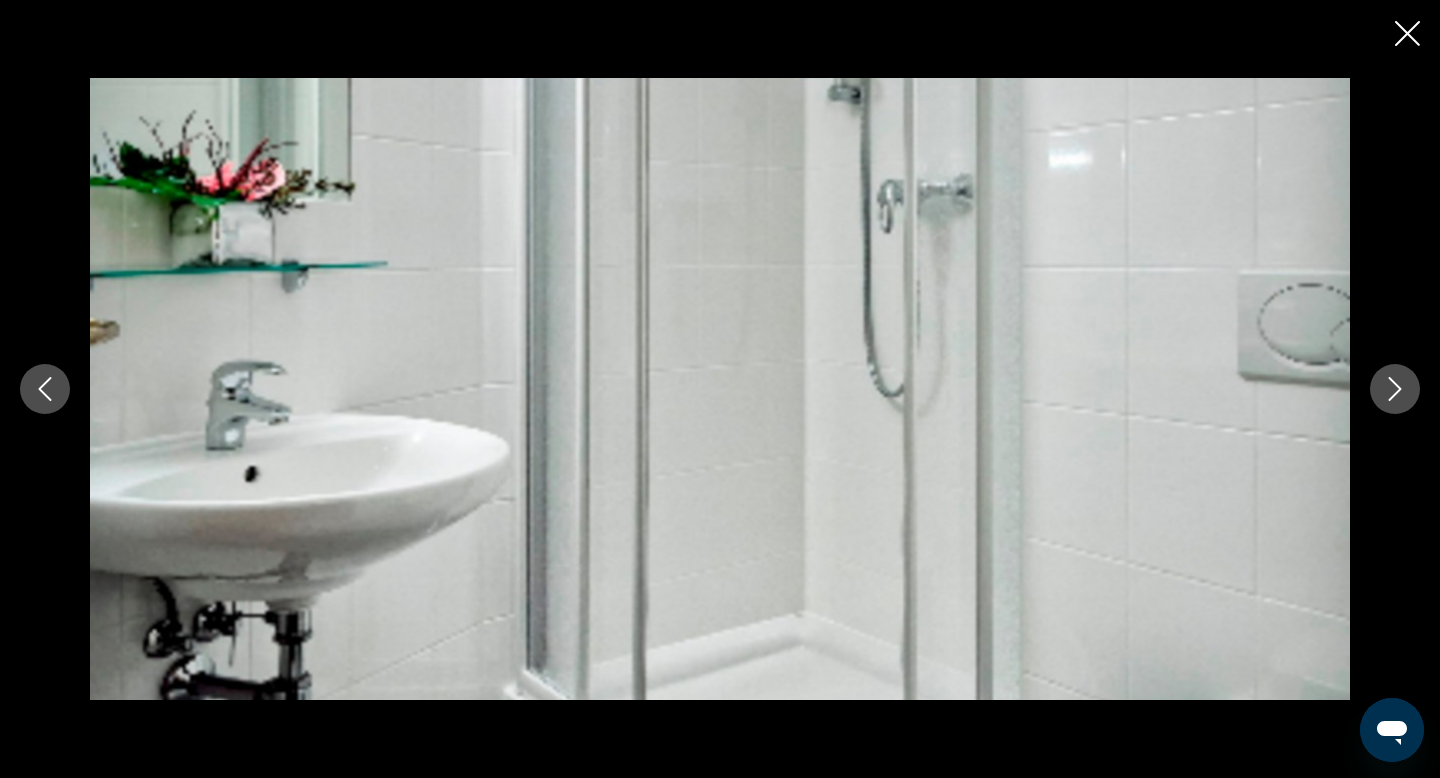 click at bounding box center (1395, 389) 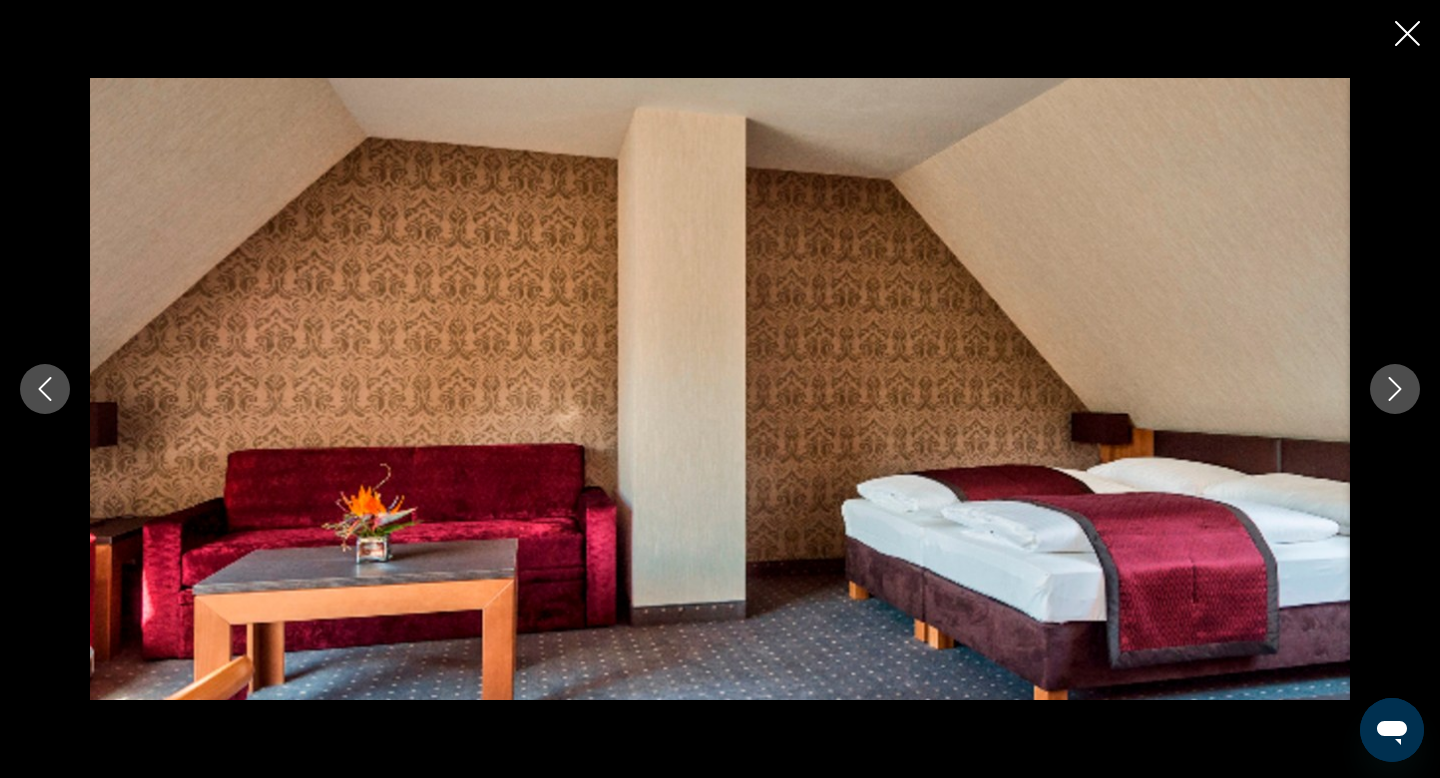 click at bounding box center [1407, 33] 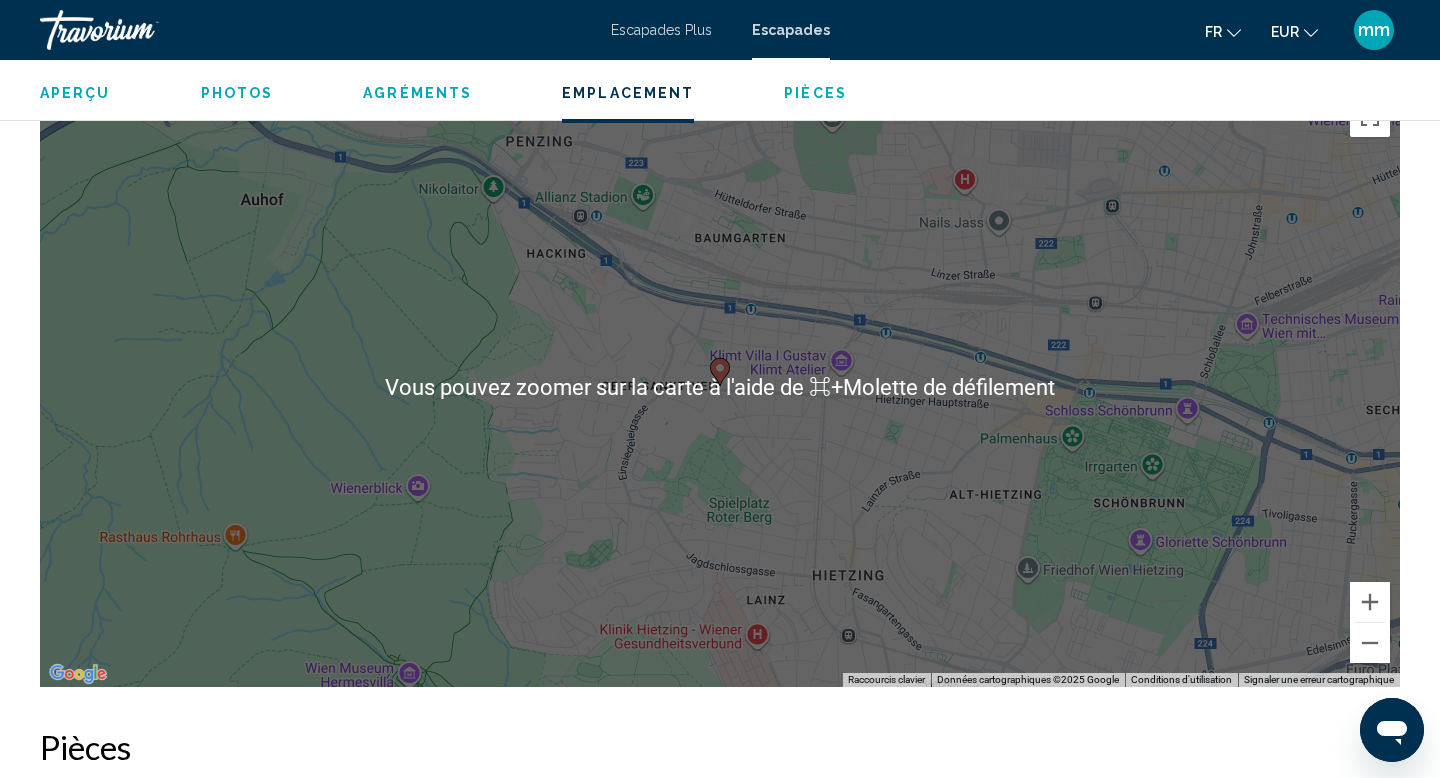 scroll, scrollTop: 2154, scrollLeft: 0, axis: vertical 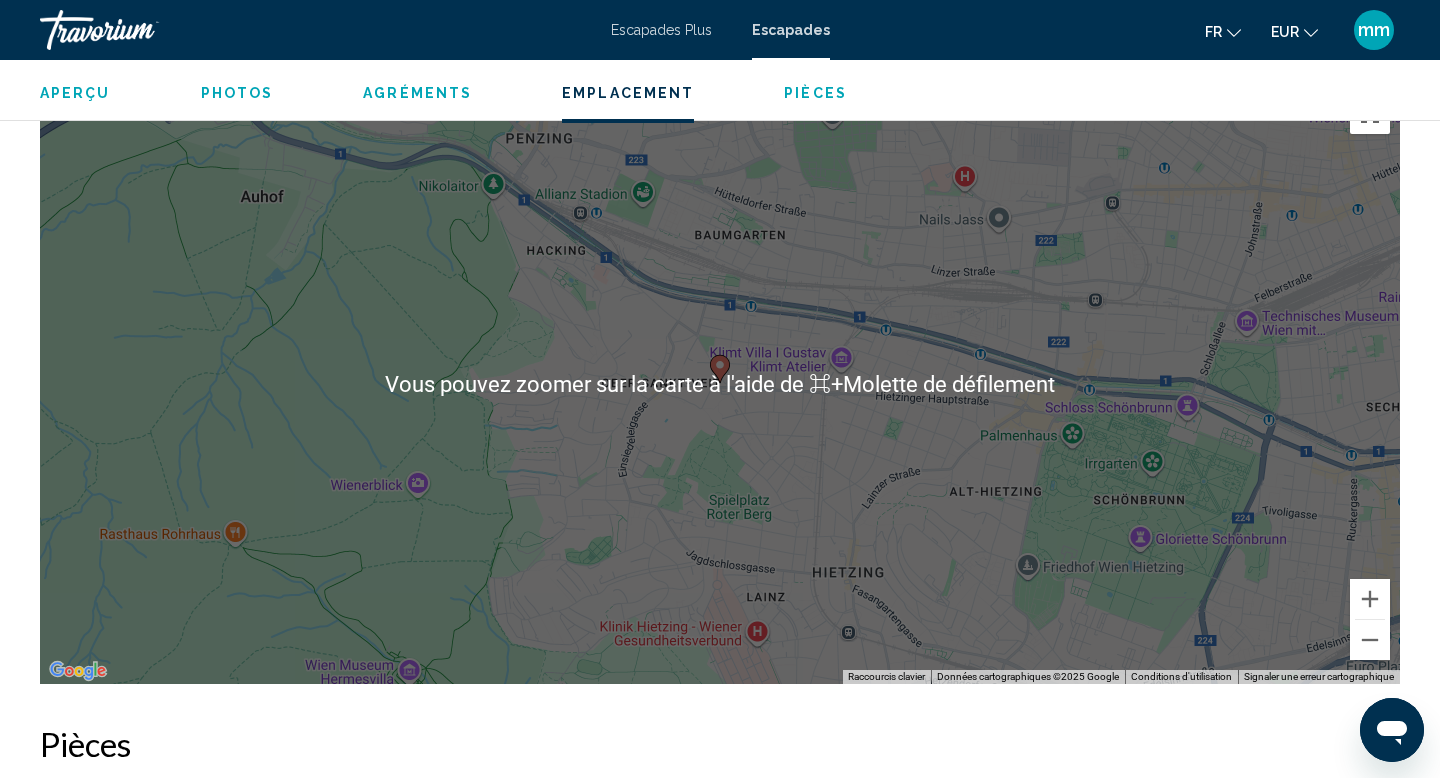 click on "Pour naviguer, appuyez sur les touches fléchées. Pour activer le glissement avec le clavier, appuyez sur Alt+Entrée. Une fois ce mode activé, utilisez les touches fléchées pour déplacer le repère. Pour valider le déplacement, appuyez sur Entrée. Pour annuler, appuyez sur Échap." at bounding box center [720, 384] 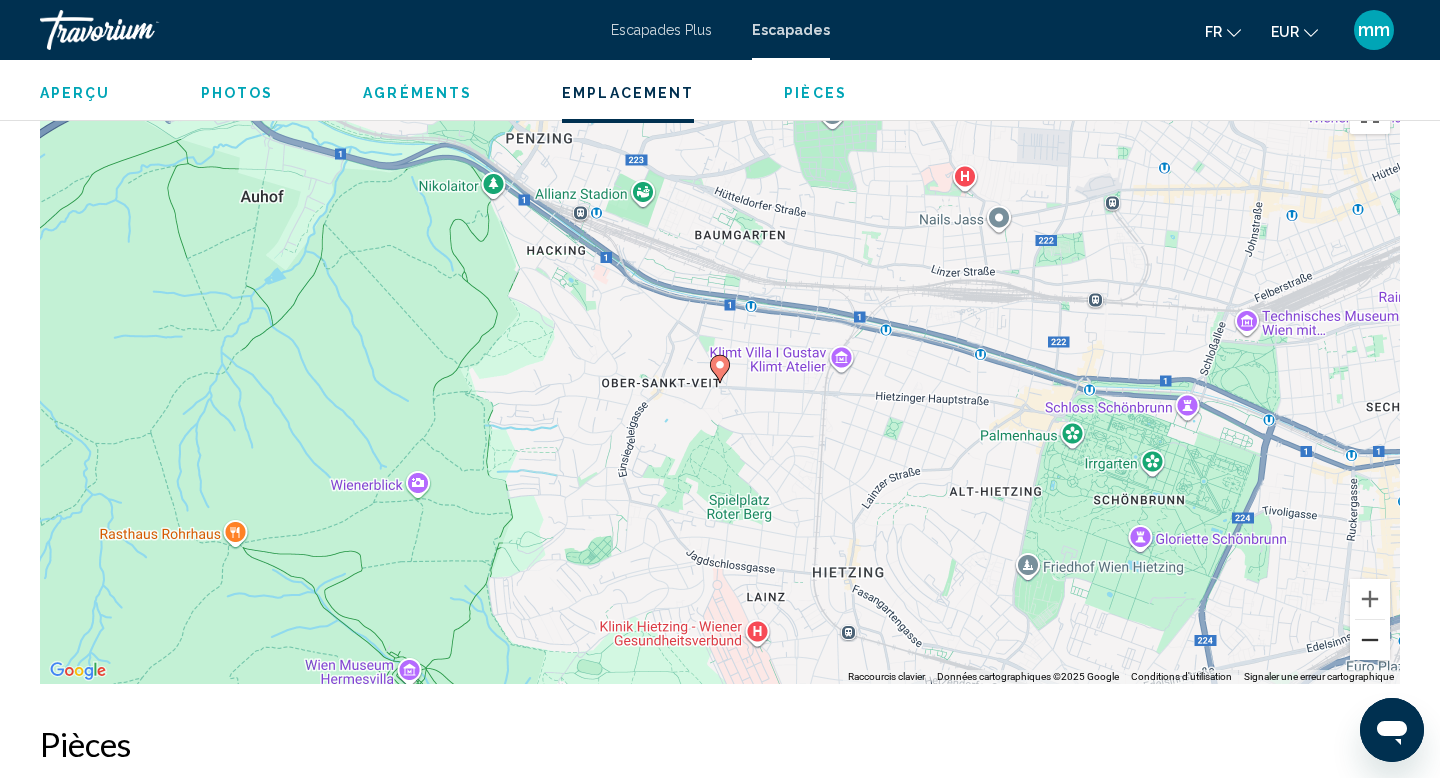 click at bounding box center [1370, 640] 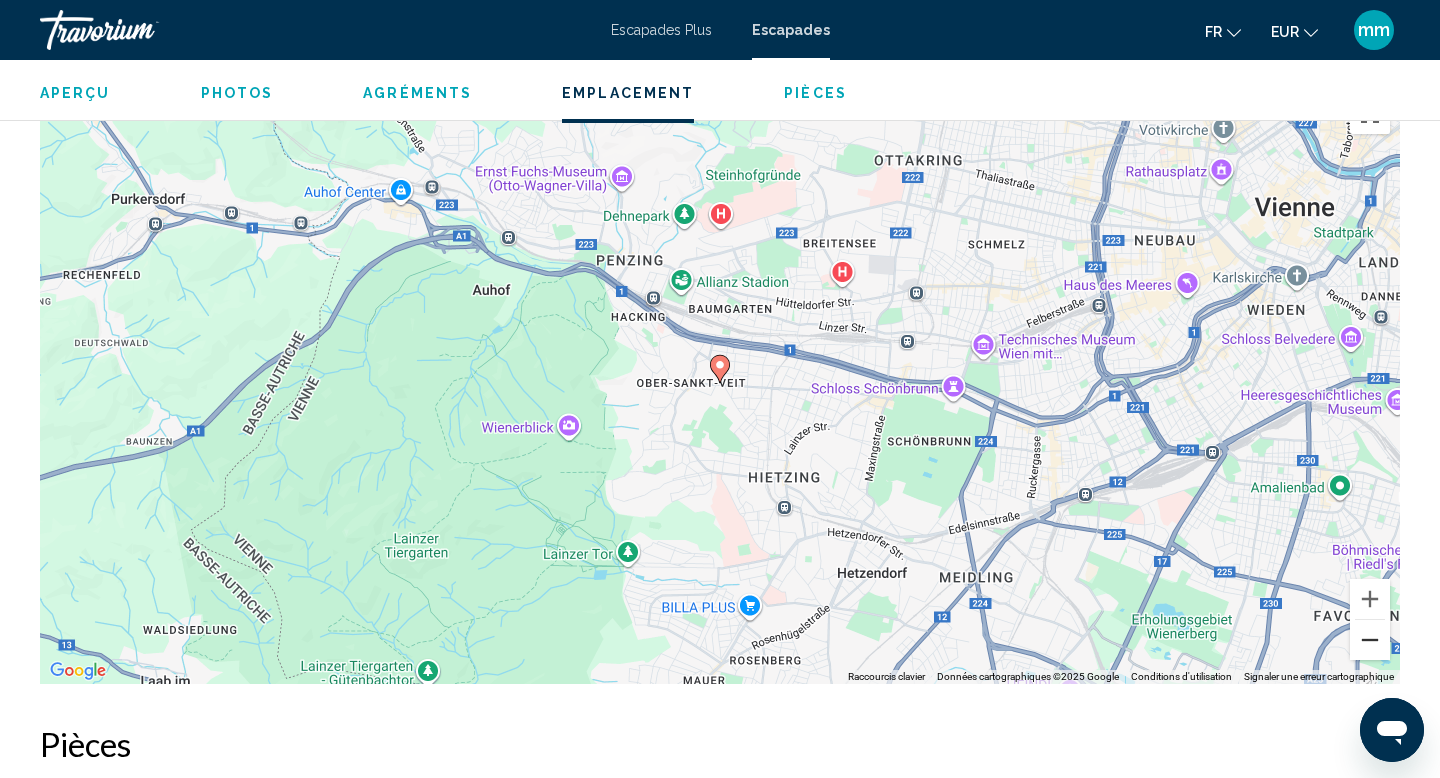 click at bounding box center (1370, 640) 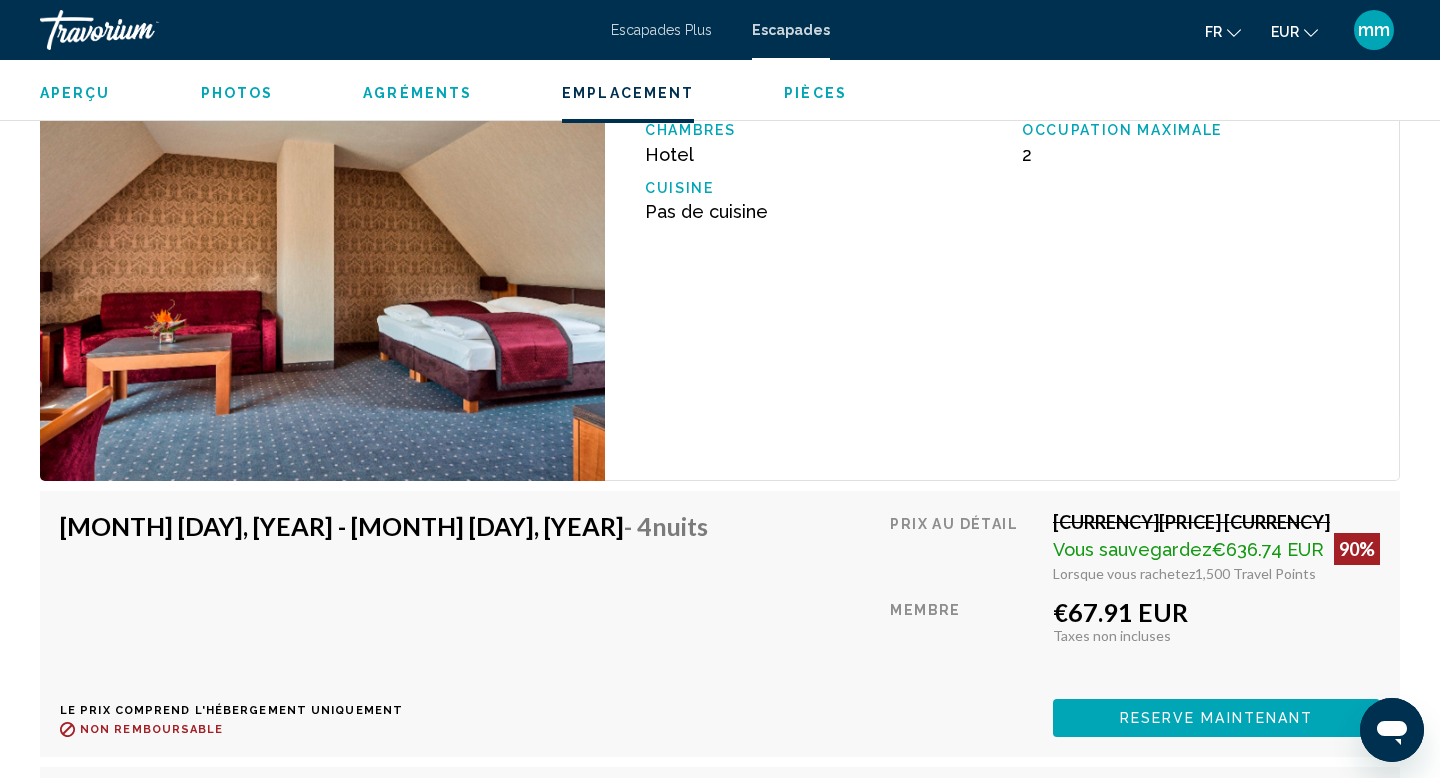 scroll, scrollTop: 2603, scrollLeft: 0, axis: vertical 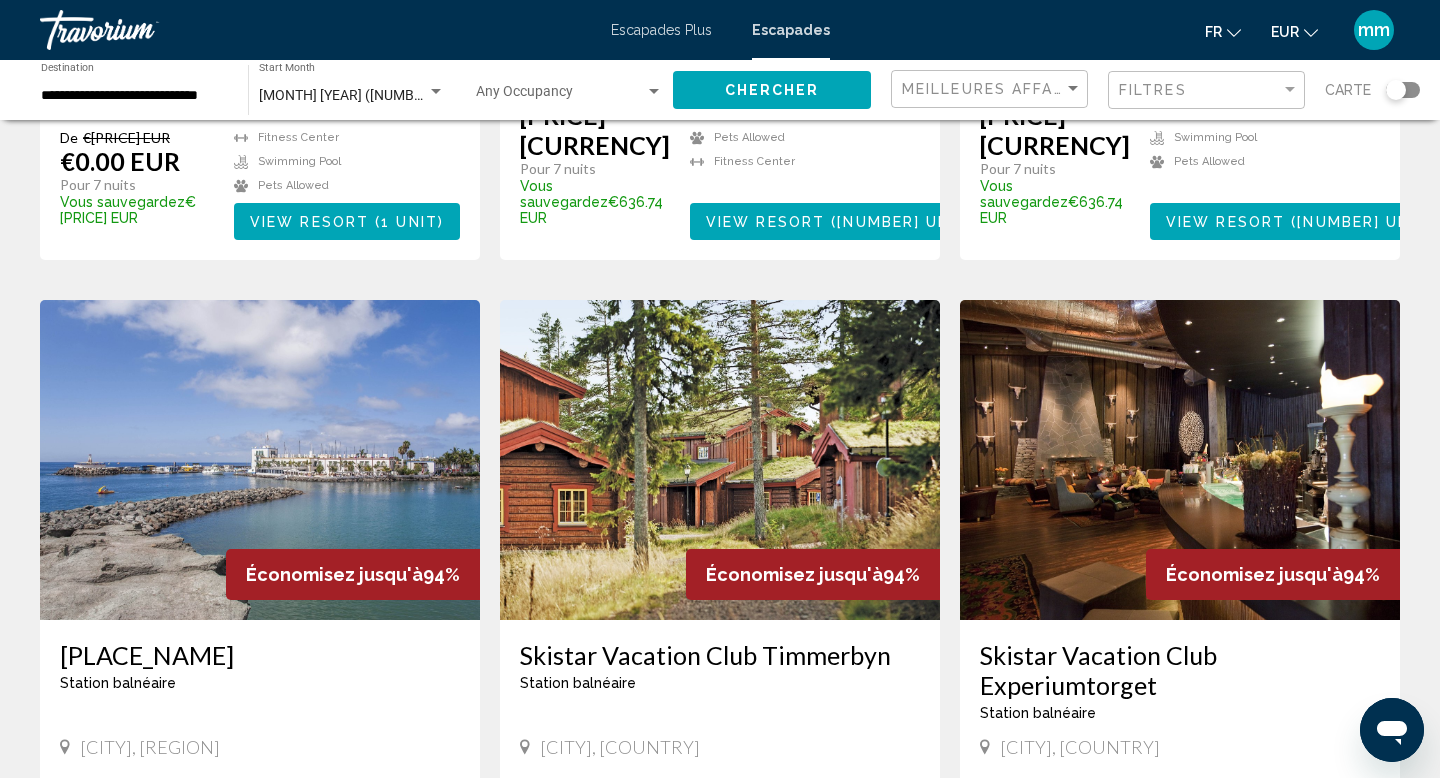 click at bounding box center (720, 460) 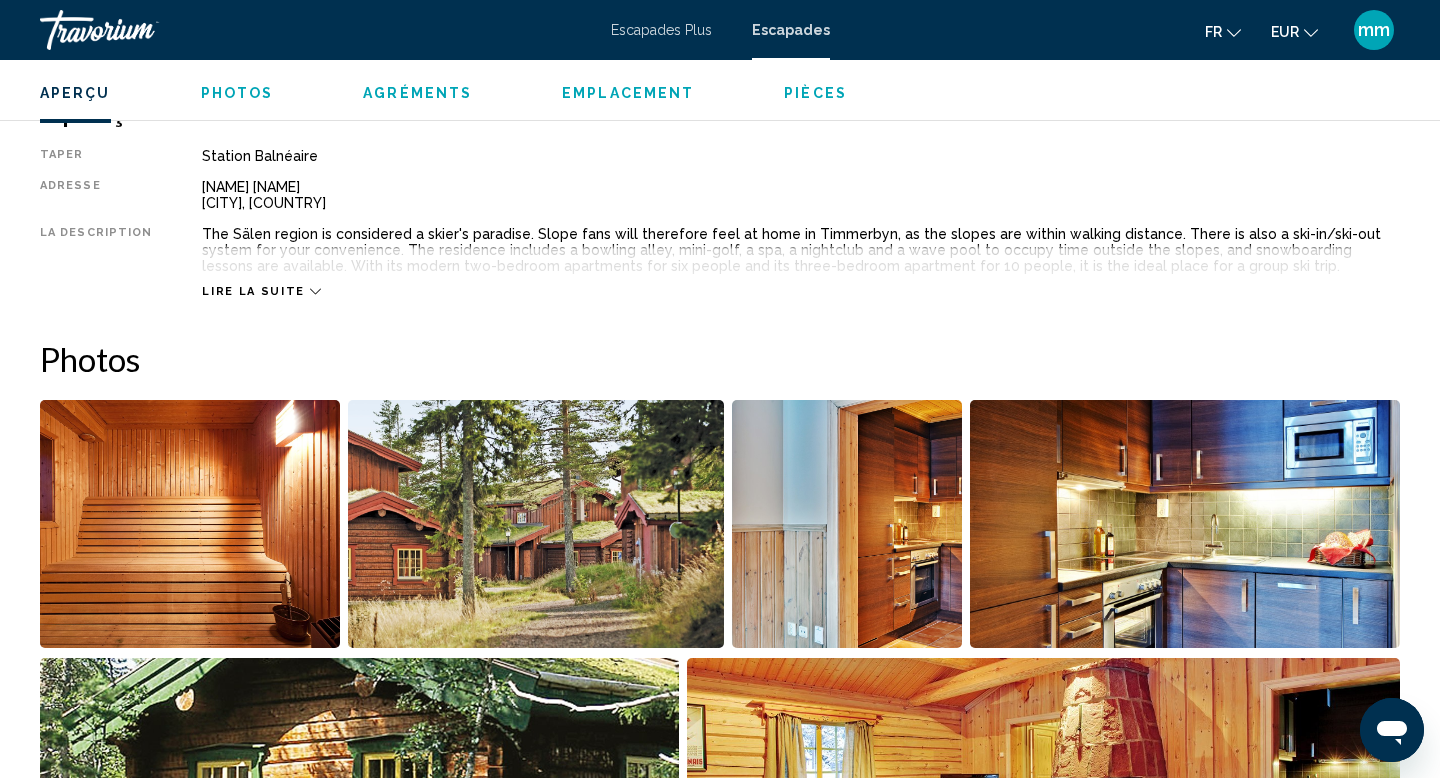 scroll, scrollTop: 805, scrollLeft: 0, axis: vertical 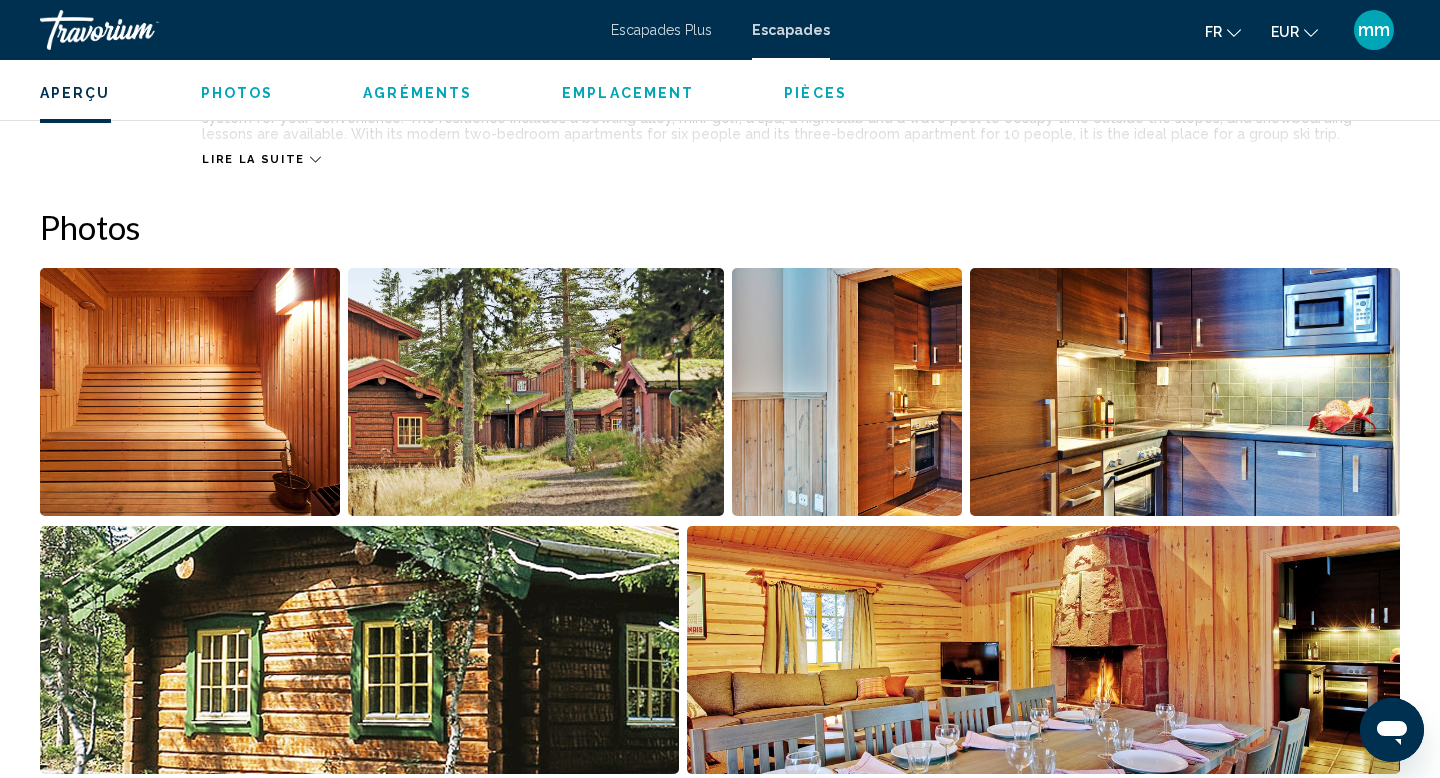 click at bounding box center (190, 392) 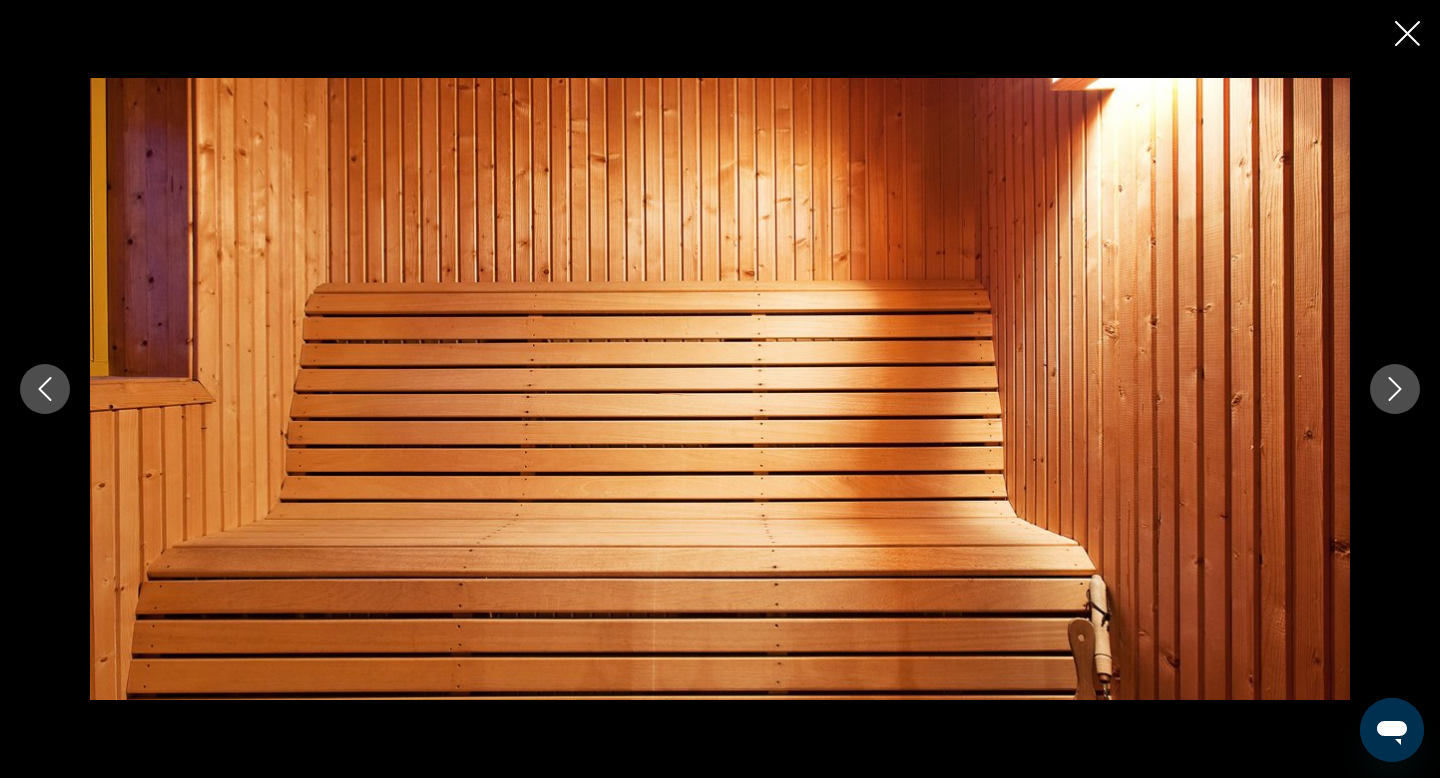 click at bounding box center (1395, 389) 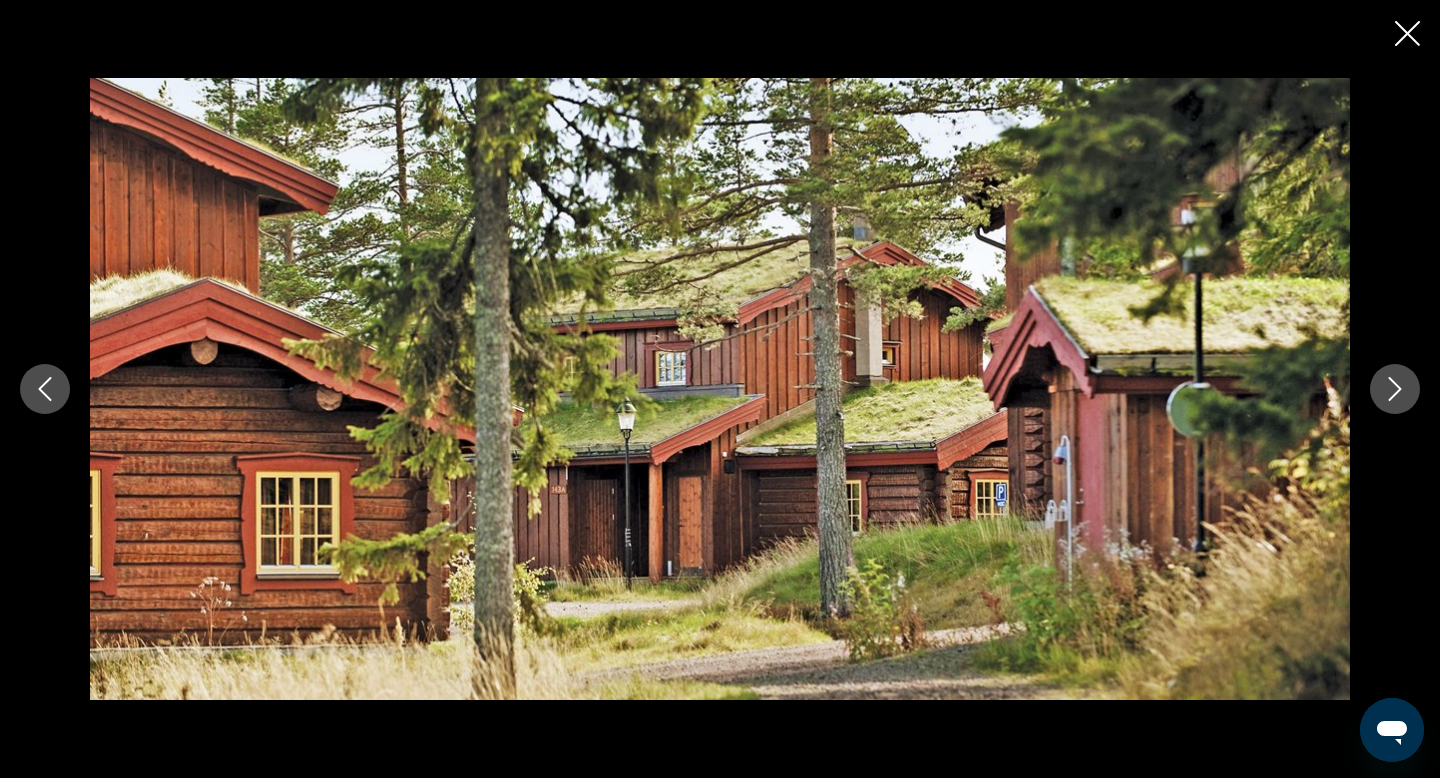 click at bounding box center [1395, 389] 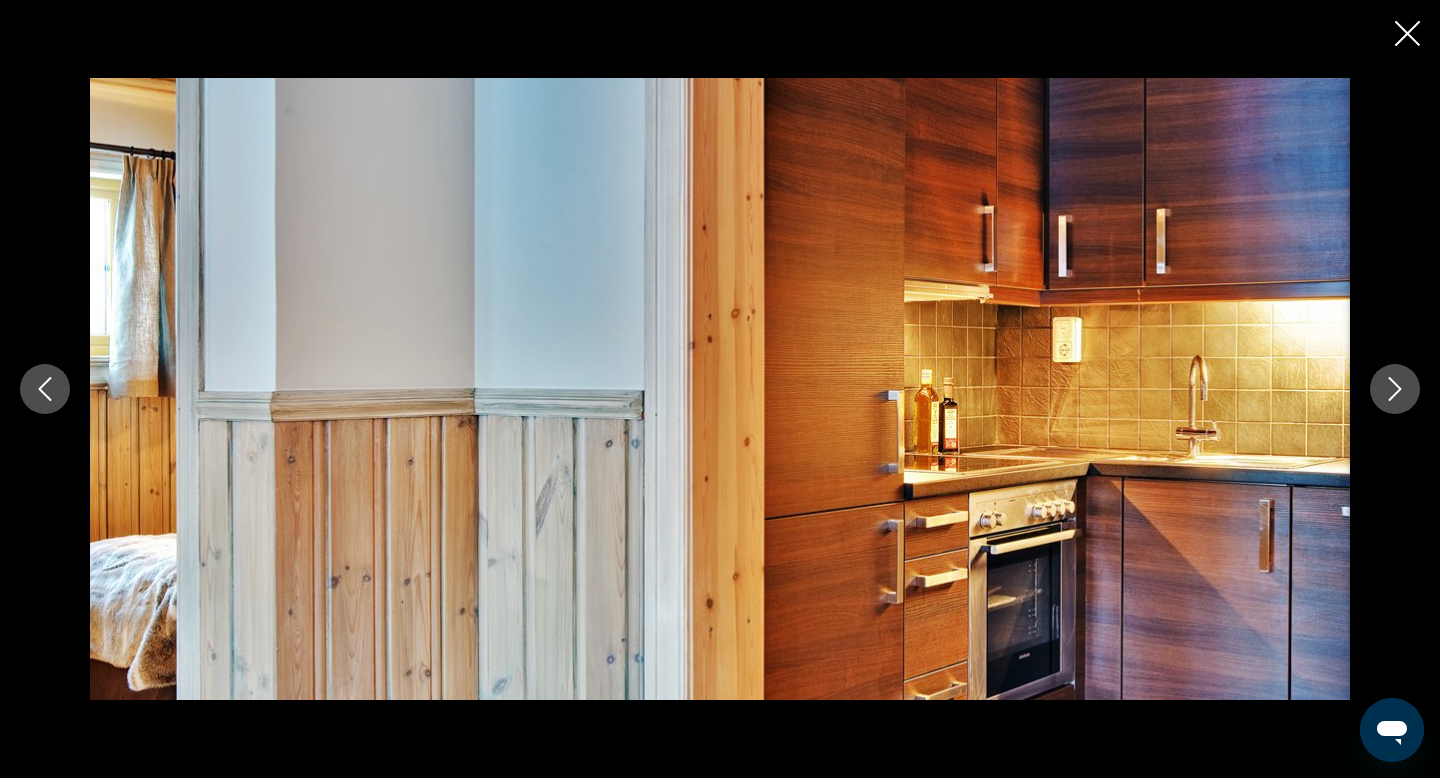 click at bounding box center [1395, 389] 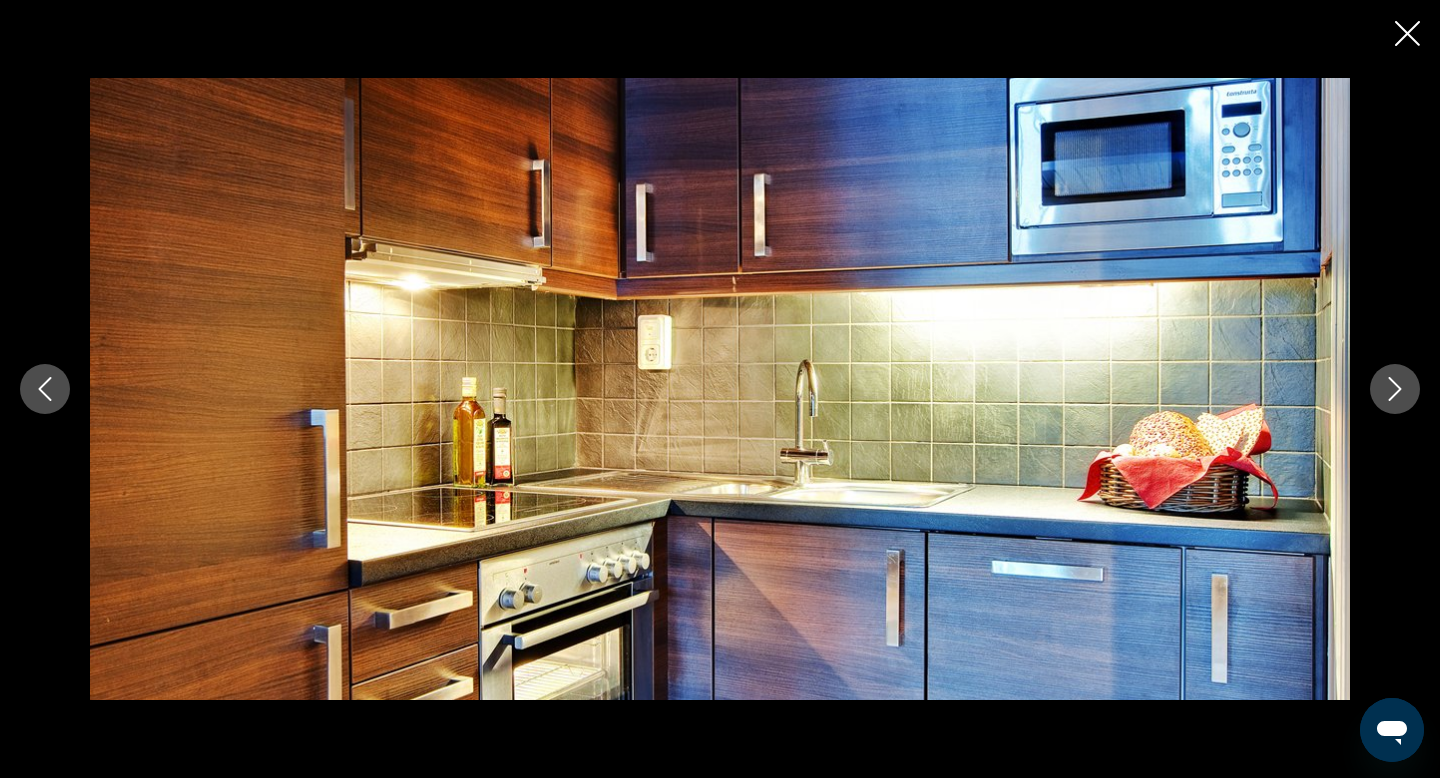 click at bounding box center (1395, 389) 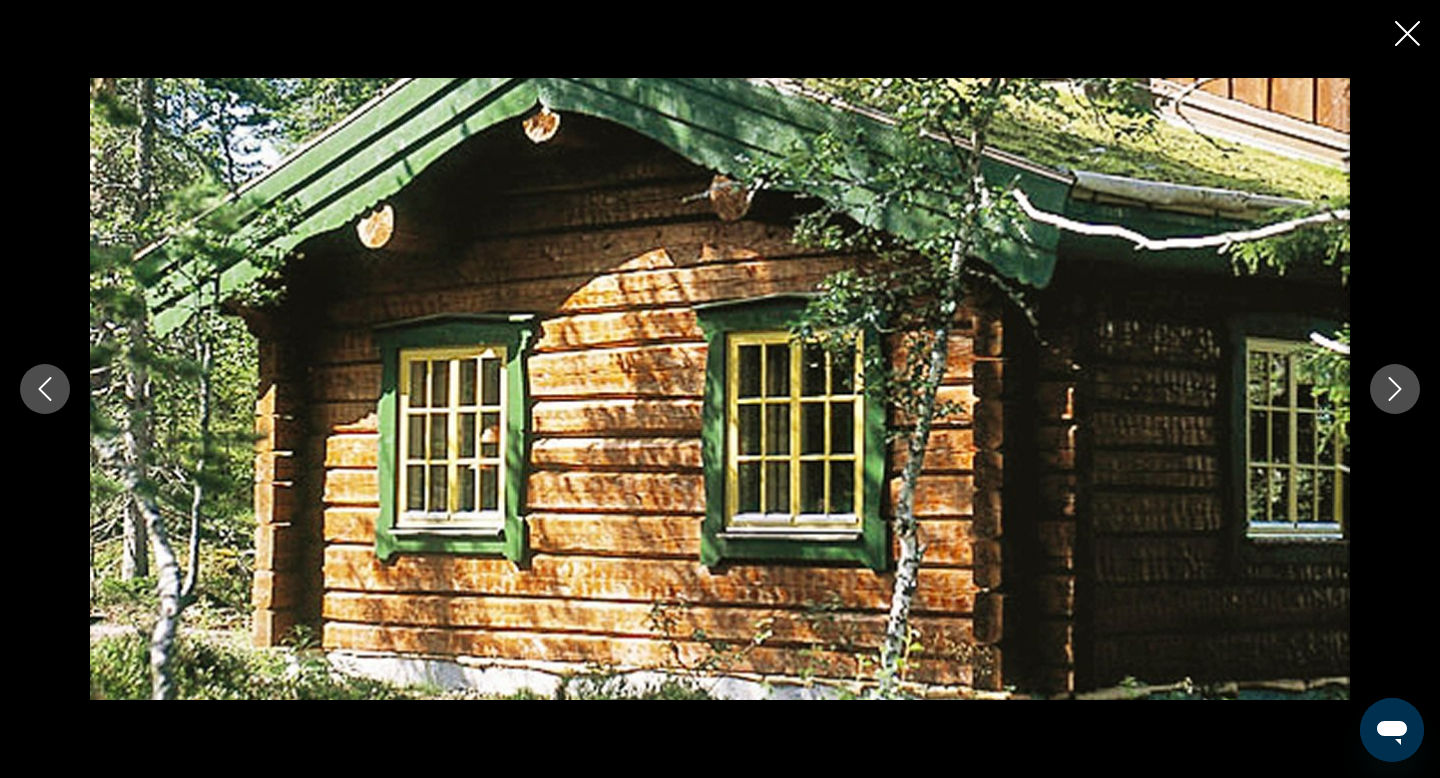 click at bounding box center (1395, 389) 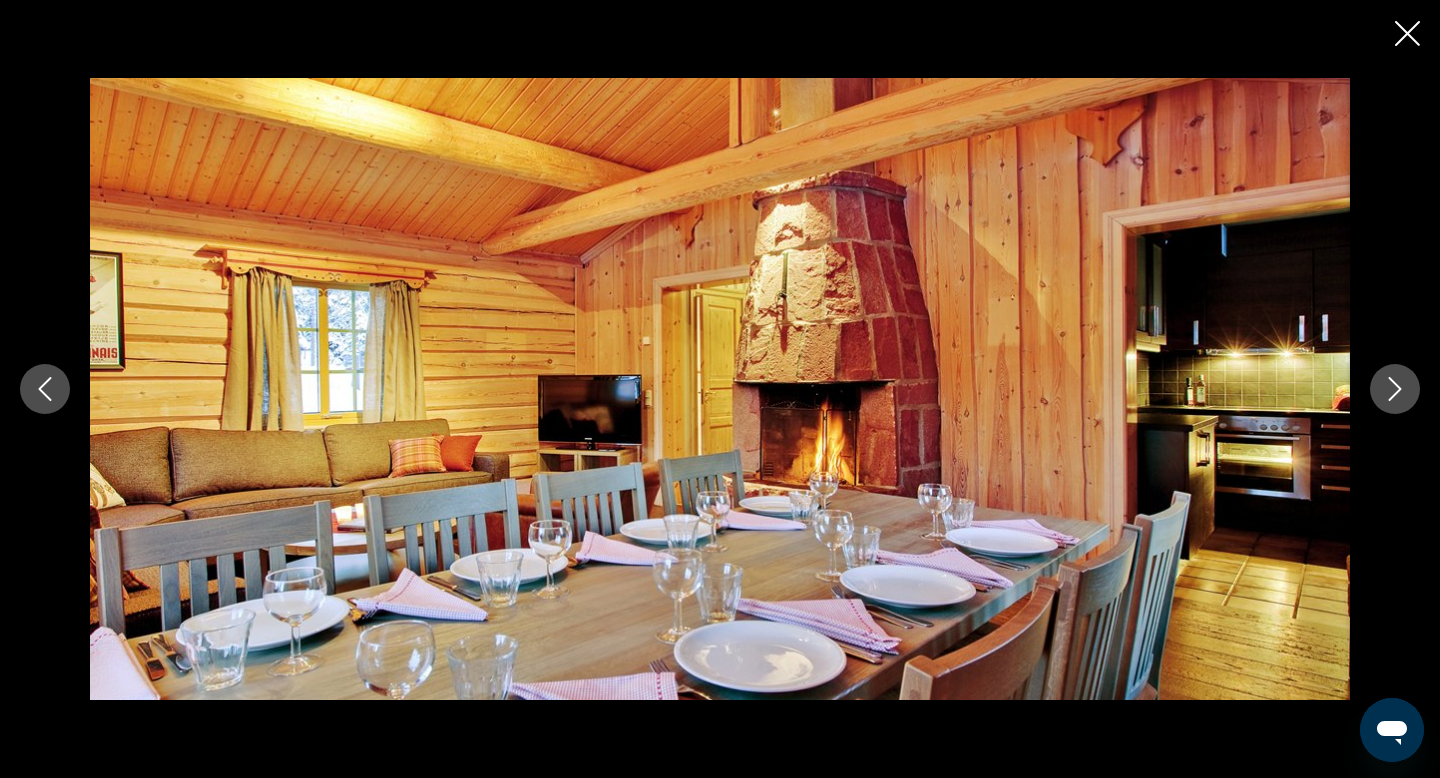 click at bounding box center (1395, 389) 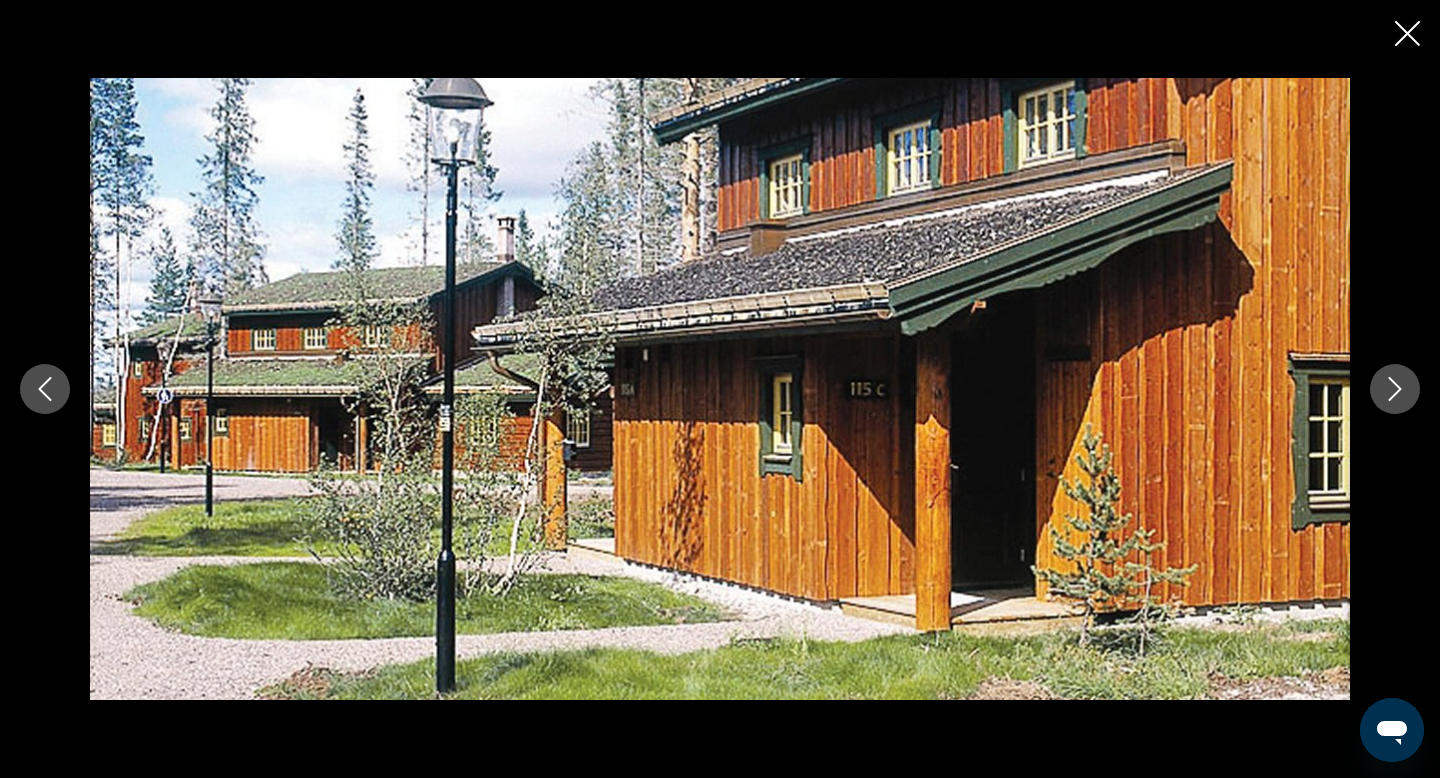 click at bounding box center [1395, 389] 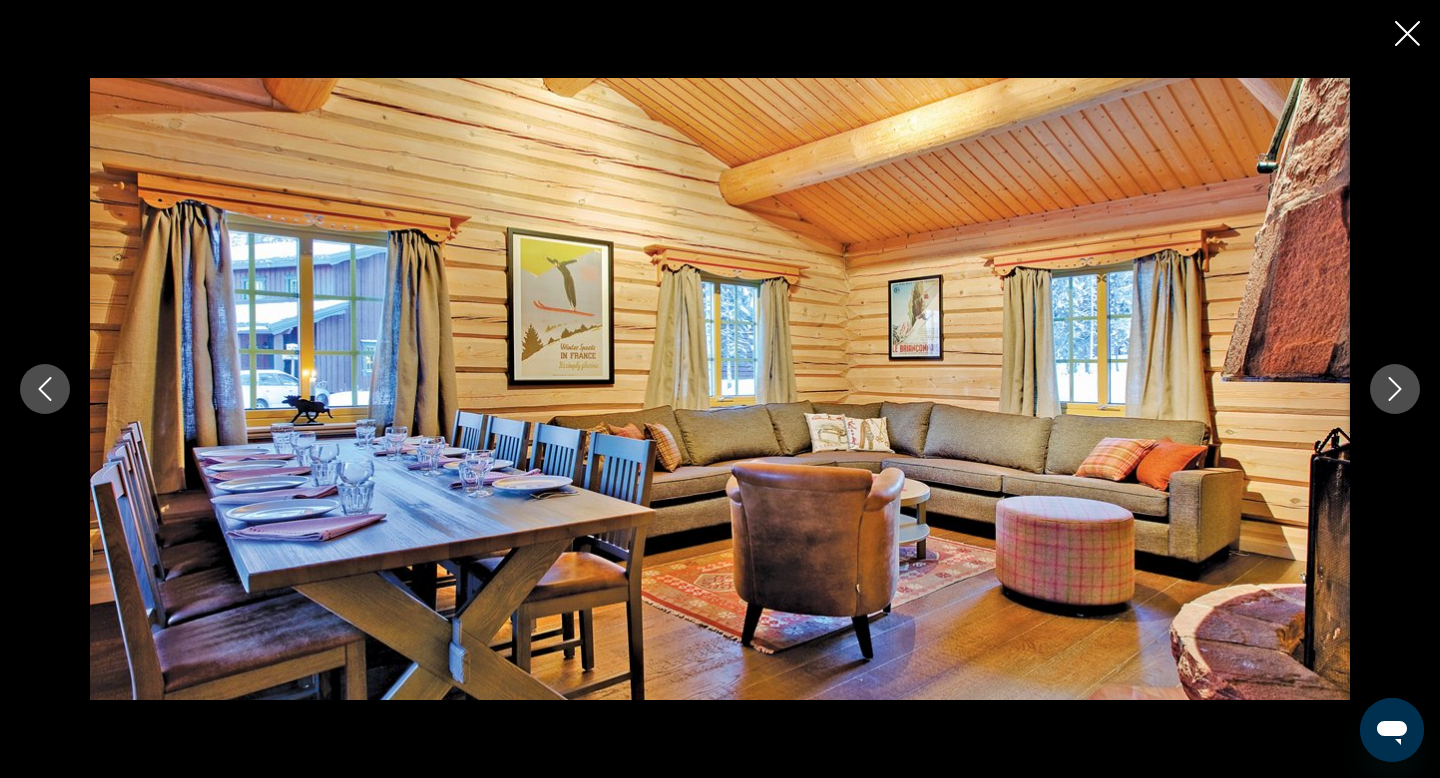click at bounding box center (1395, 389) 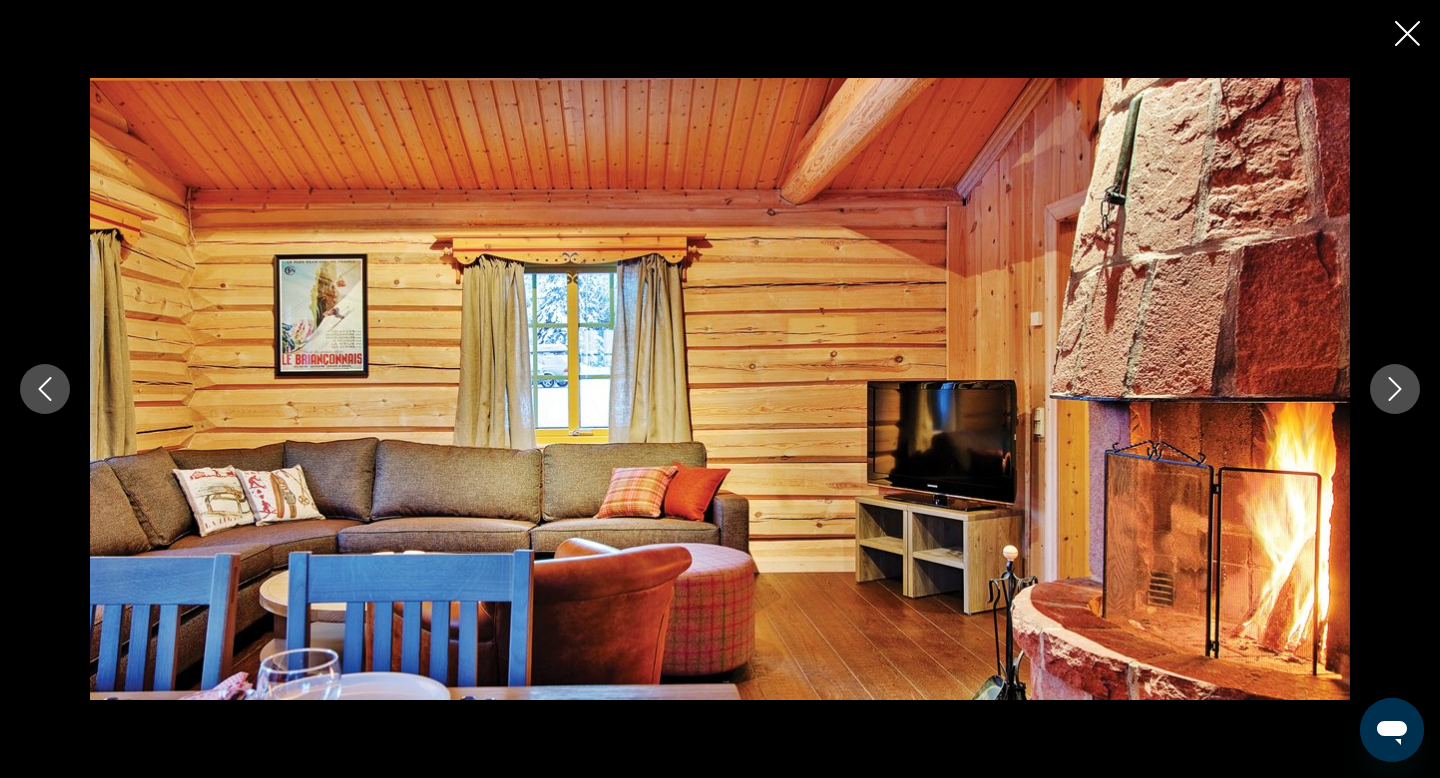 click at bounding box center (1395, 389) 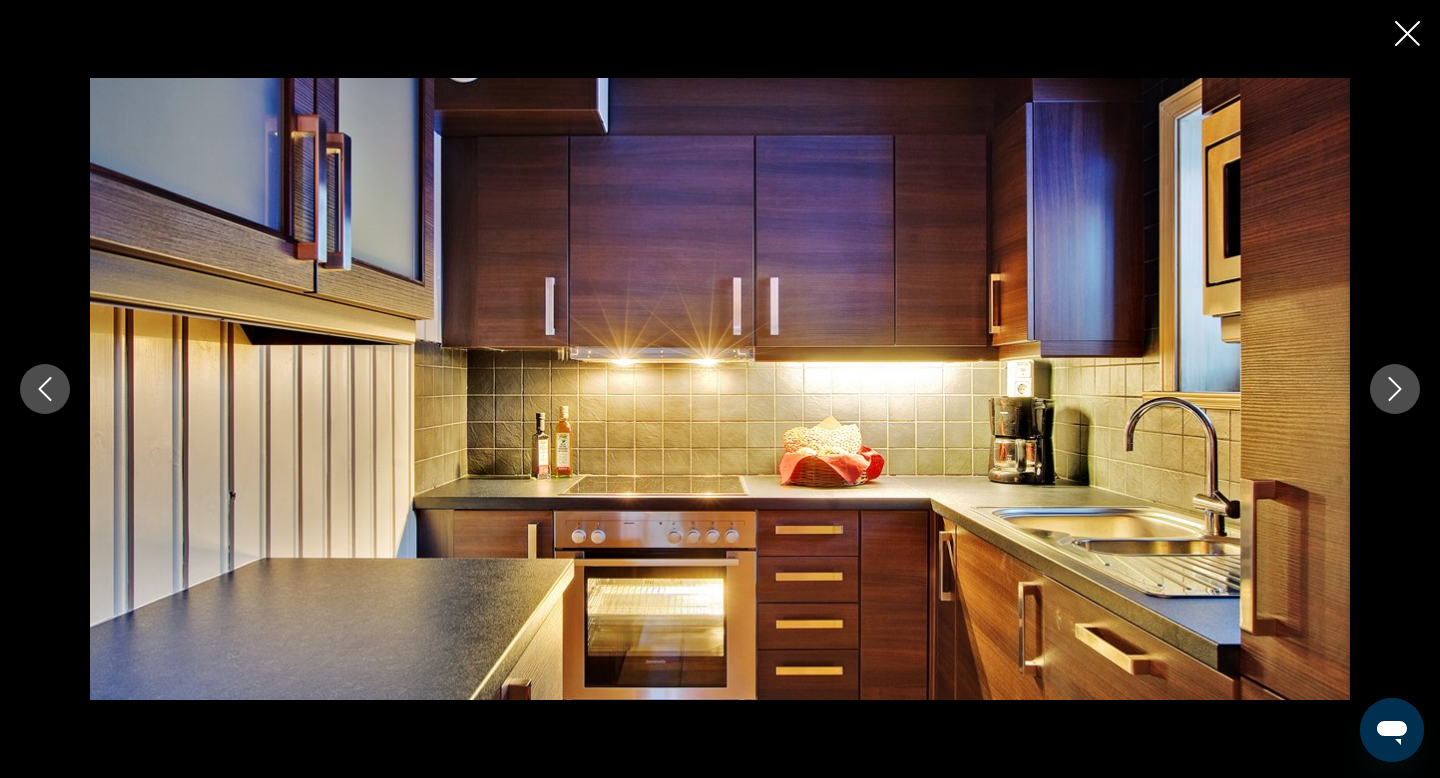 click at bounding box center (1395, 389) 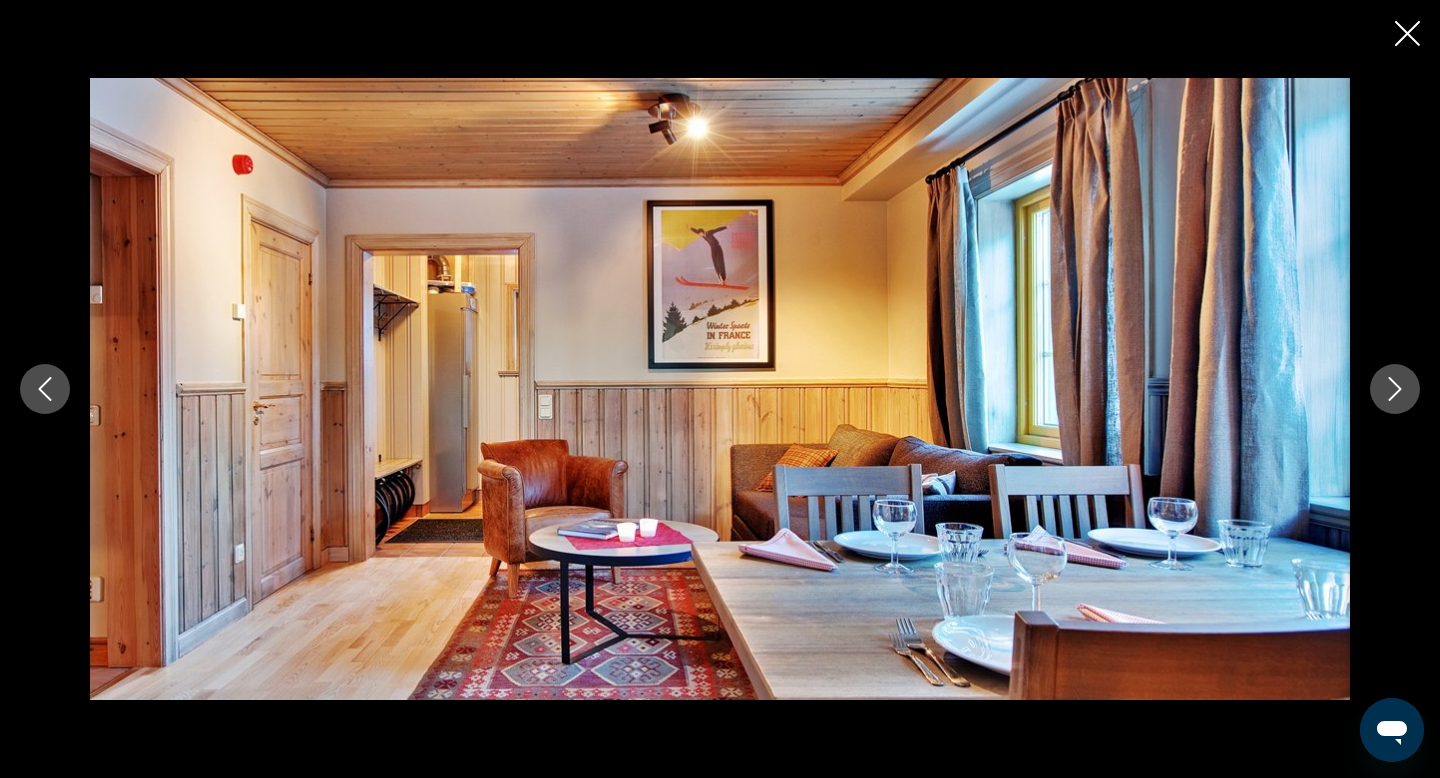 click at bounding box center [1395, 389] 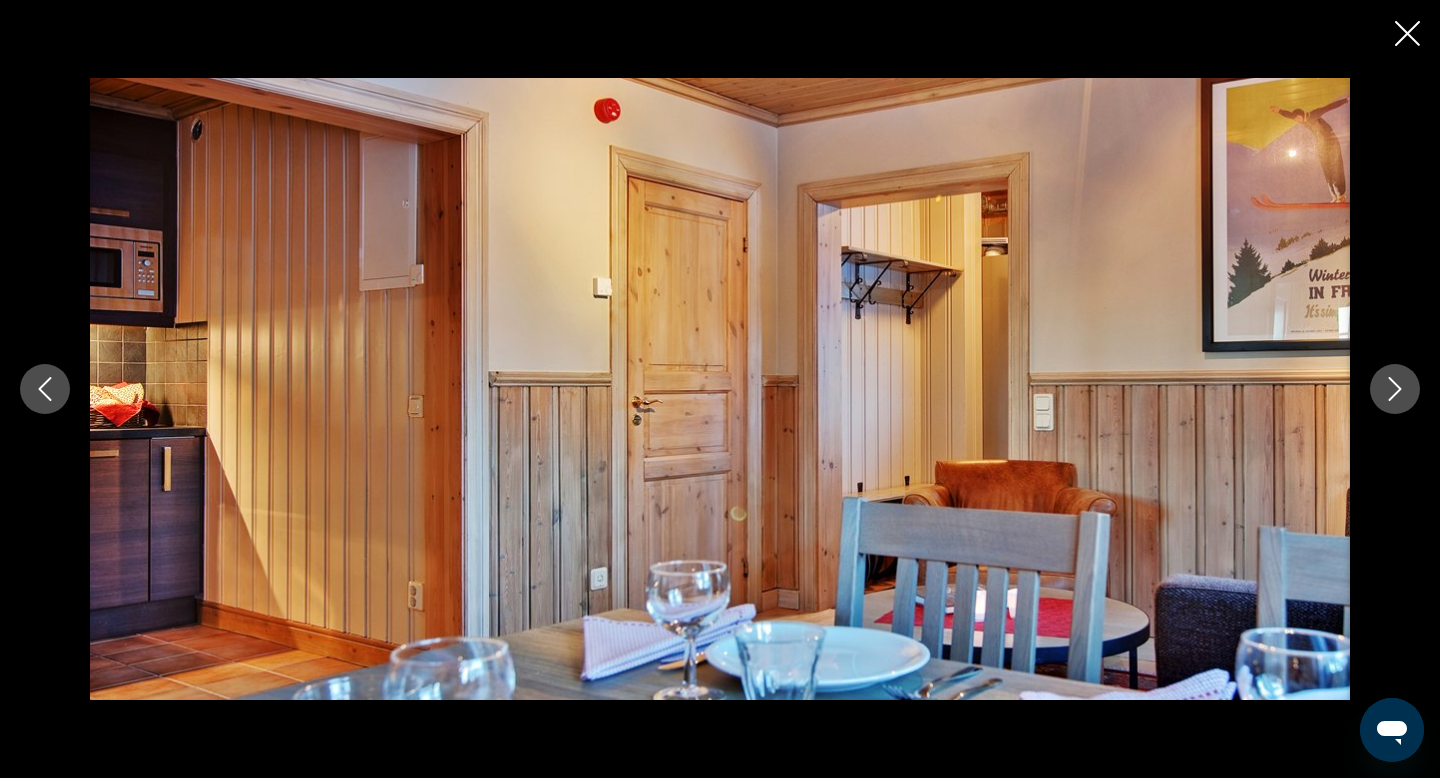 click at bounding box center [1395, 389] 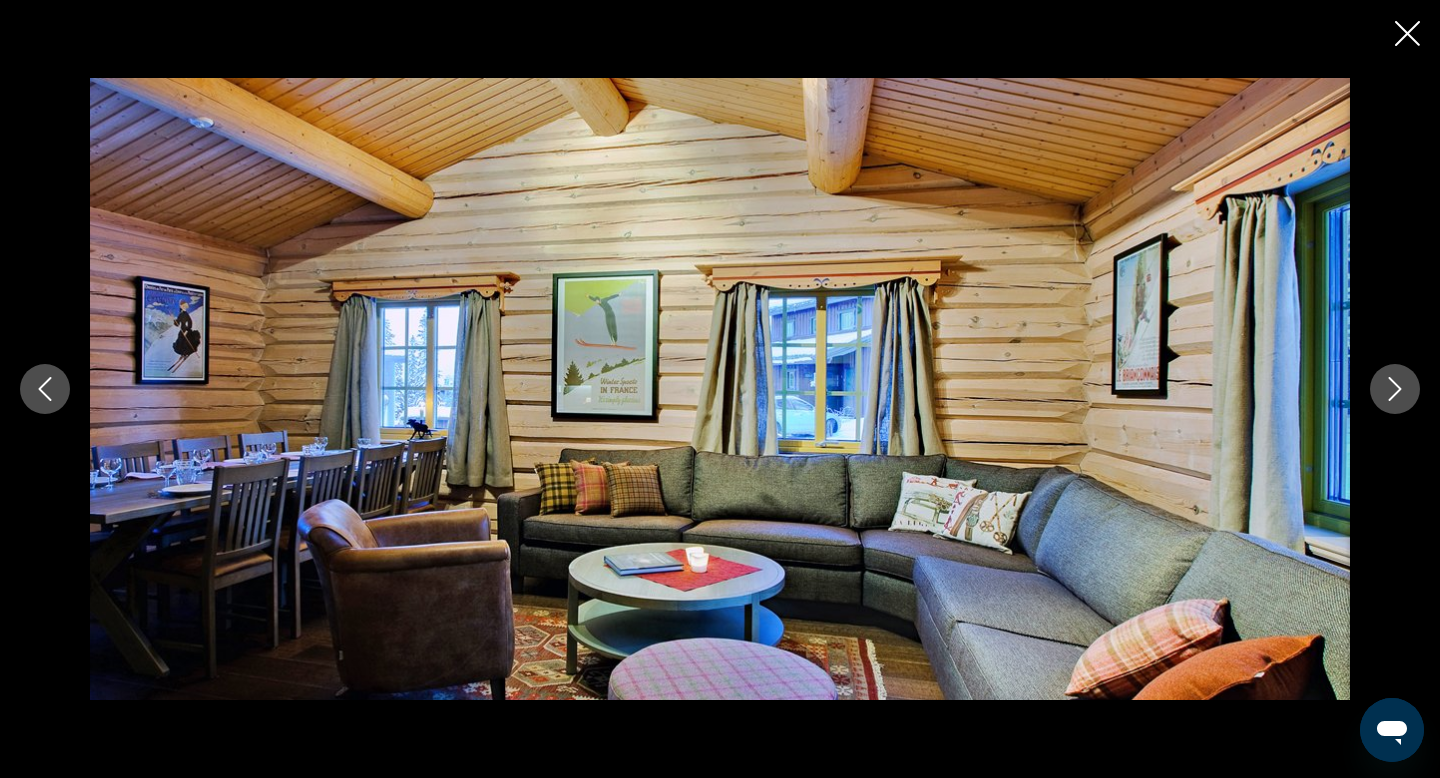click at bounding box center [1395, 389] 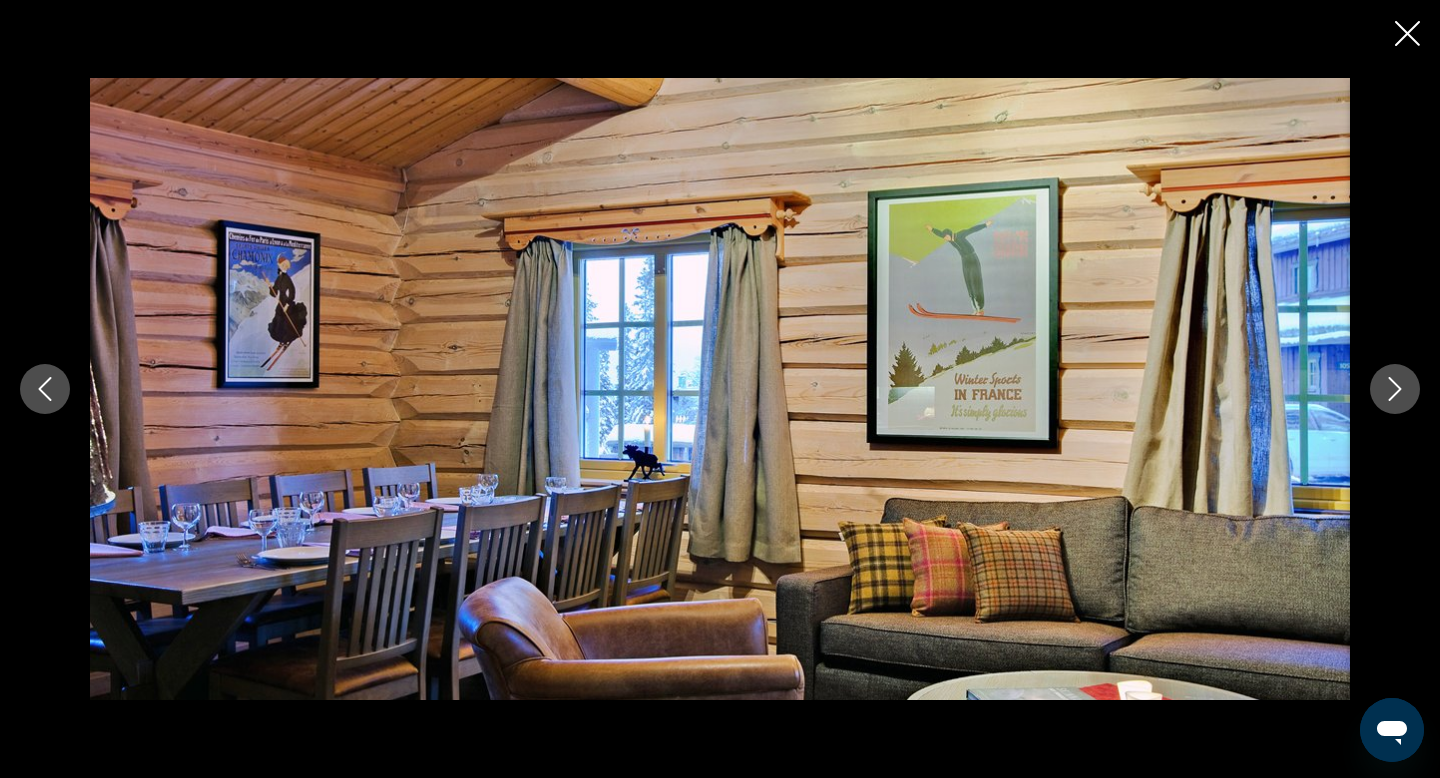 click at bounding box center [1395, 389] 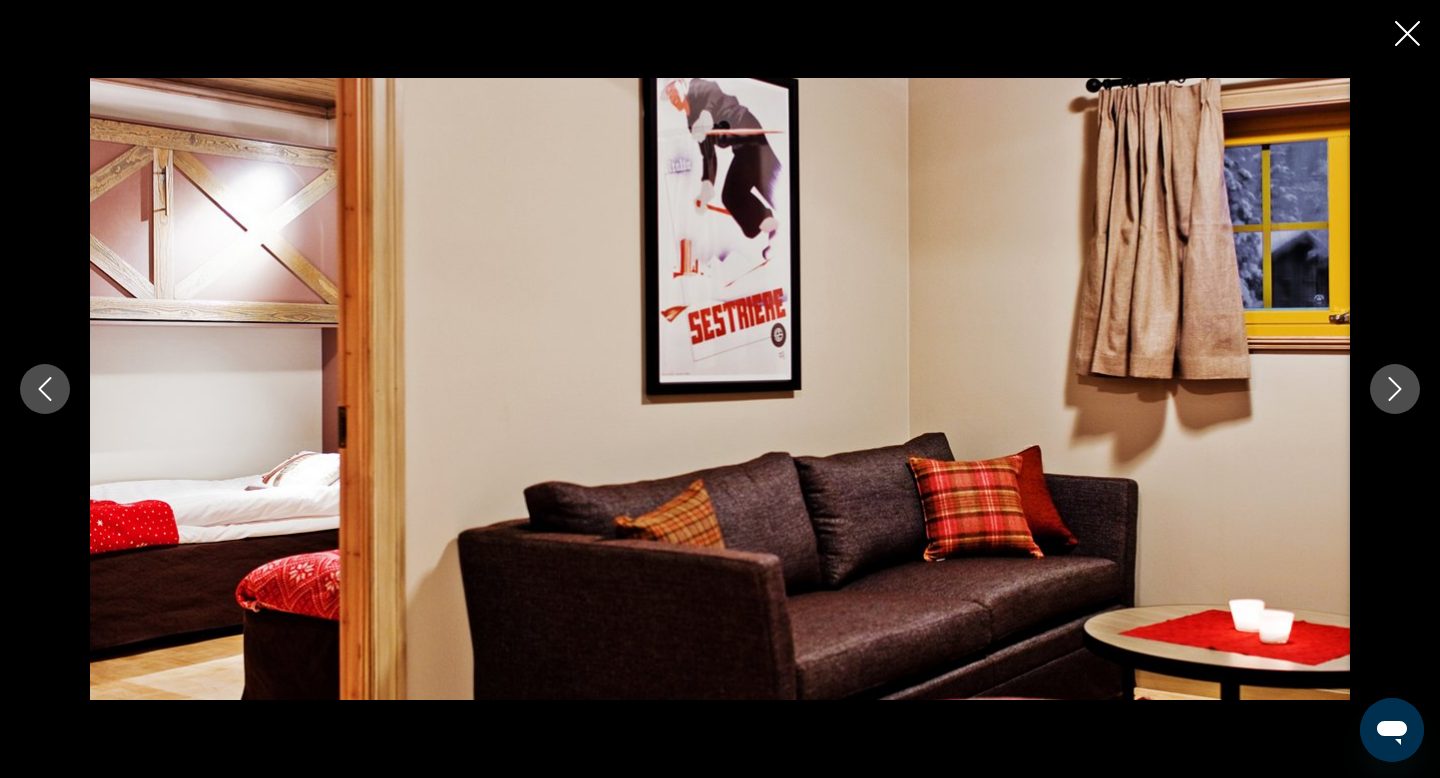 click at bounding box center [1395, 389] 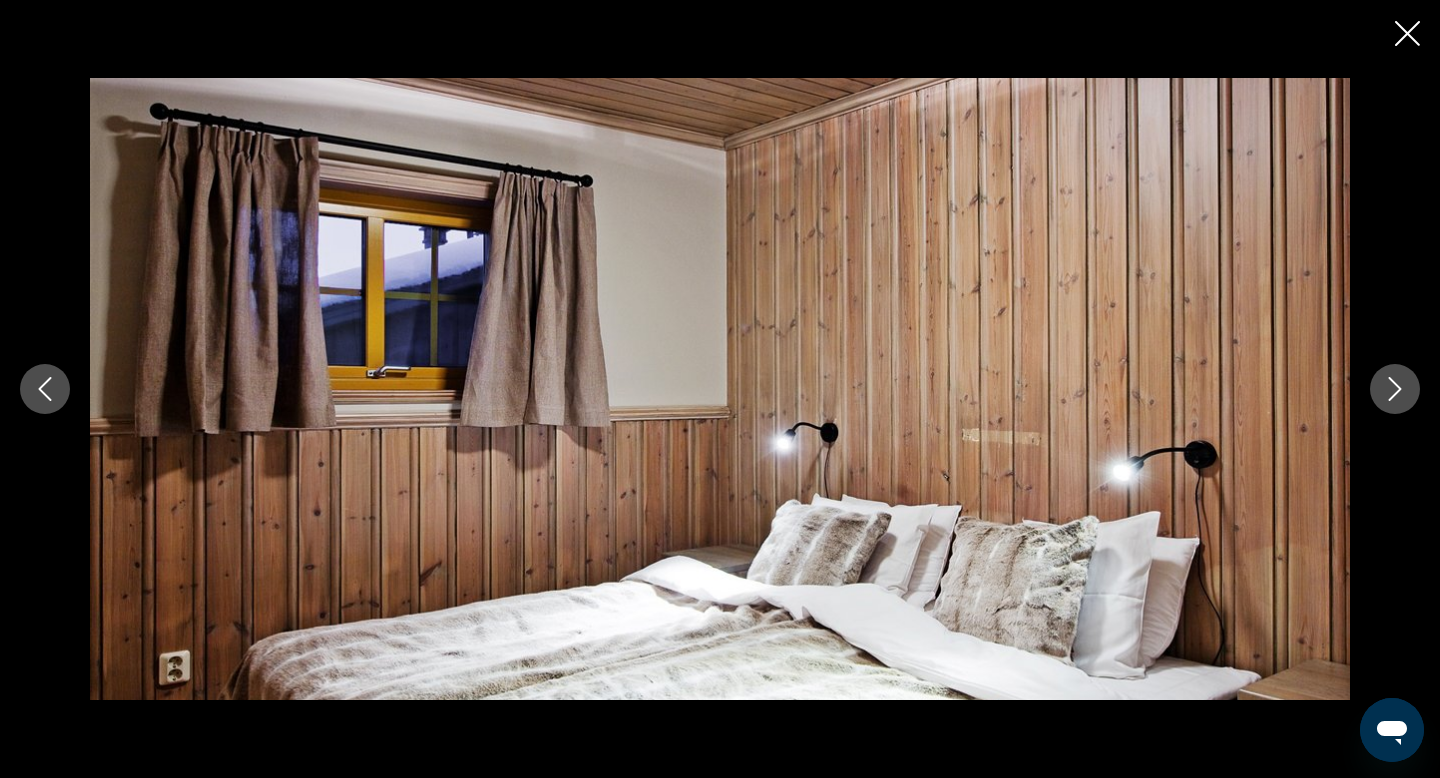 click at bounding box center [1395, 389] 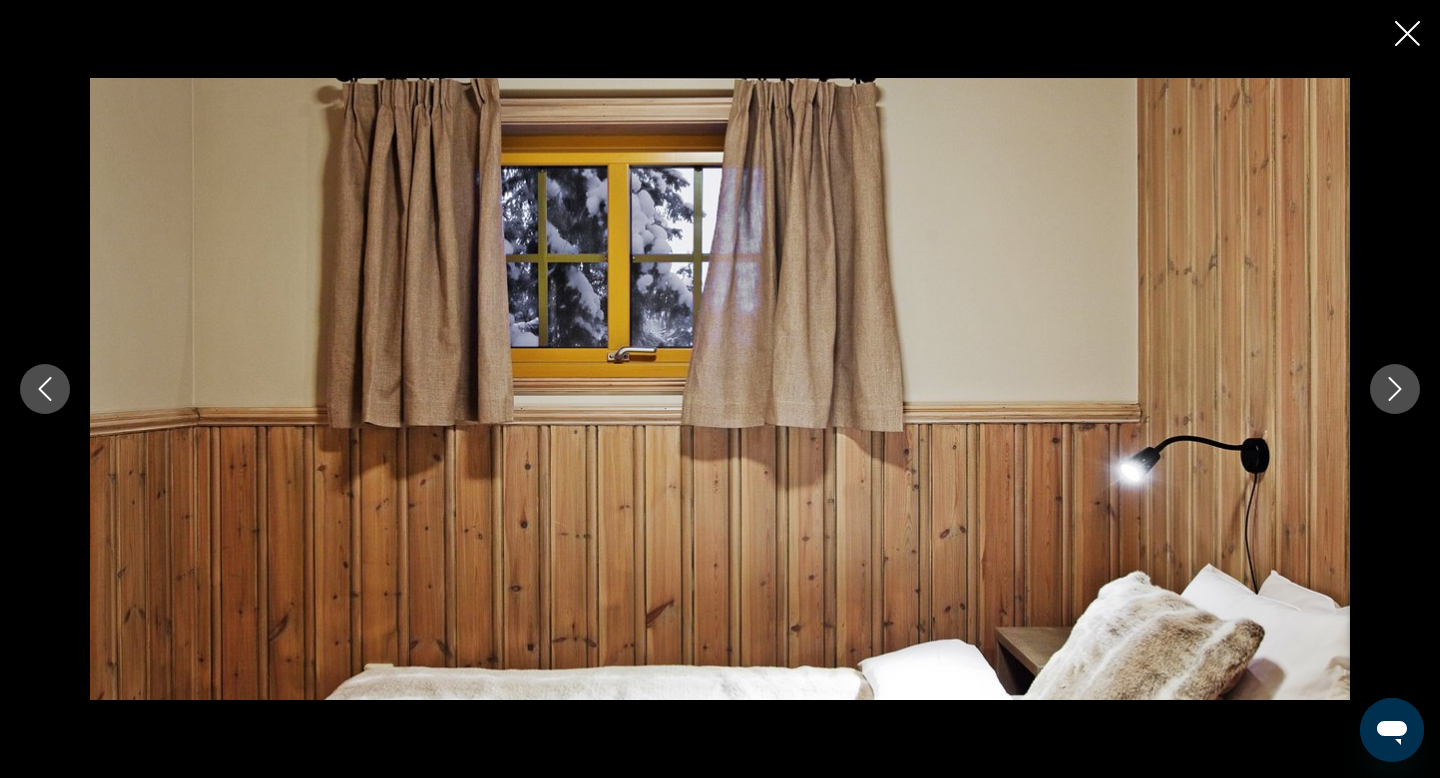 click at bounding box center (1395, 389) 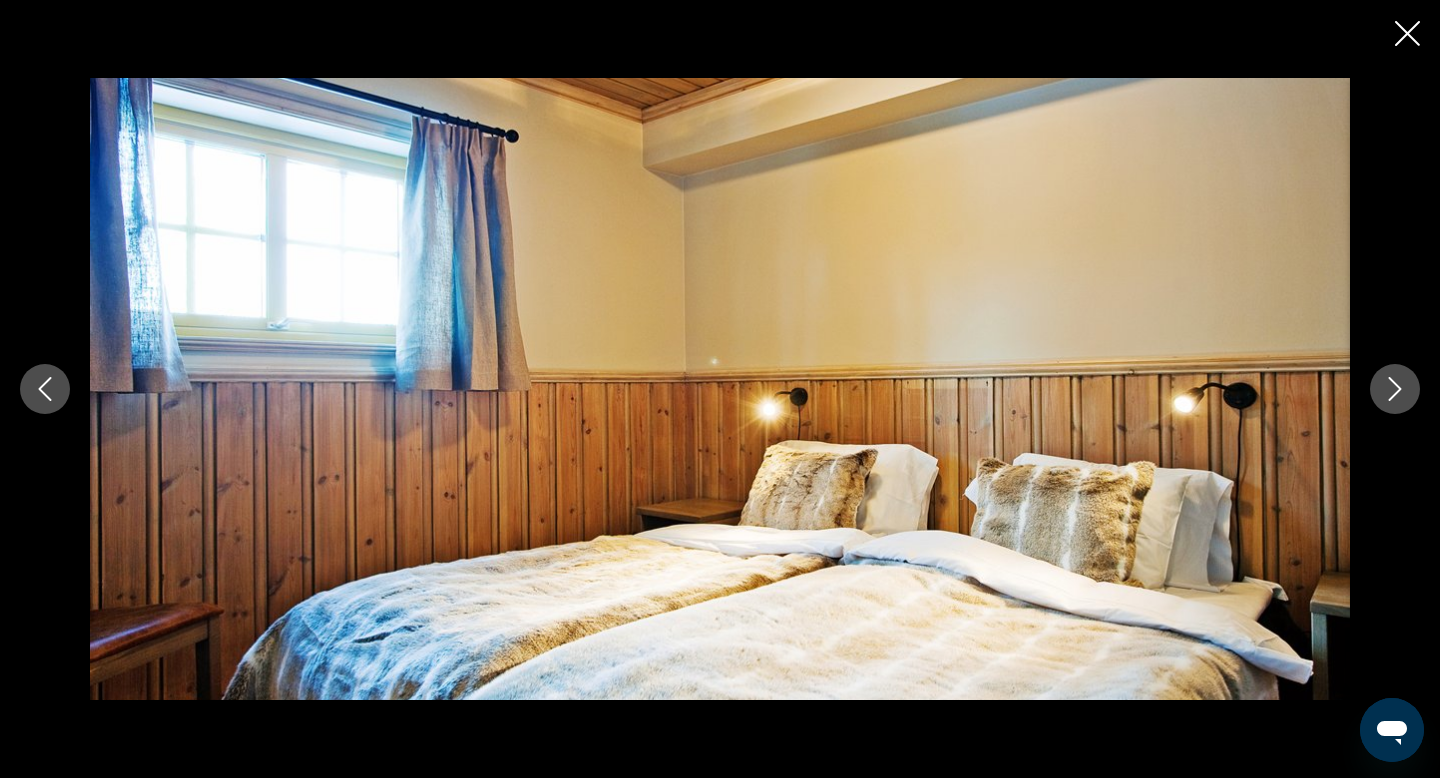 click at bounding box center (1395, 389) 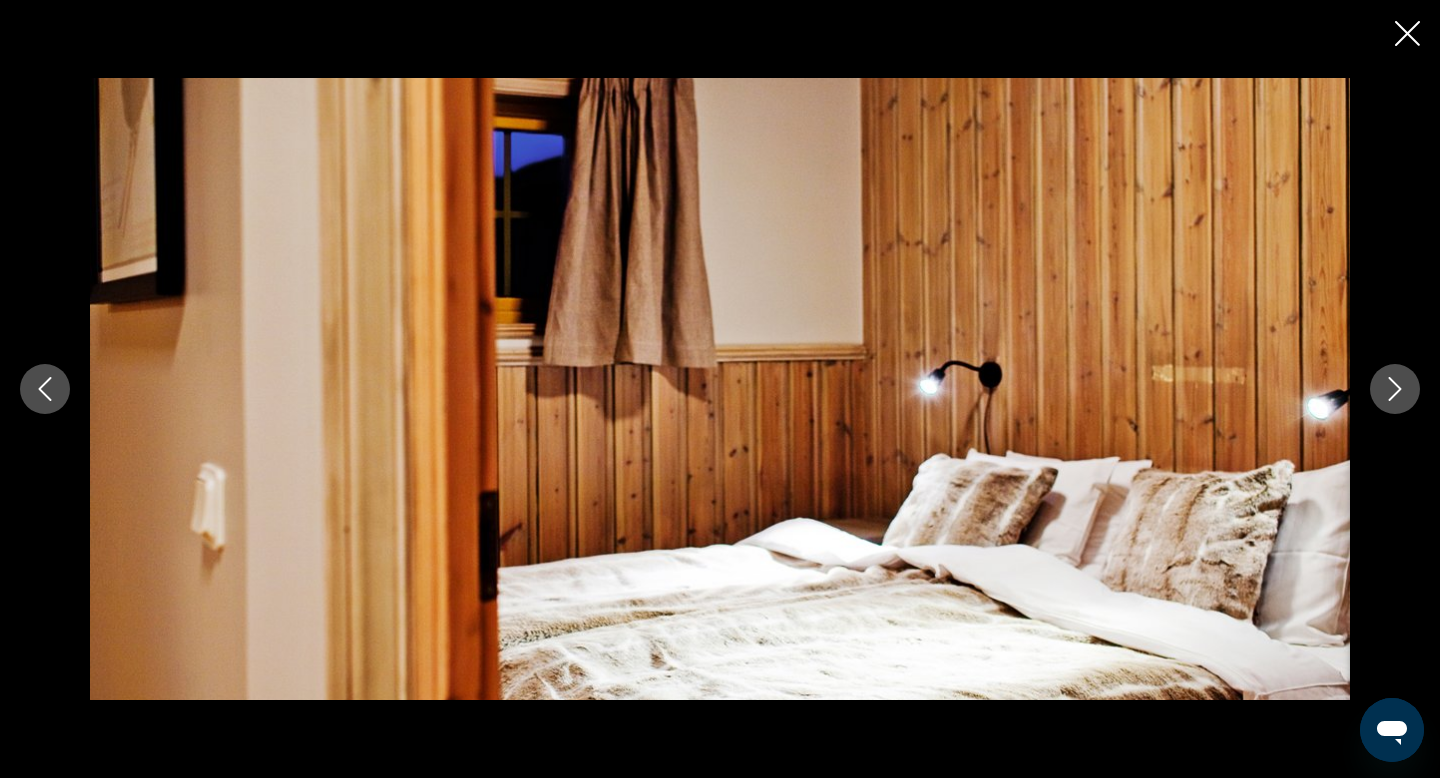 click at bounding box center [1395, 389] 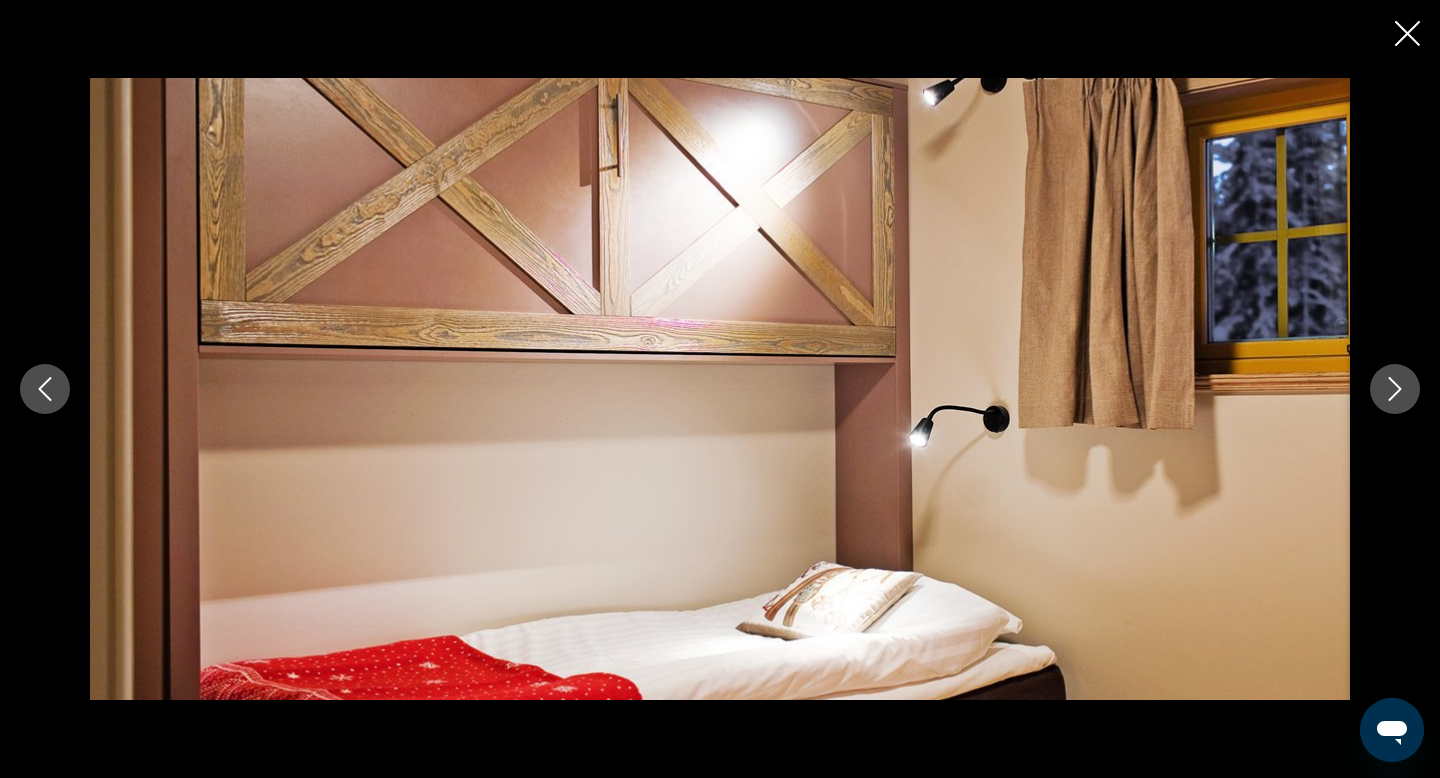 click at bounding box center (1395, 389) 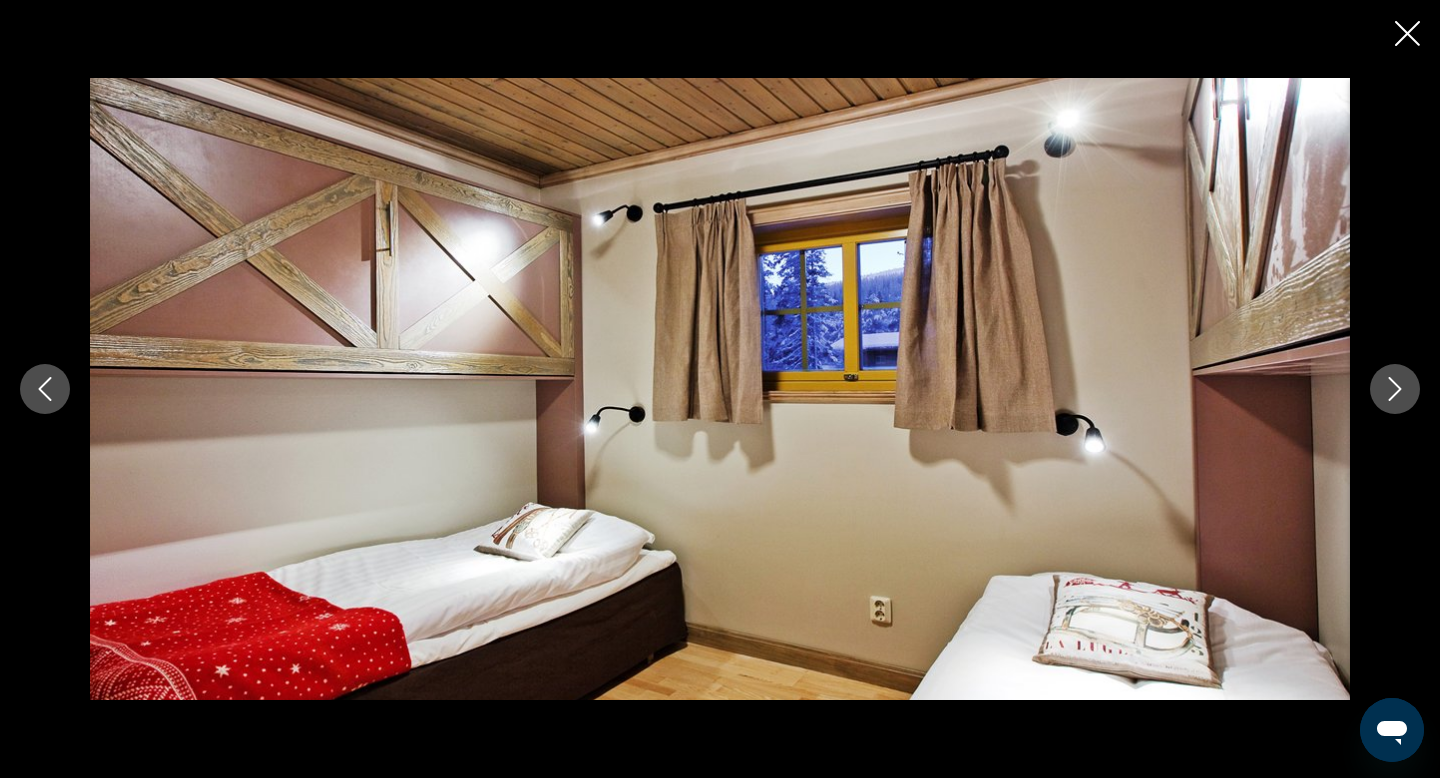 click at bounding box center (1395, 389) 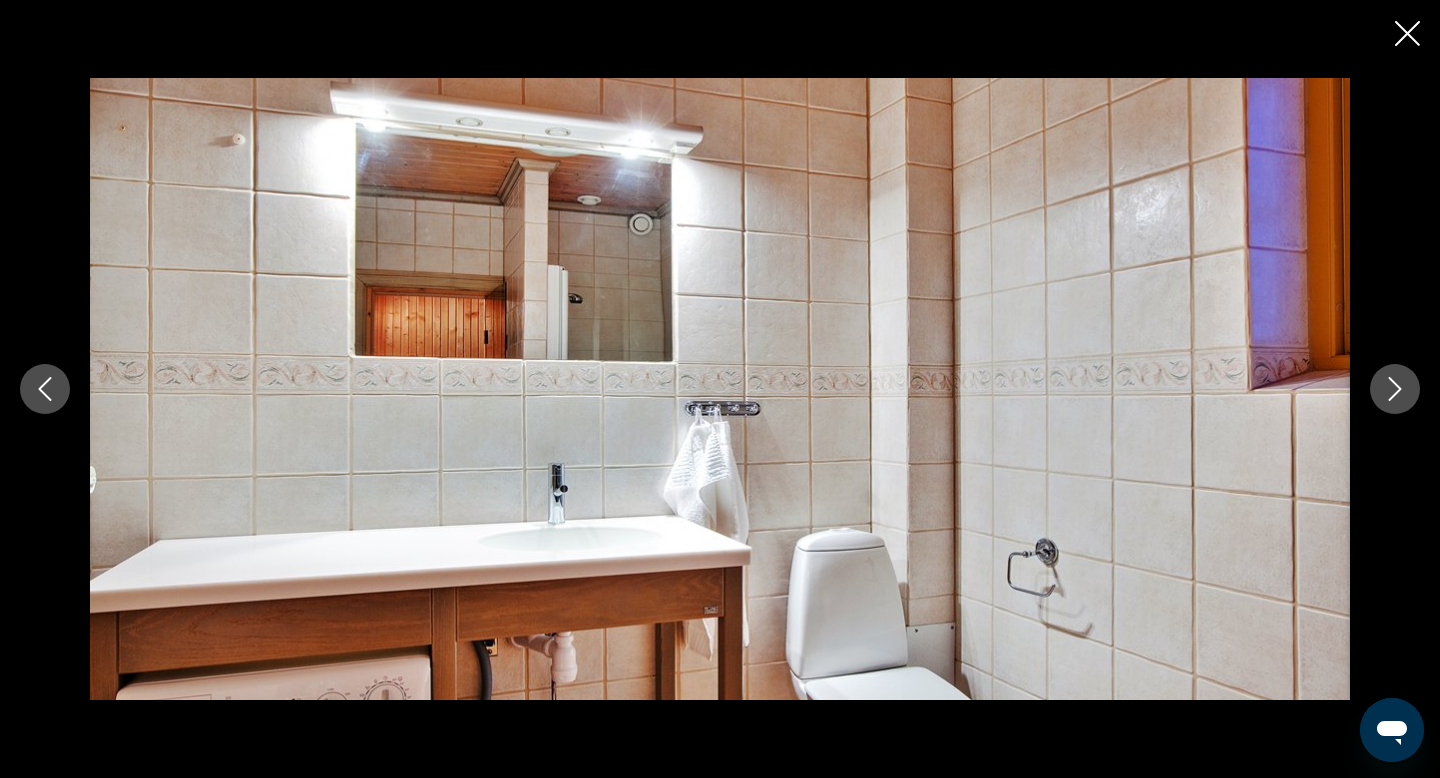 click at bounding box center [1395, 389] 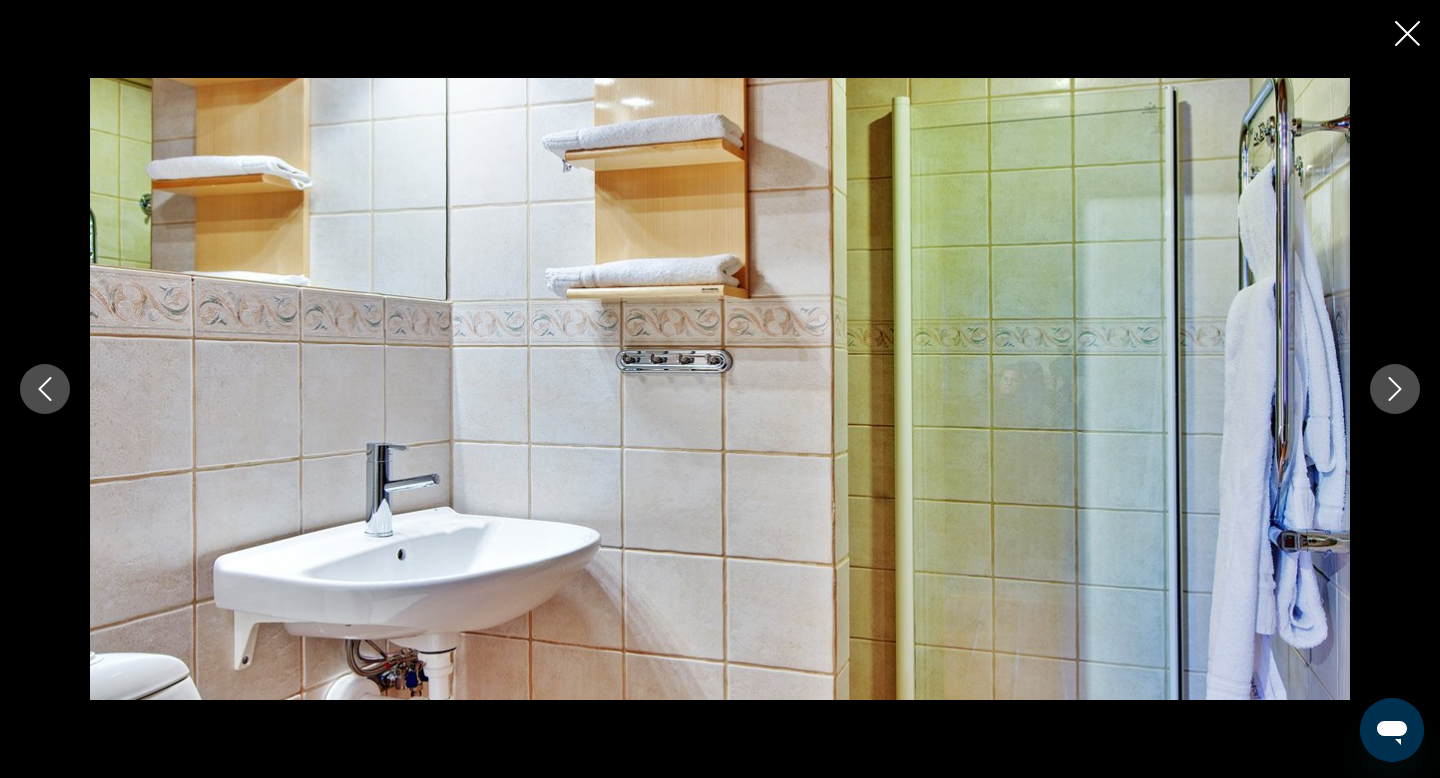 click at bounding box center [1395, 389] 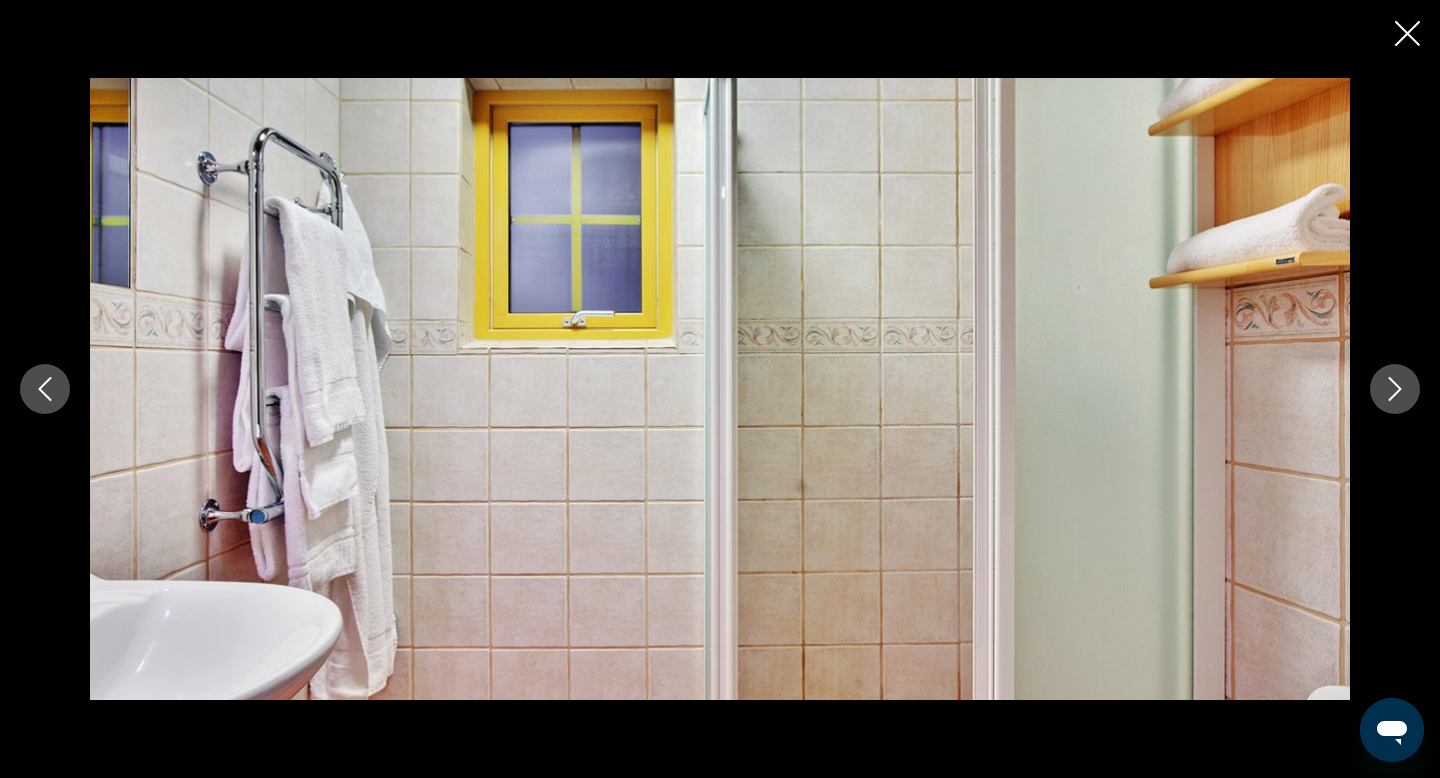 click at bounding box center (1395, 389) 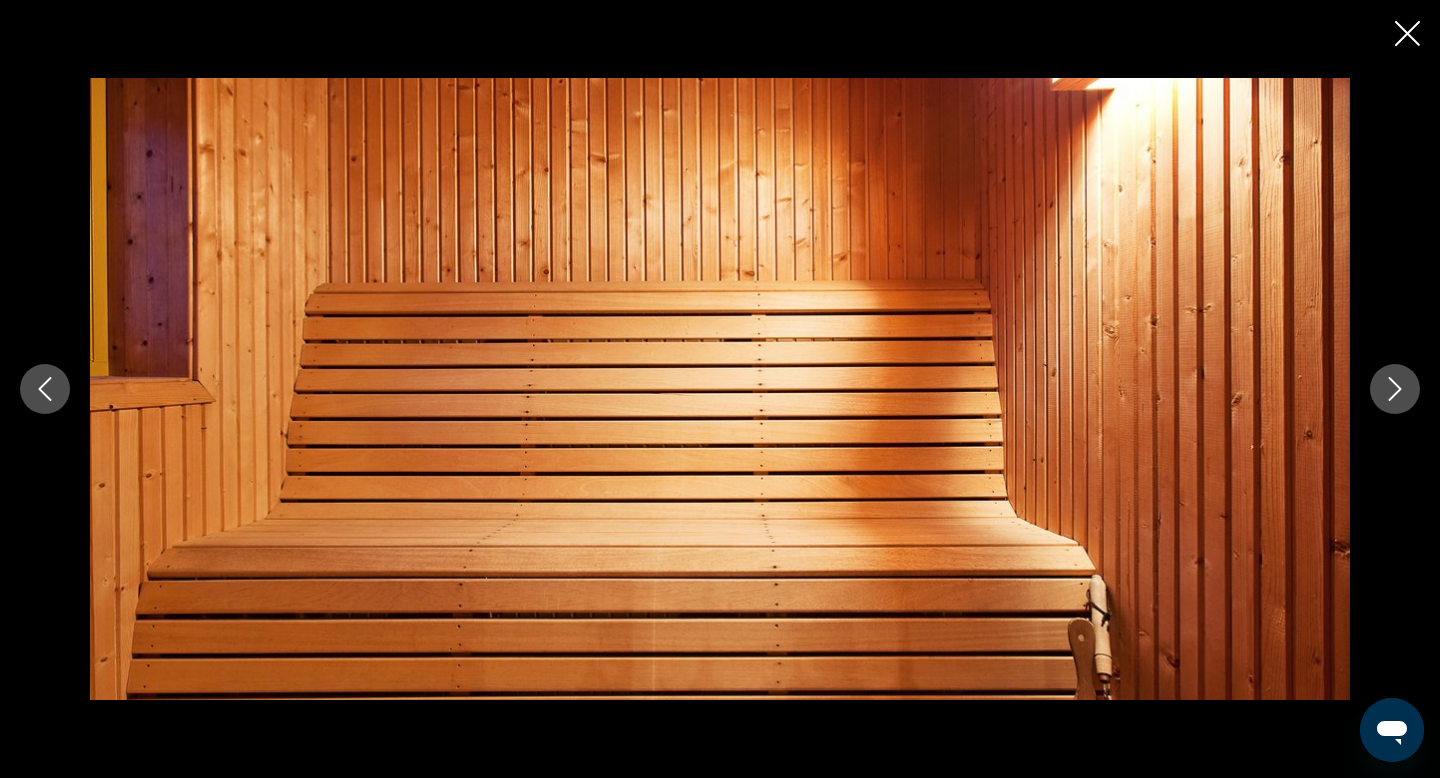 click at bounding box center (1395, 389) 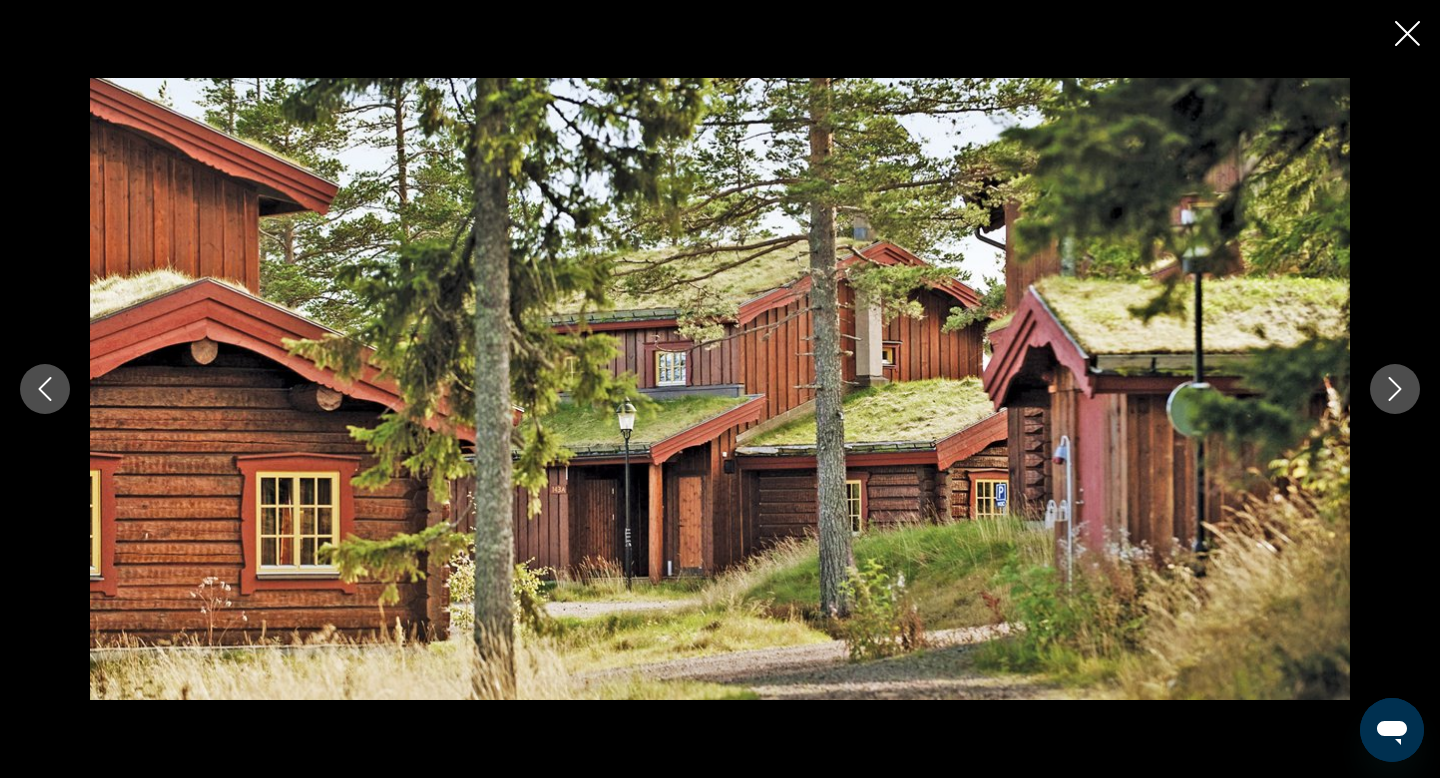 click at bounding box center (1407, 33) 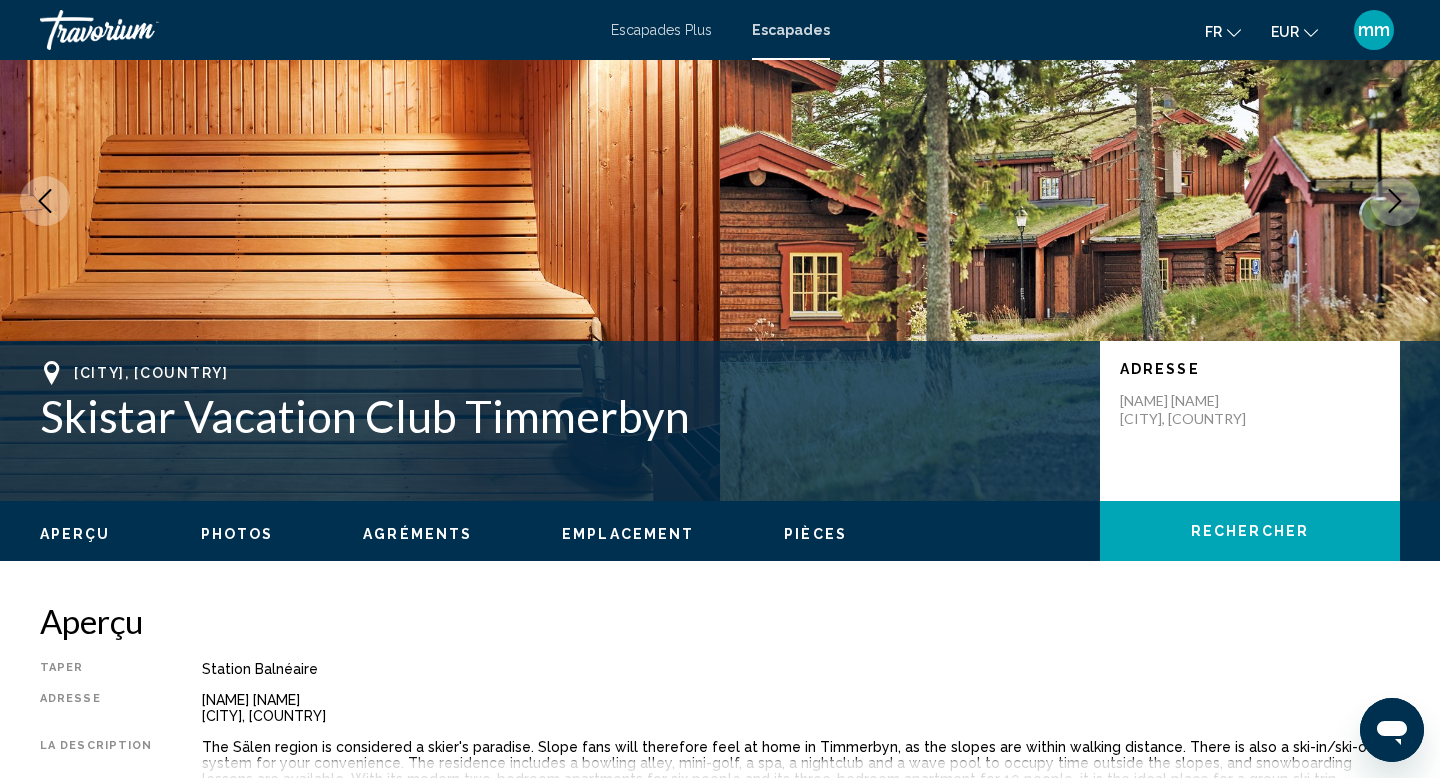 scroll, scrollTop: 0, scrollLeft: 0, axis: both 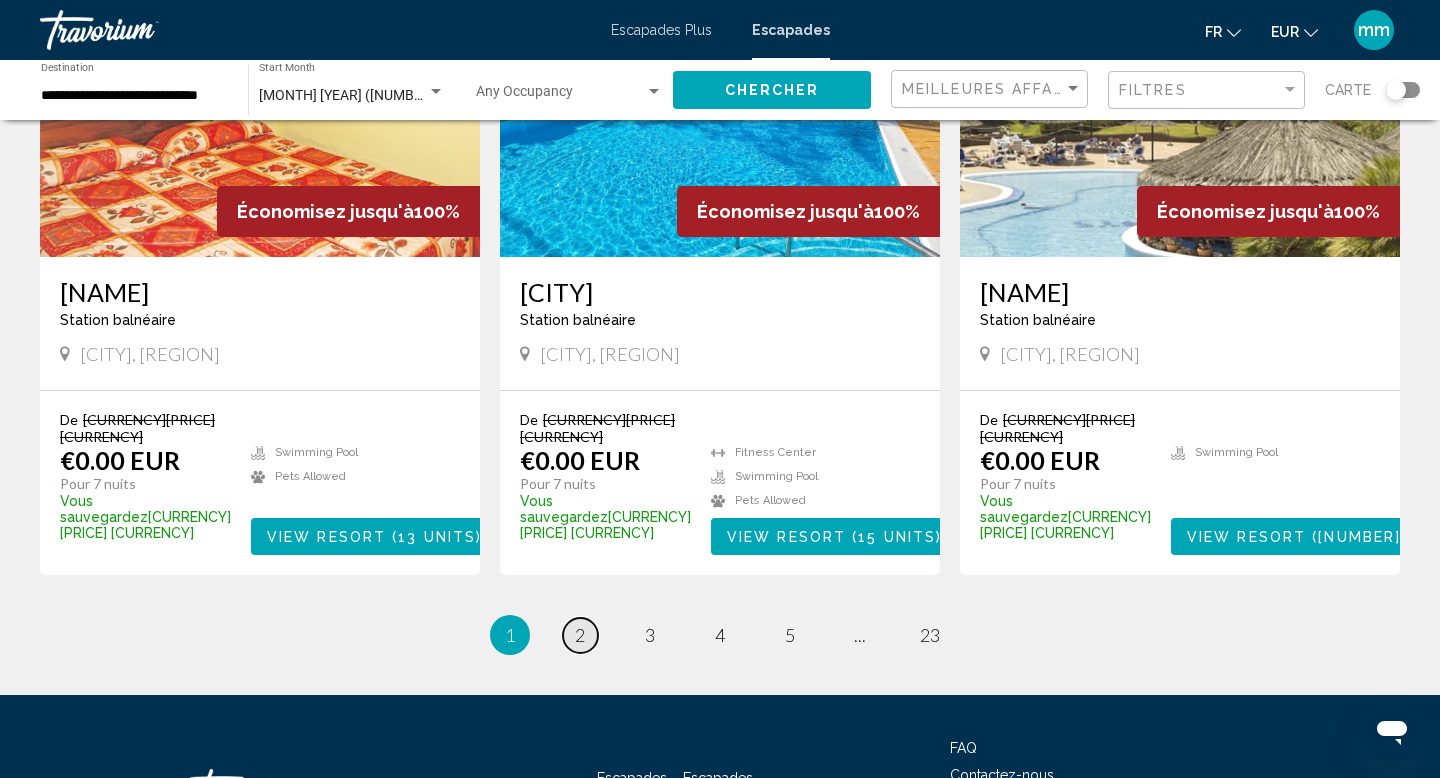 click on "page  2" at bounding box center (580, 635) 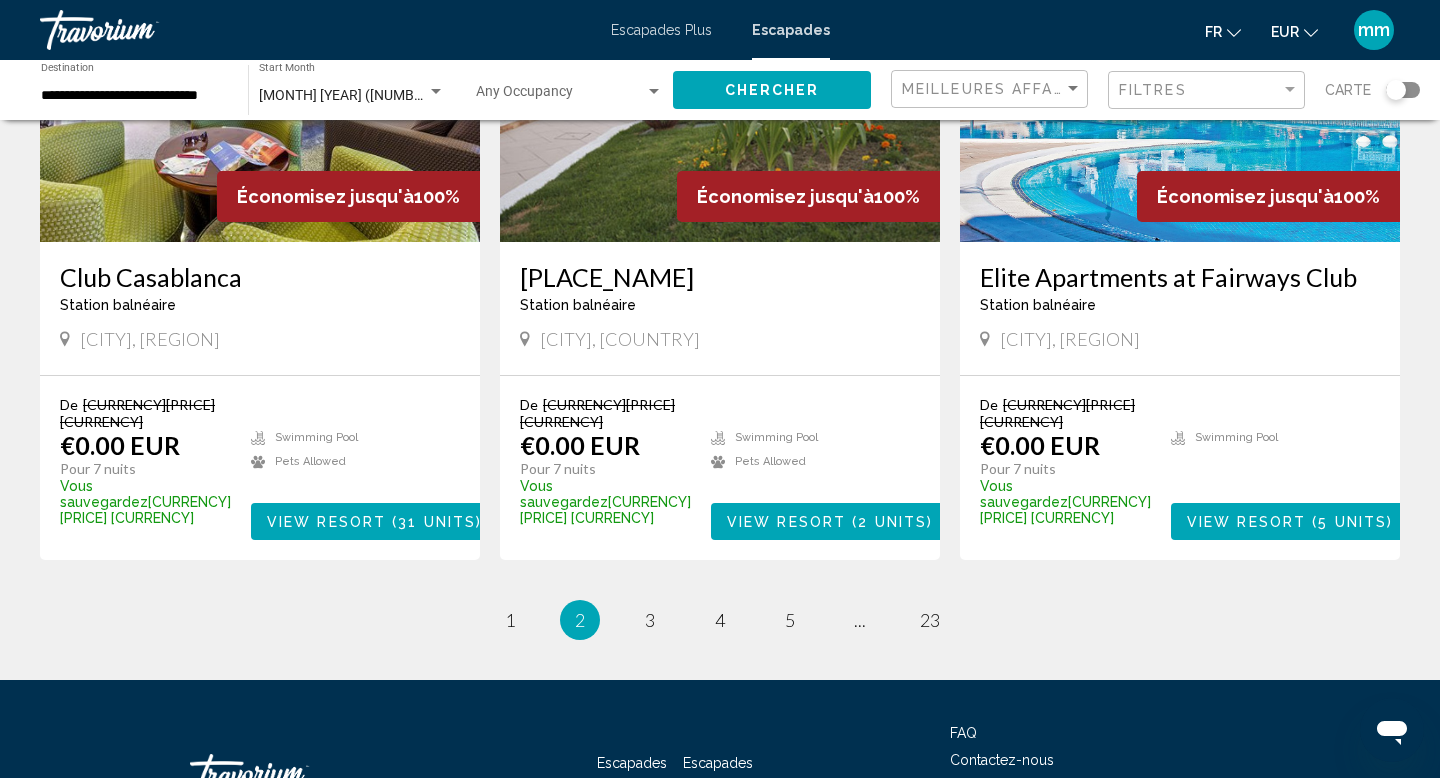 scroll, scrollTop: 2337, scrollLeft: 0, axis: vertical 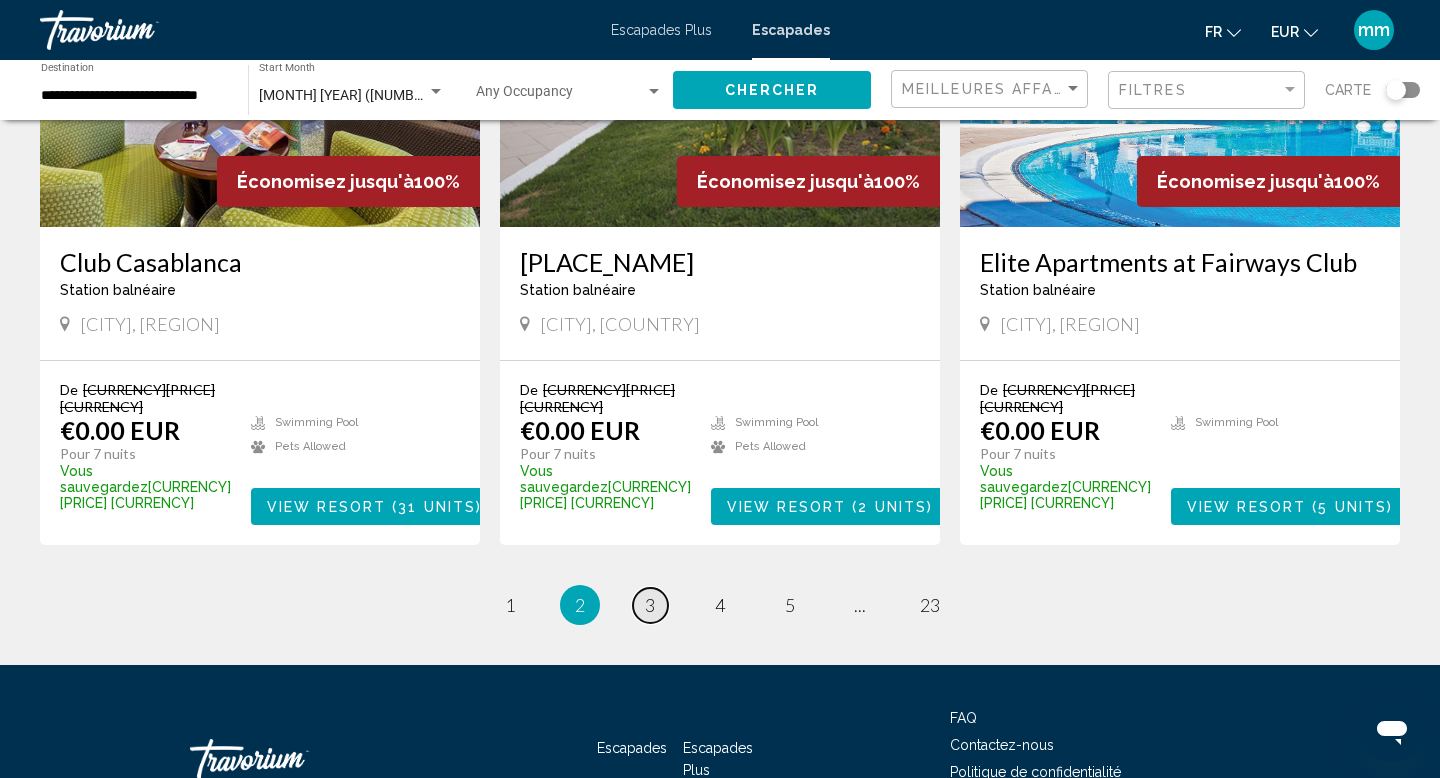 click on "page [NUMBER]" at bounding box center (510, 605) 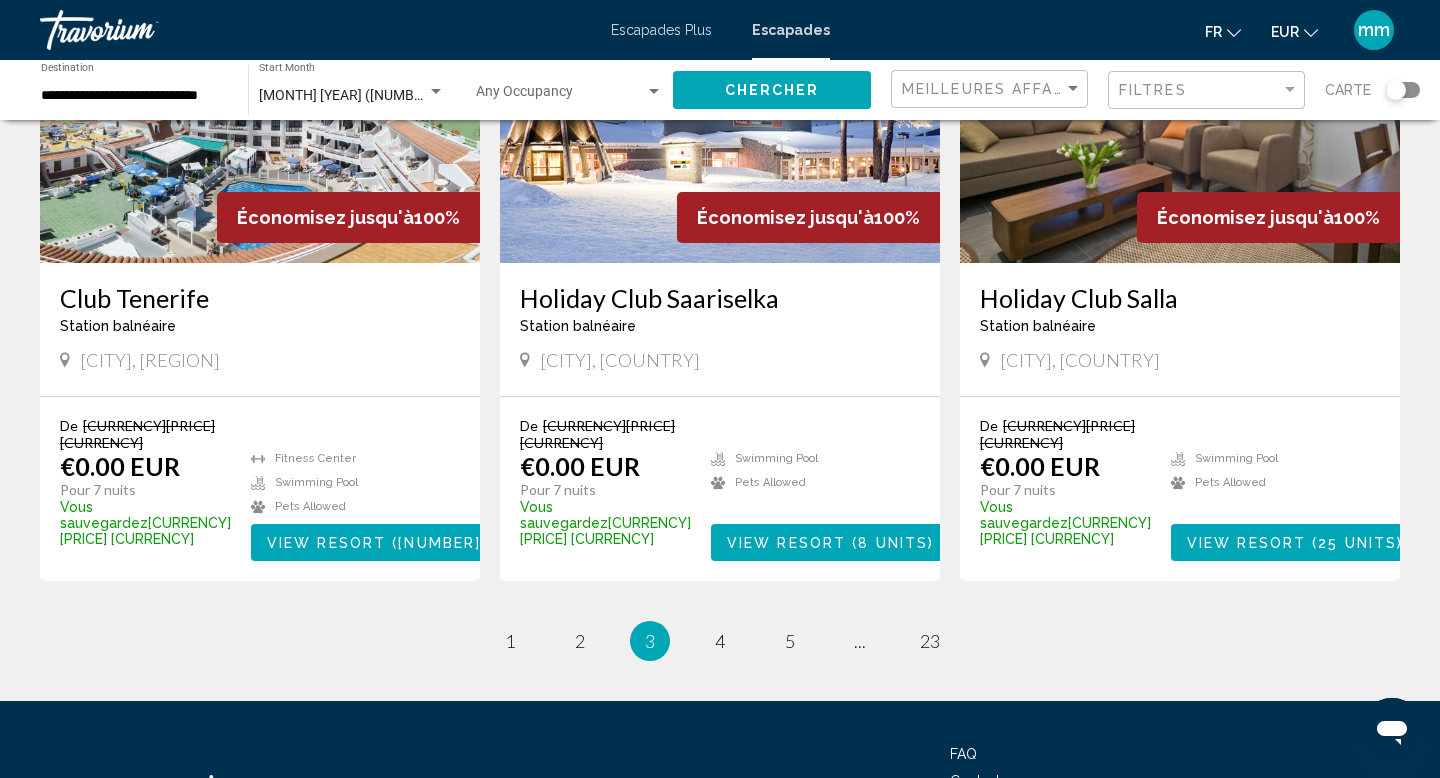 scroll, scrollTop: 2337, scrollLeft: 0, axis: vertical 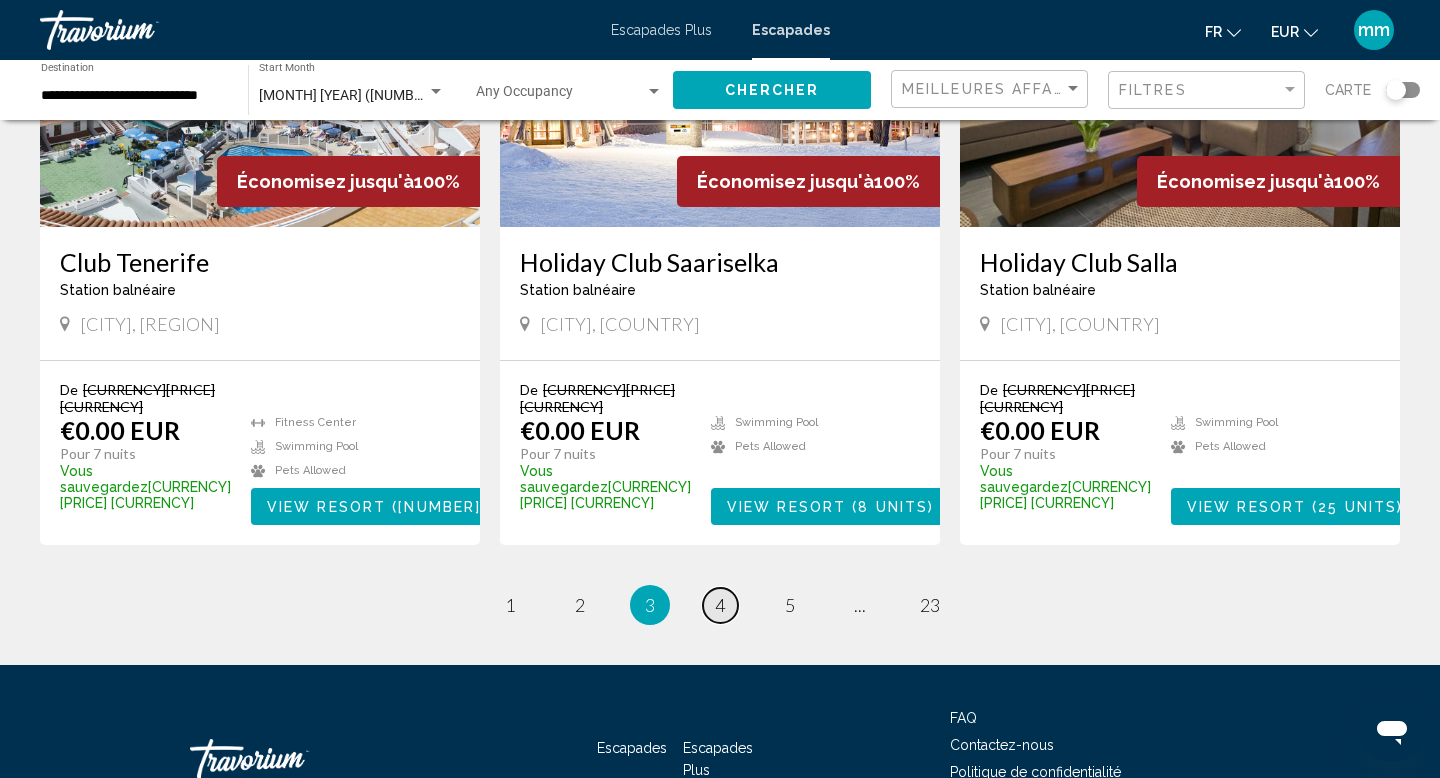 click on "4" at bounding box center [510, 605] 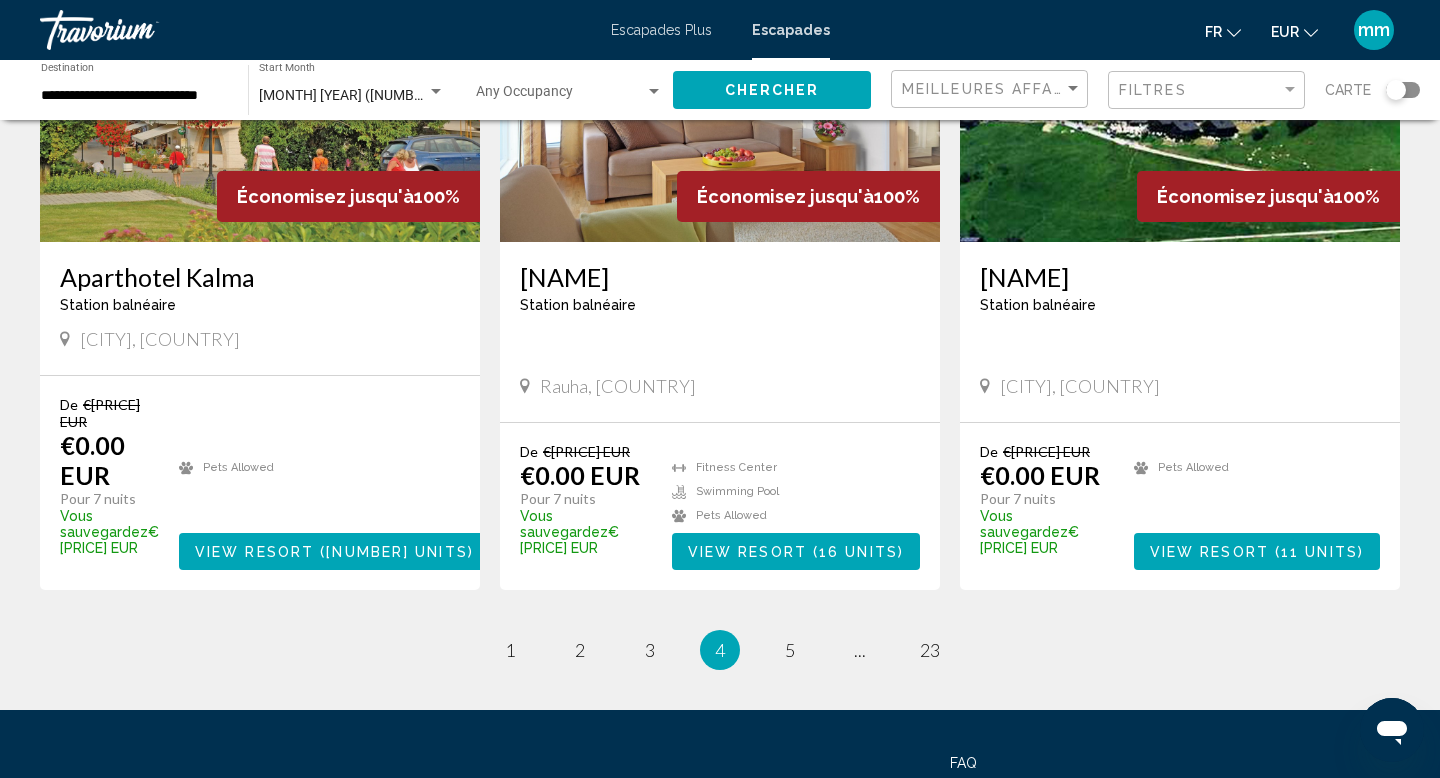 scroll, scrollTop: 2337, scrollLeft: 0, axis: vertical 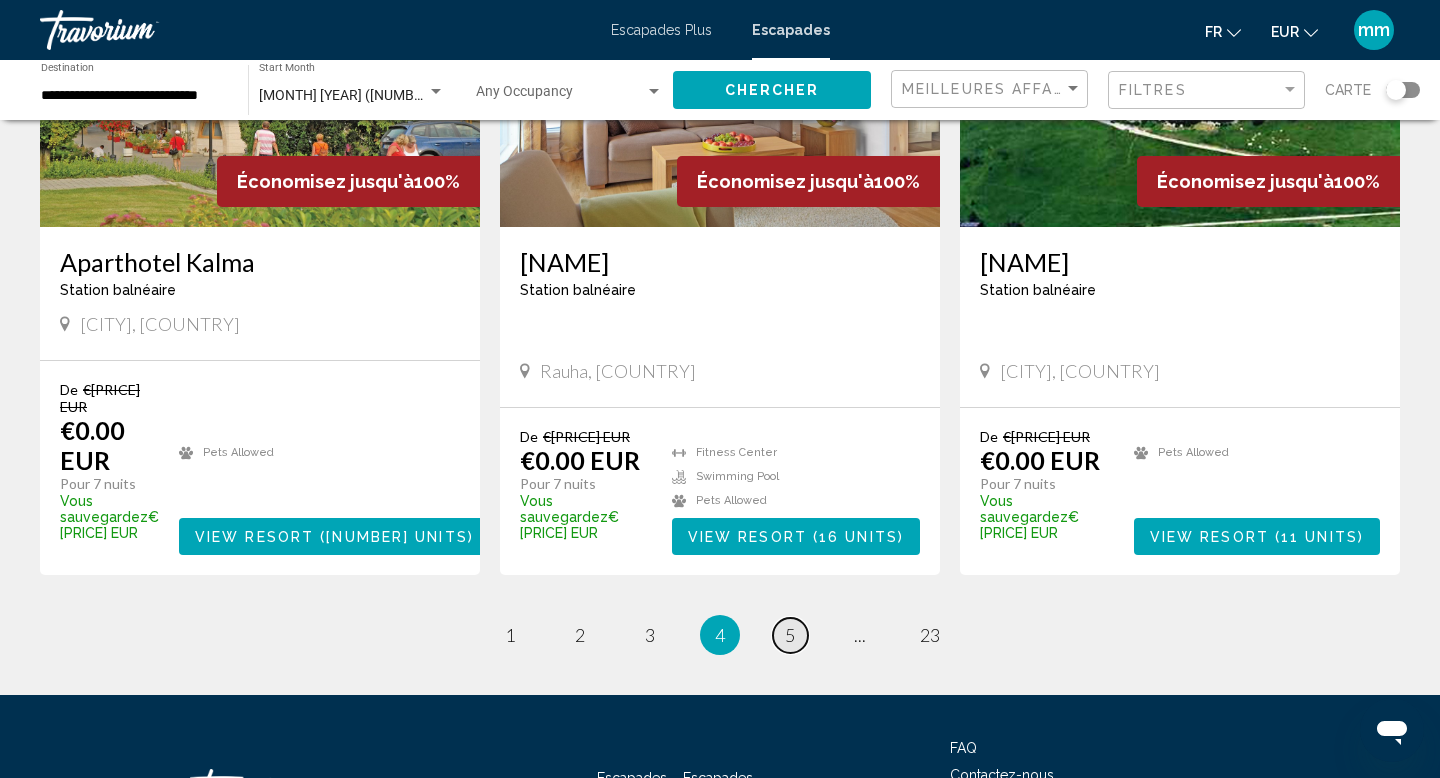 click on "5" at bounding box center [510, 635] 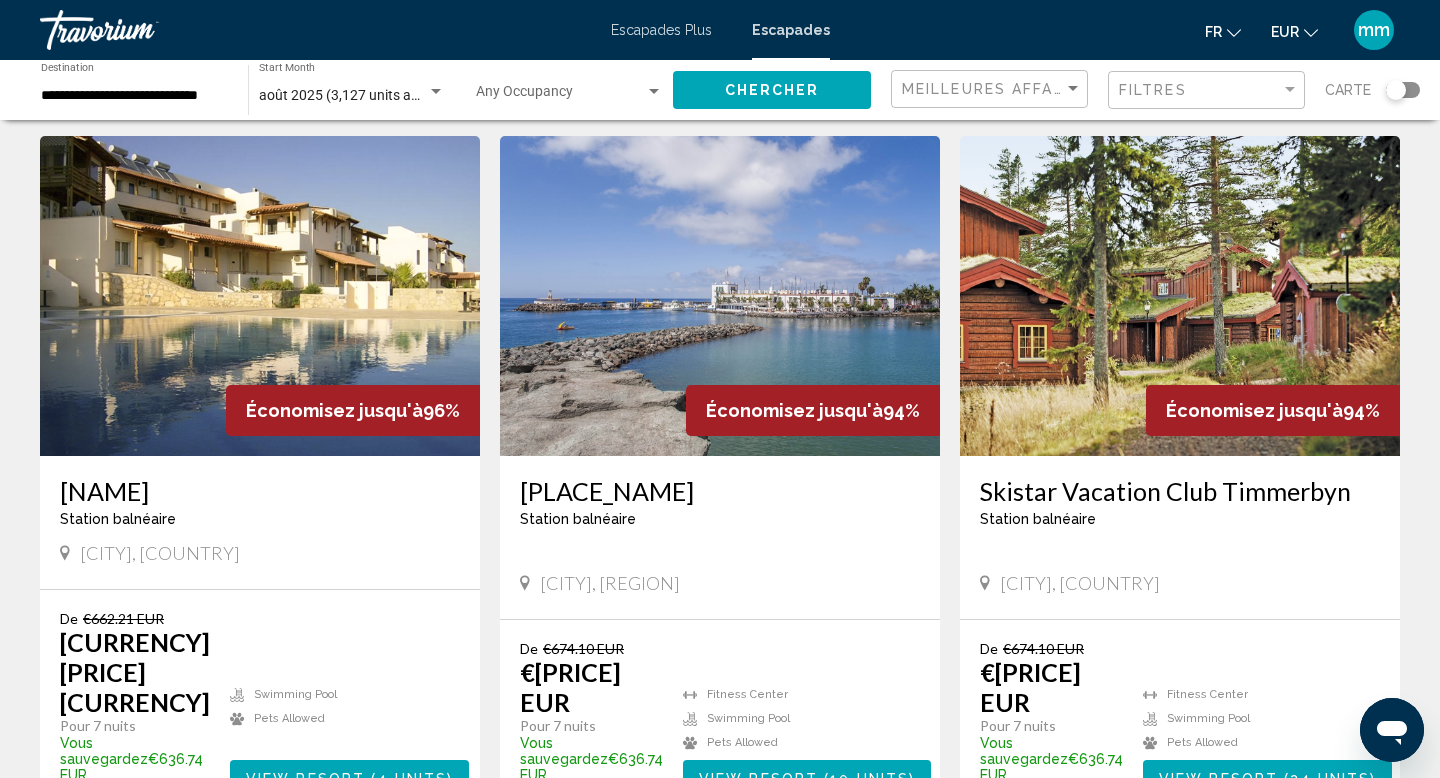 scroll, scrollTop: 1476, scrollLeft: 0, axis: vertical 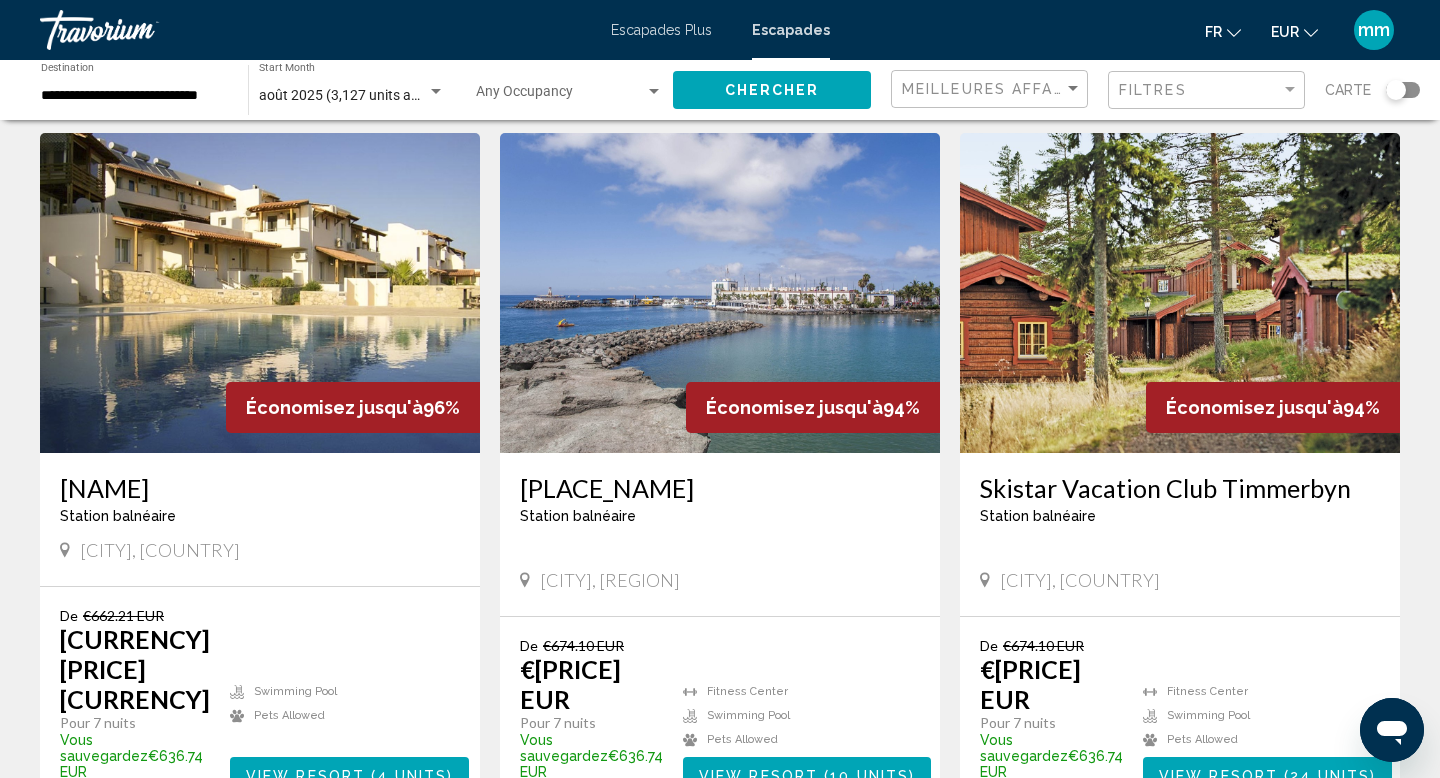 click at bounding box center [1180, 293] 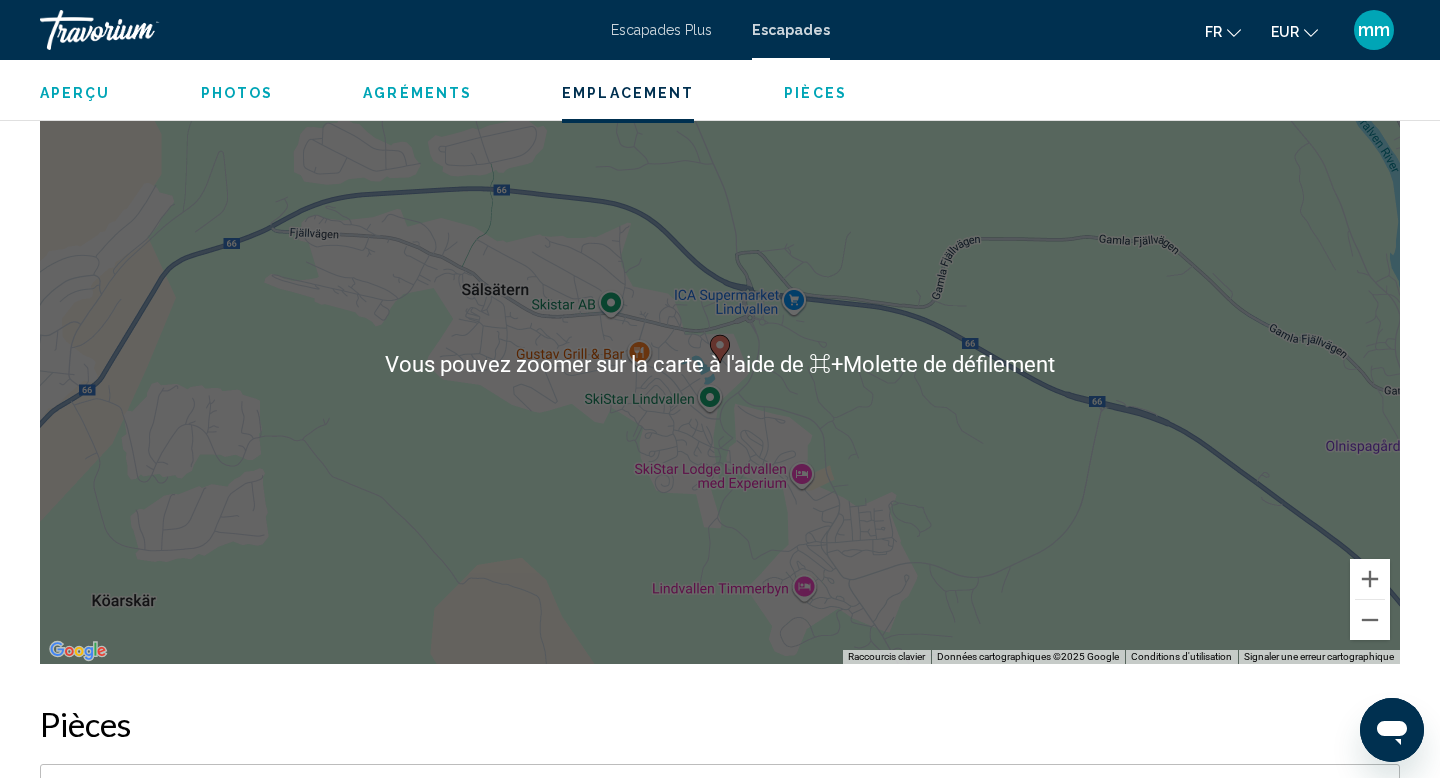 scroll, scrollTop: 2558, scrollLeft: 0, axis: vertical 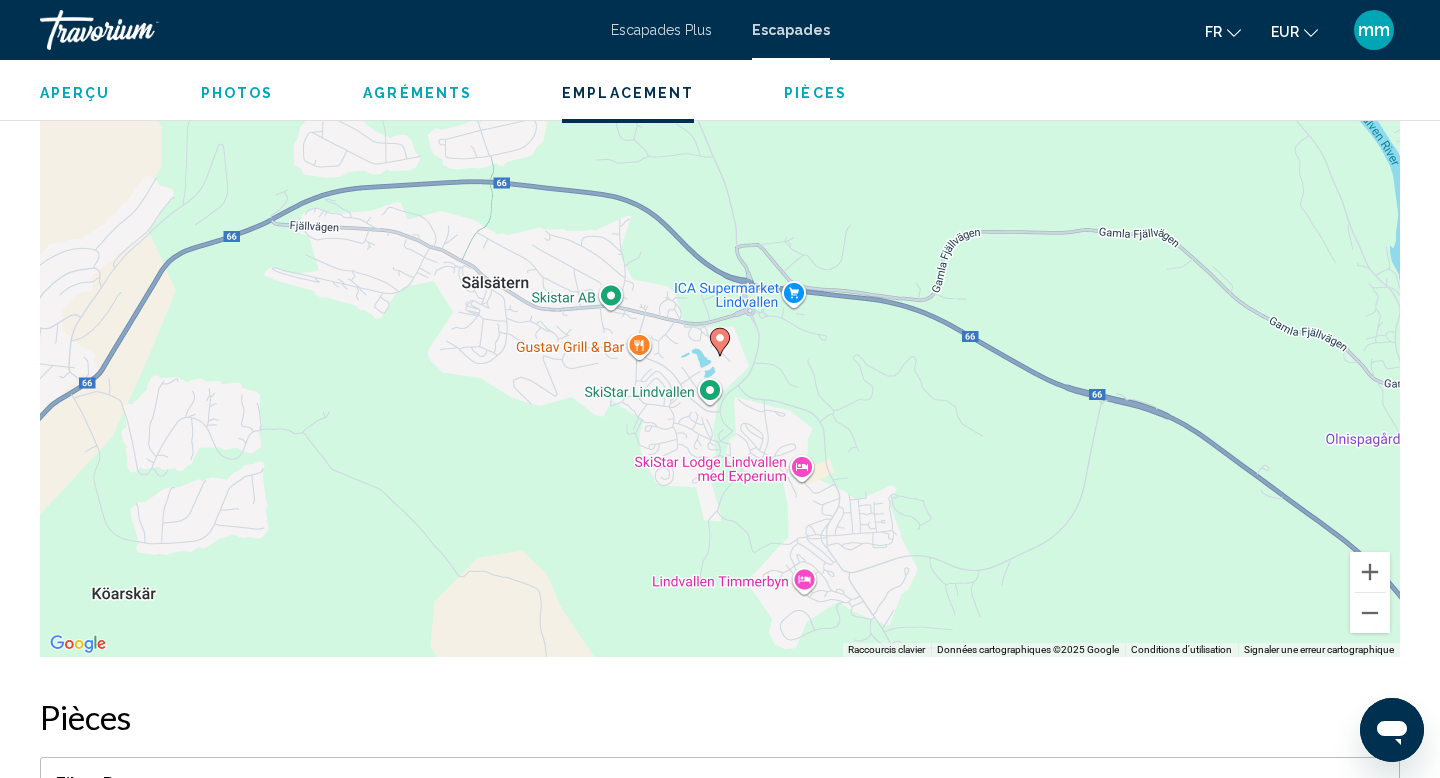 click on "Pour naviguer, appuyez sur les touches fléchées. Pour activer le glissement avec le clavier, appuyez sur Alt+Entrée. Une fois ce mode activé, utilisez les touches fléchées pour déplacer le repère. Pour valider le déplacement, appuyez sur Entrée. Pour annuler, appuyez sur Échap." at bounding box center (720, 357) 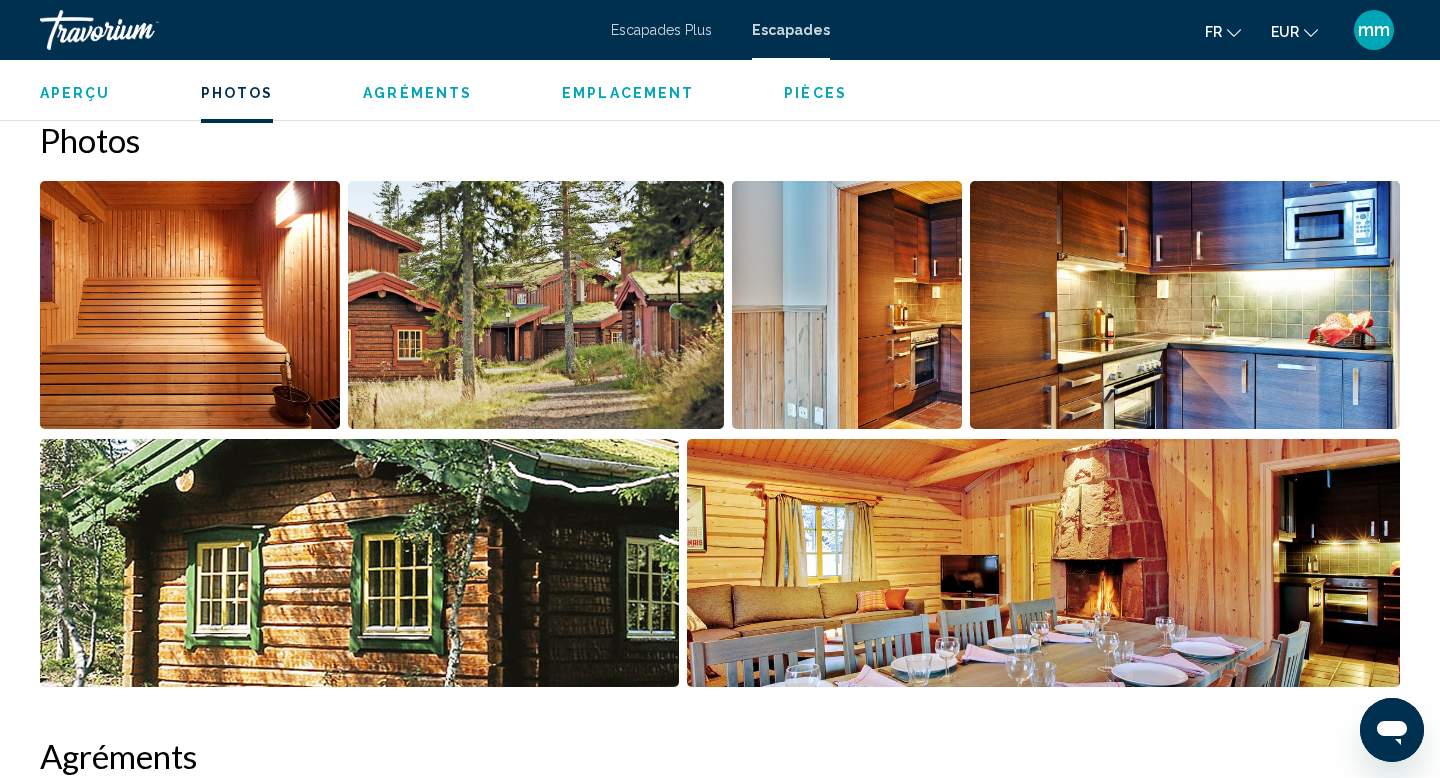 scroll, scrollTop: 878, scrollLeft: 0, axis: vertical 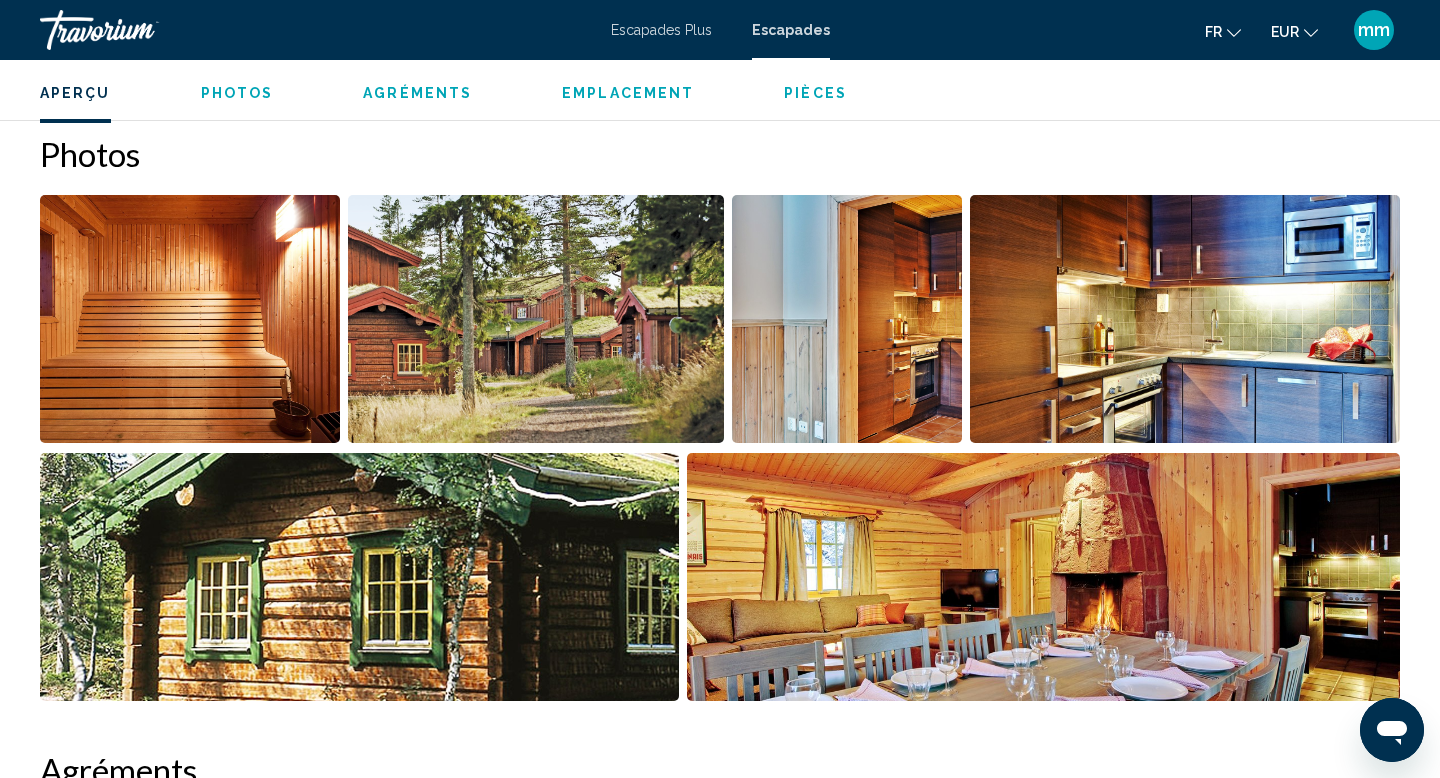 click at bounding box center [190, 319] 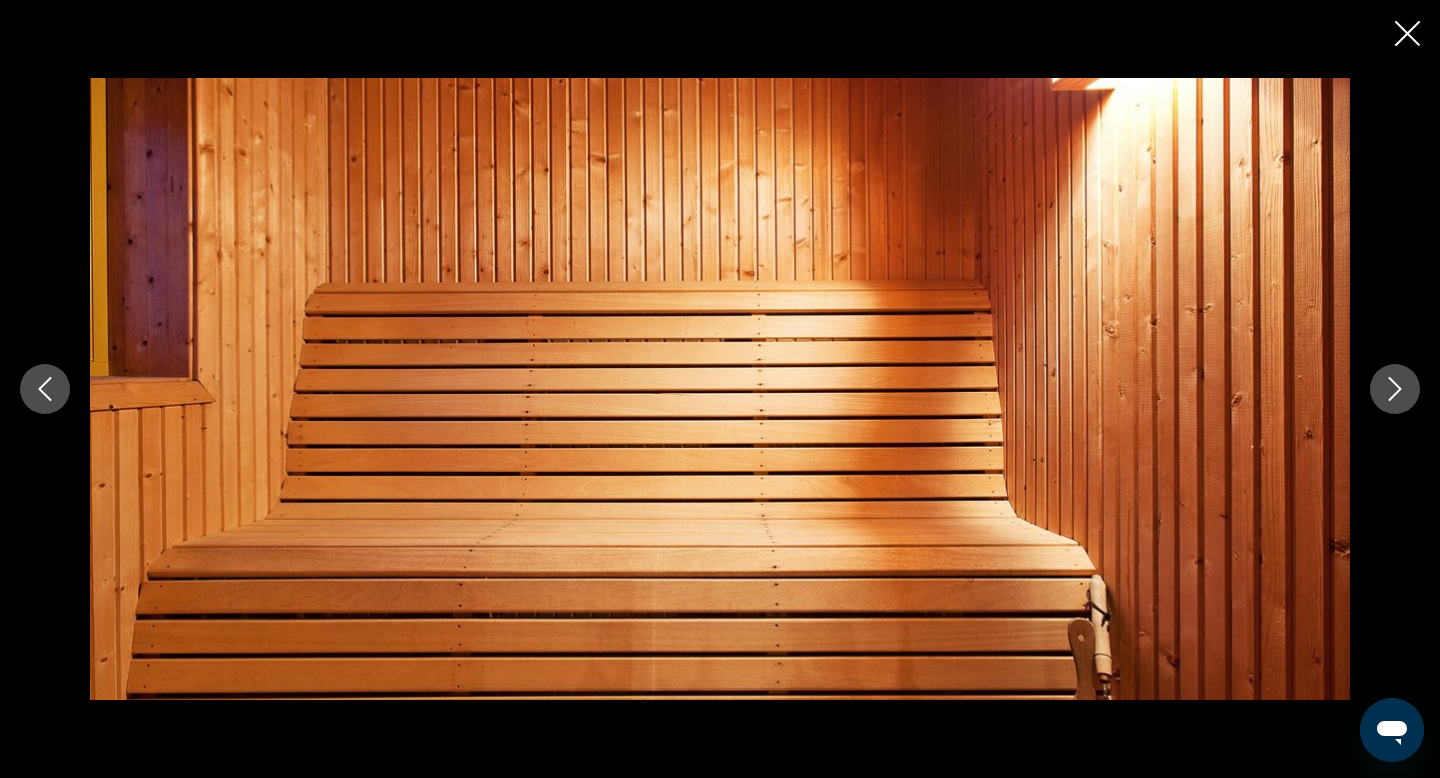 click at bounding box center (1395, 389) 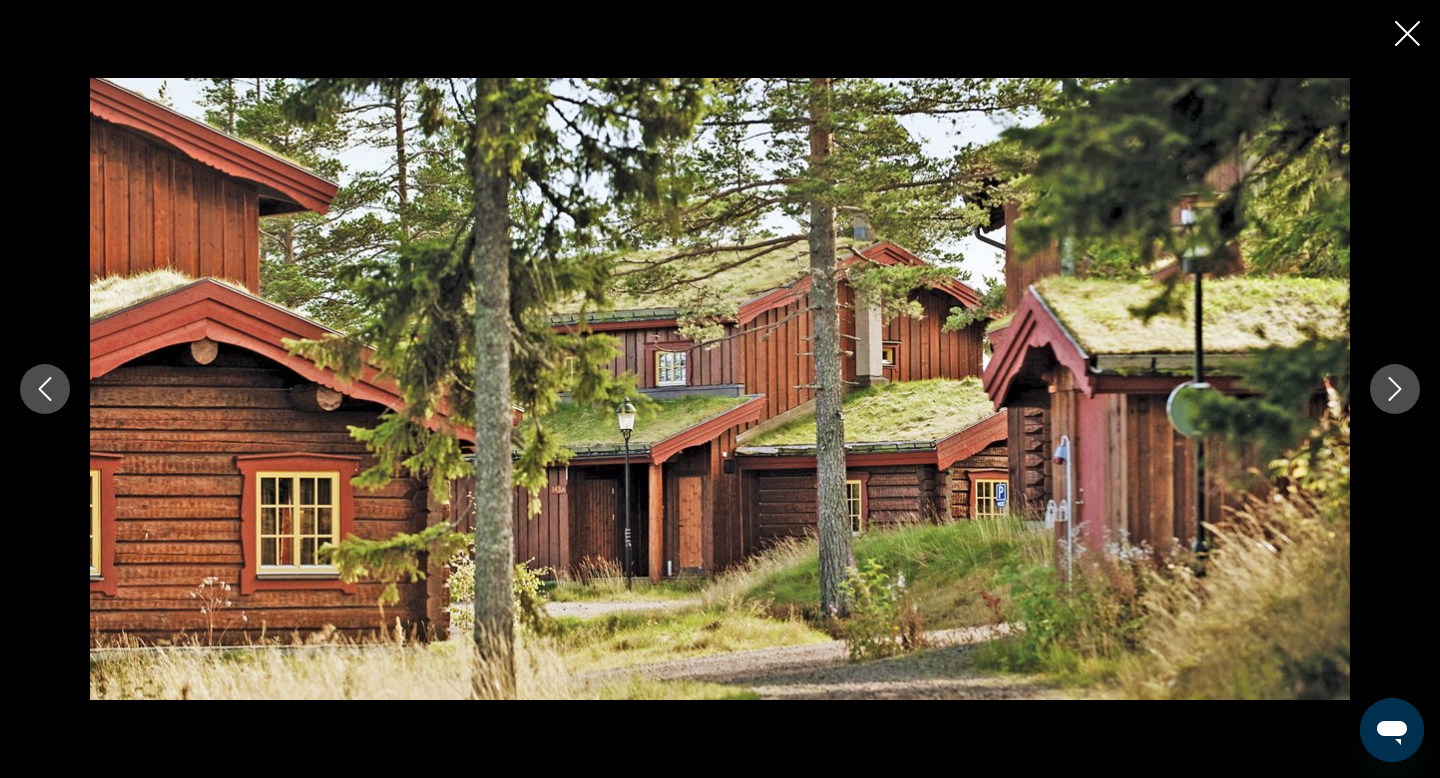 click at bounding box center [1395, 389] 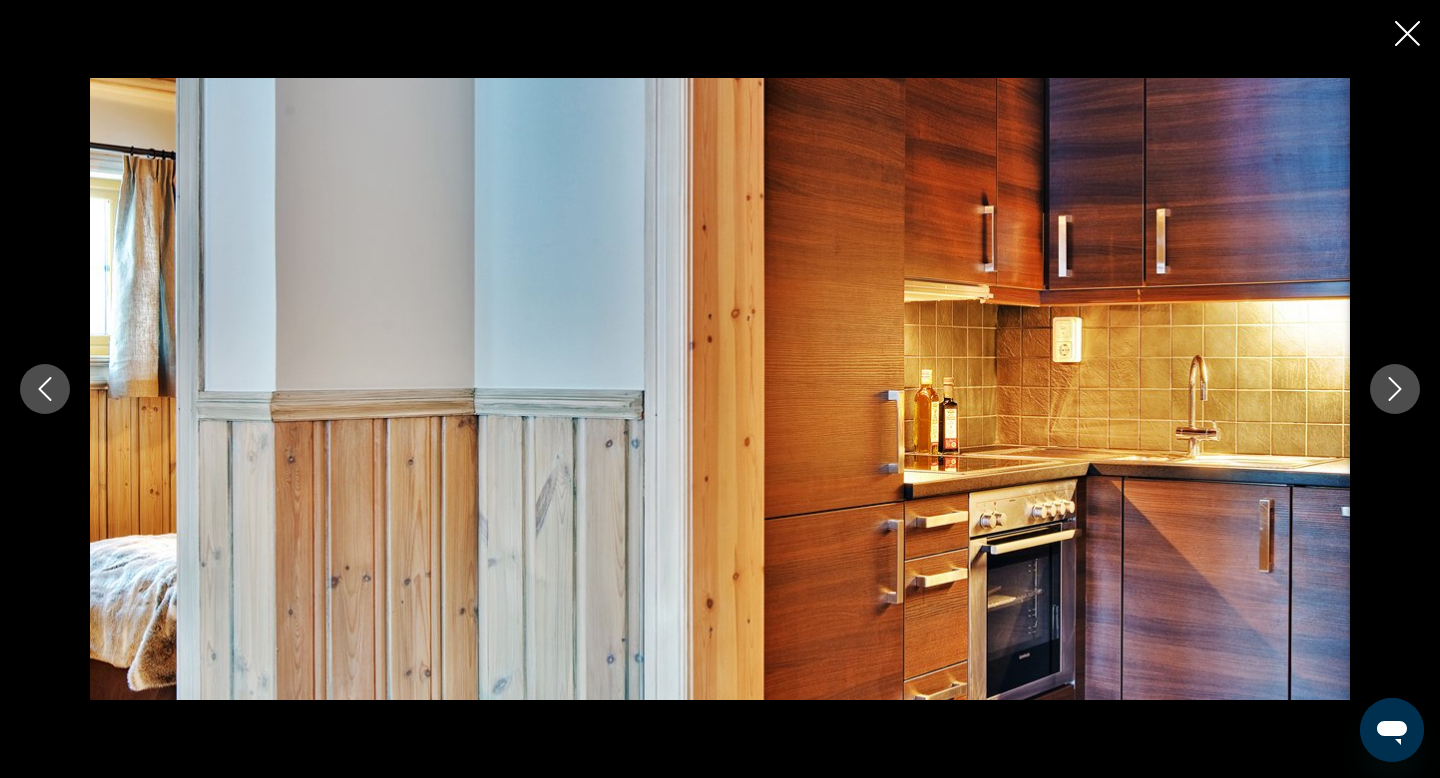 click at bounding box center (1395, 389) 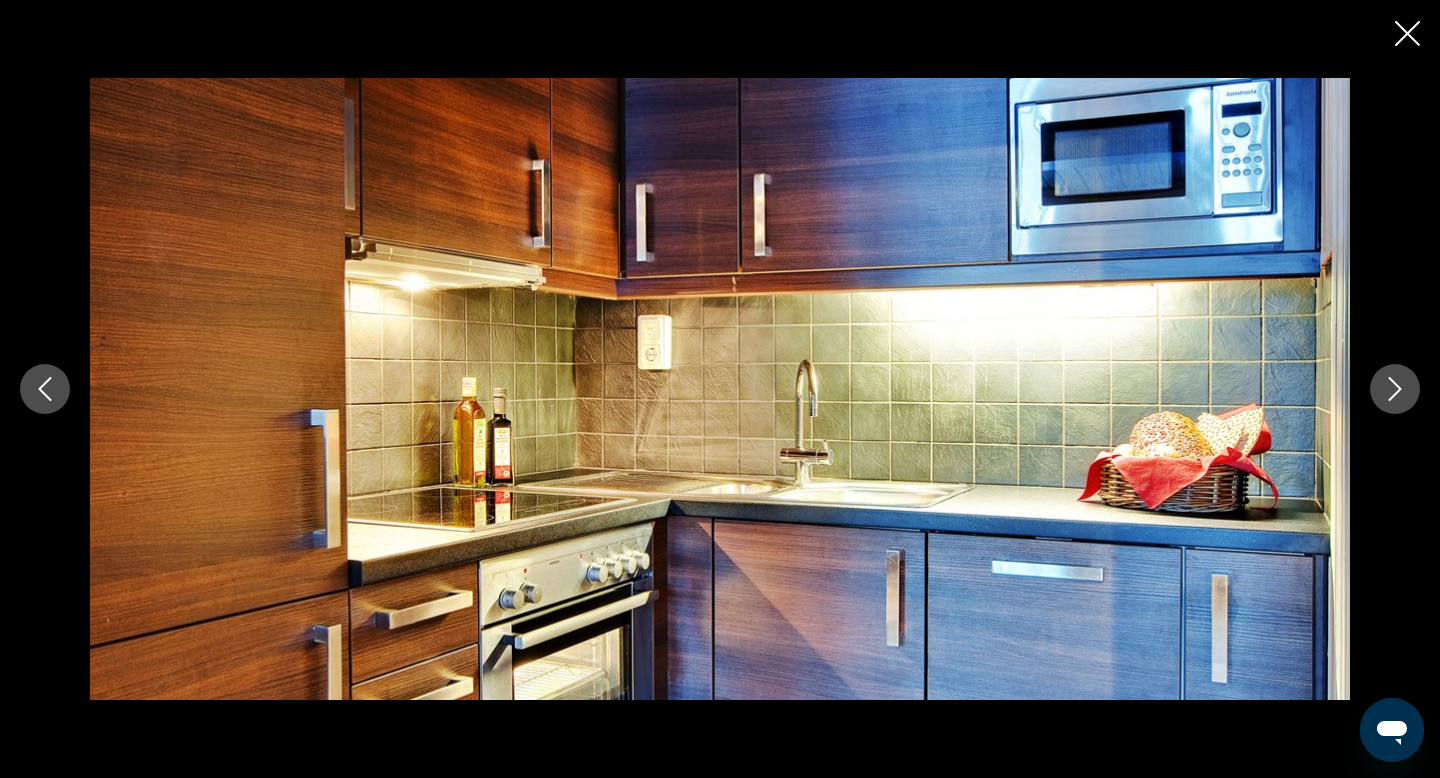click at bounding box center [1395, 389] 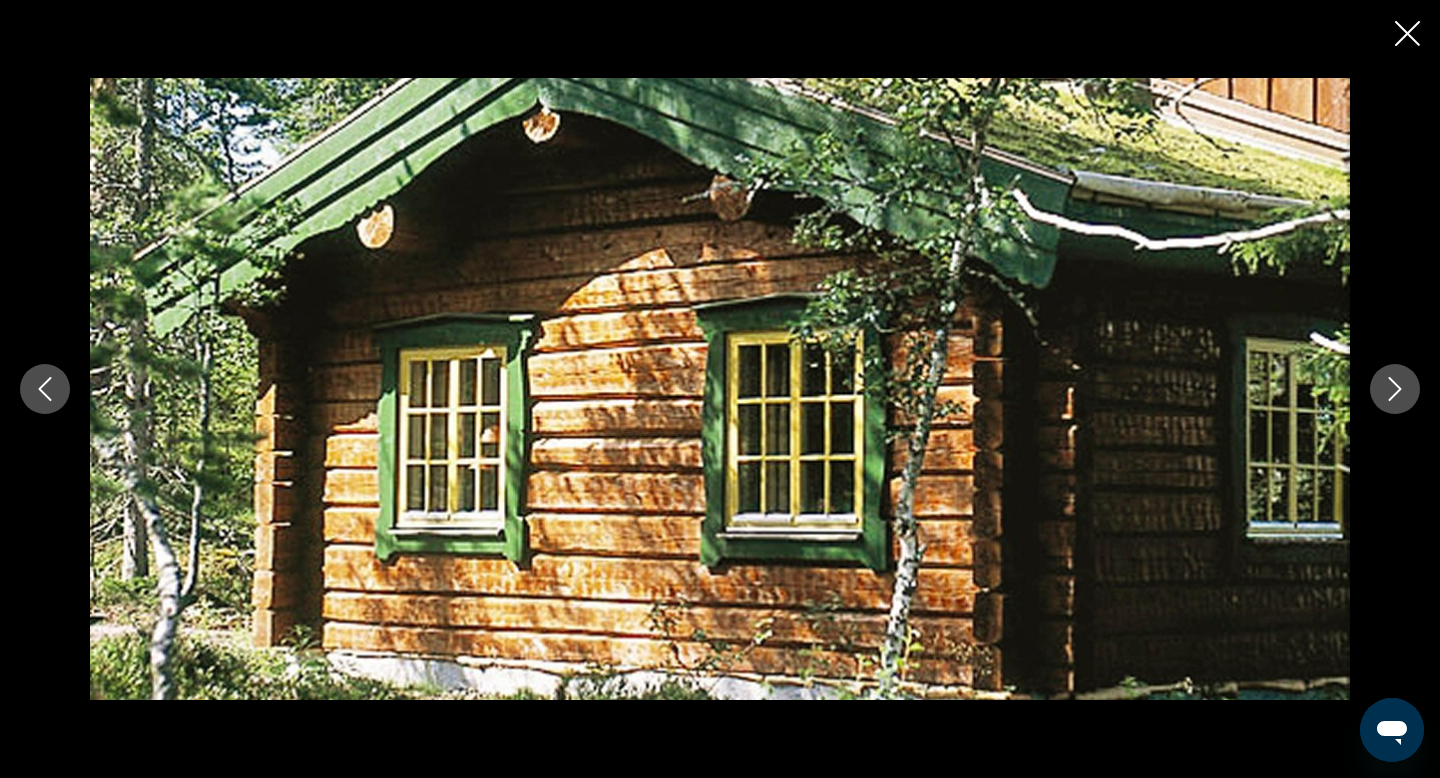 click at bounding box center [1395, 389] 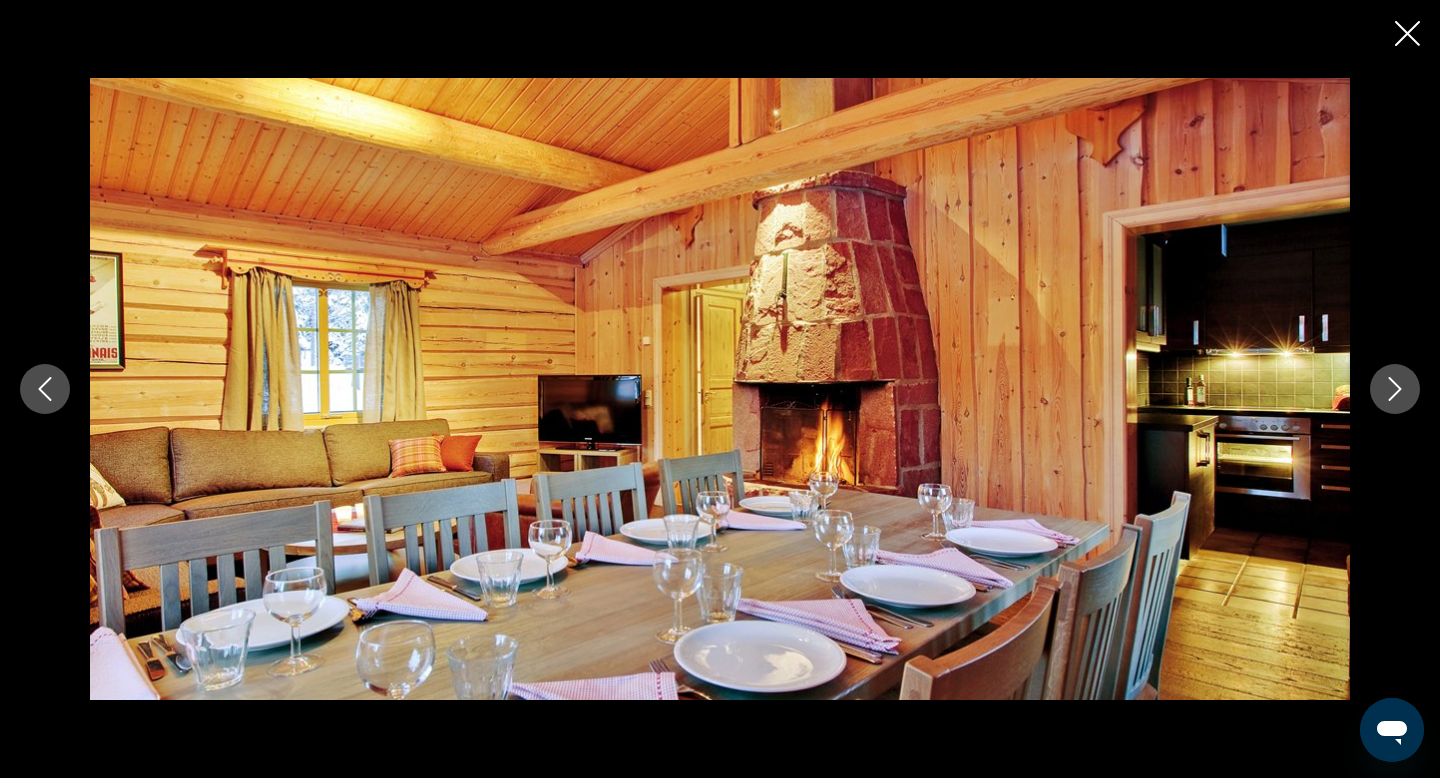 click at bounding box center (1395, 389) 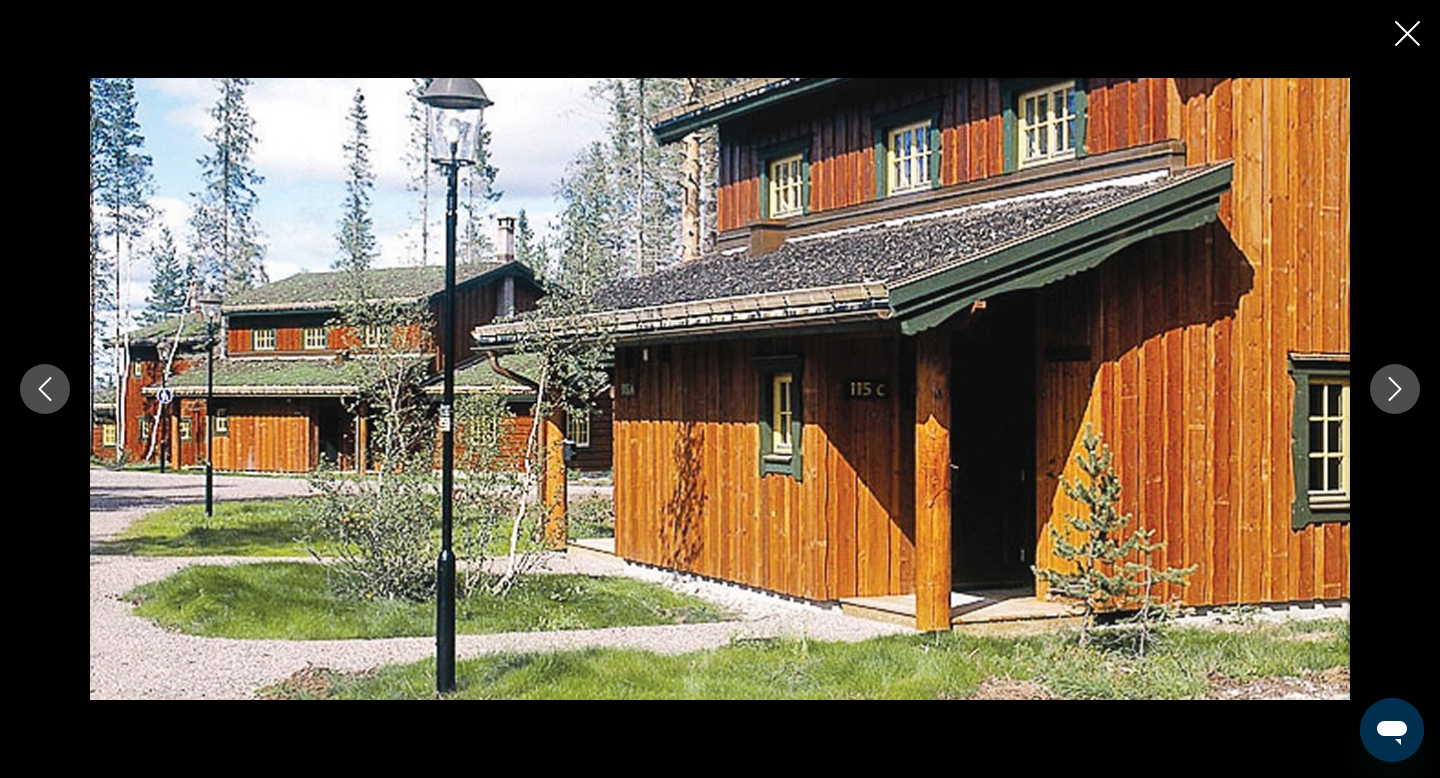 click at bounding box center [1395, 389] 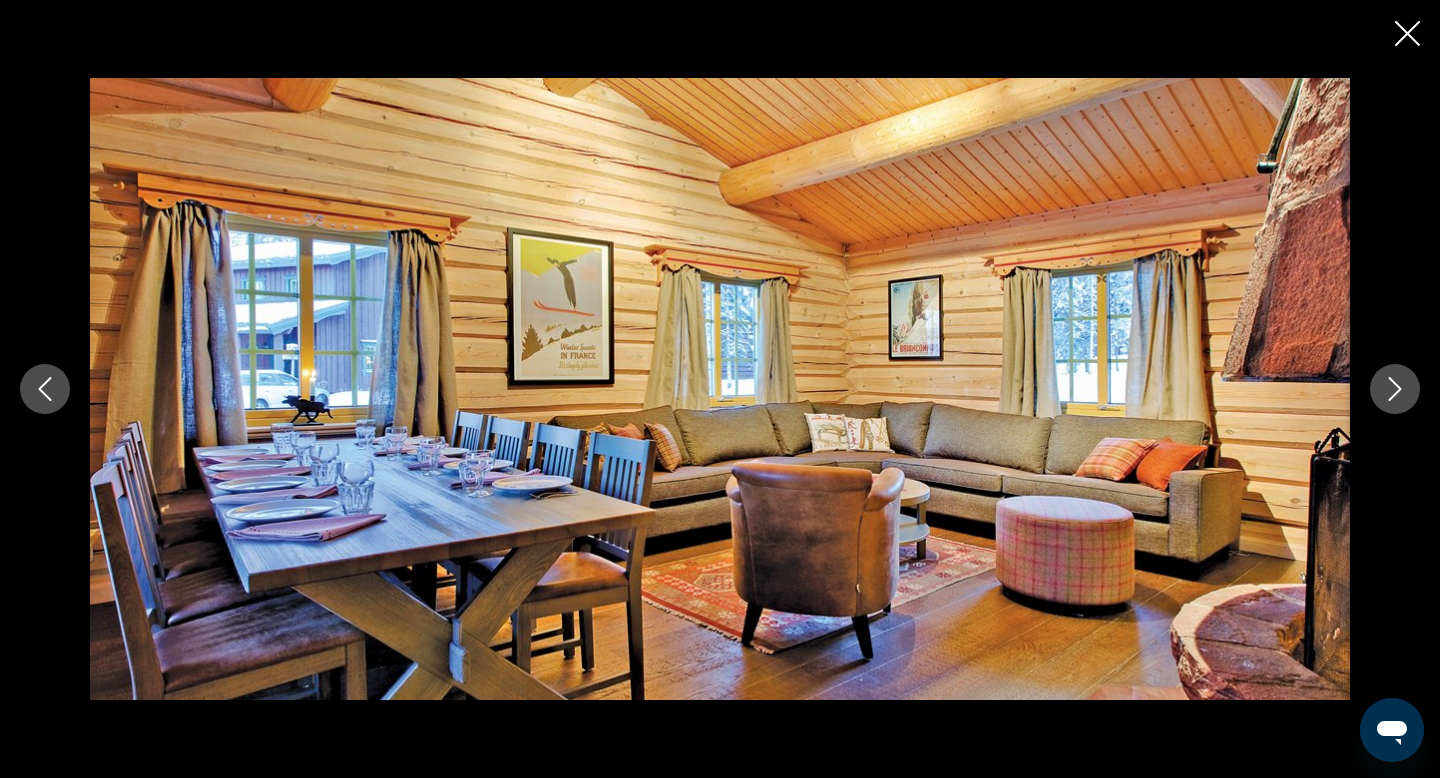 click at bounding box center (1395, 389) 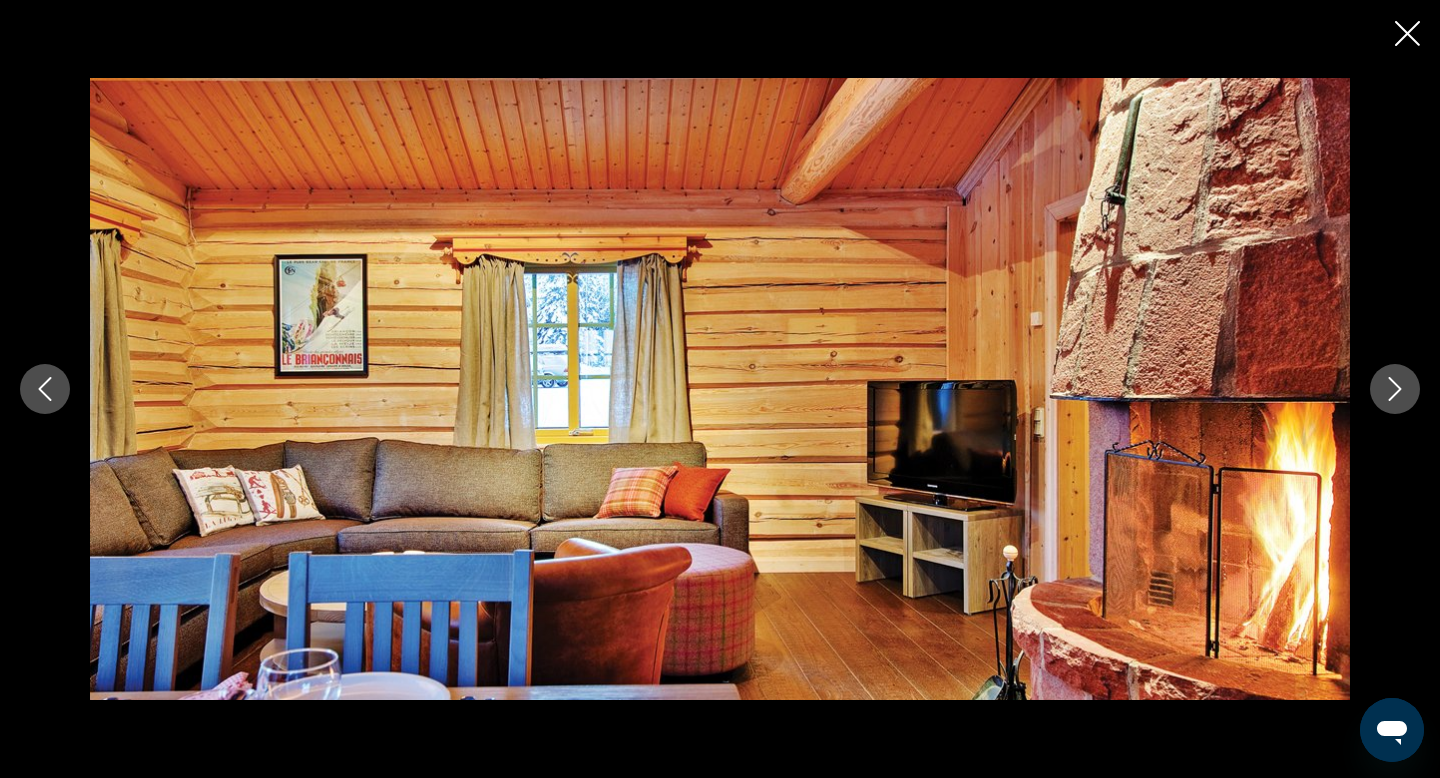 click at bounding box center [1395, 389] 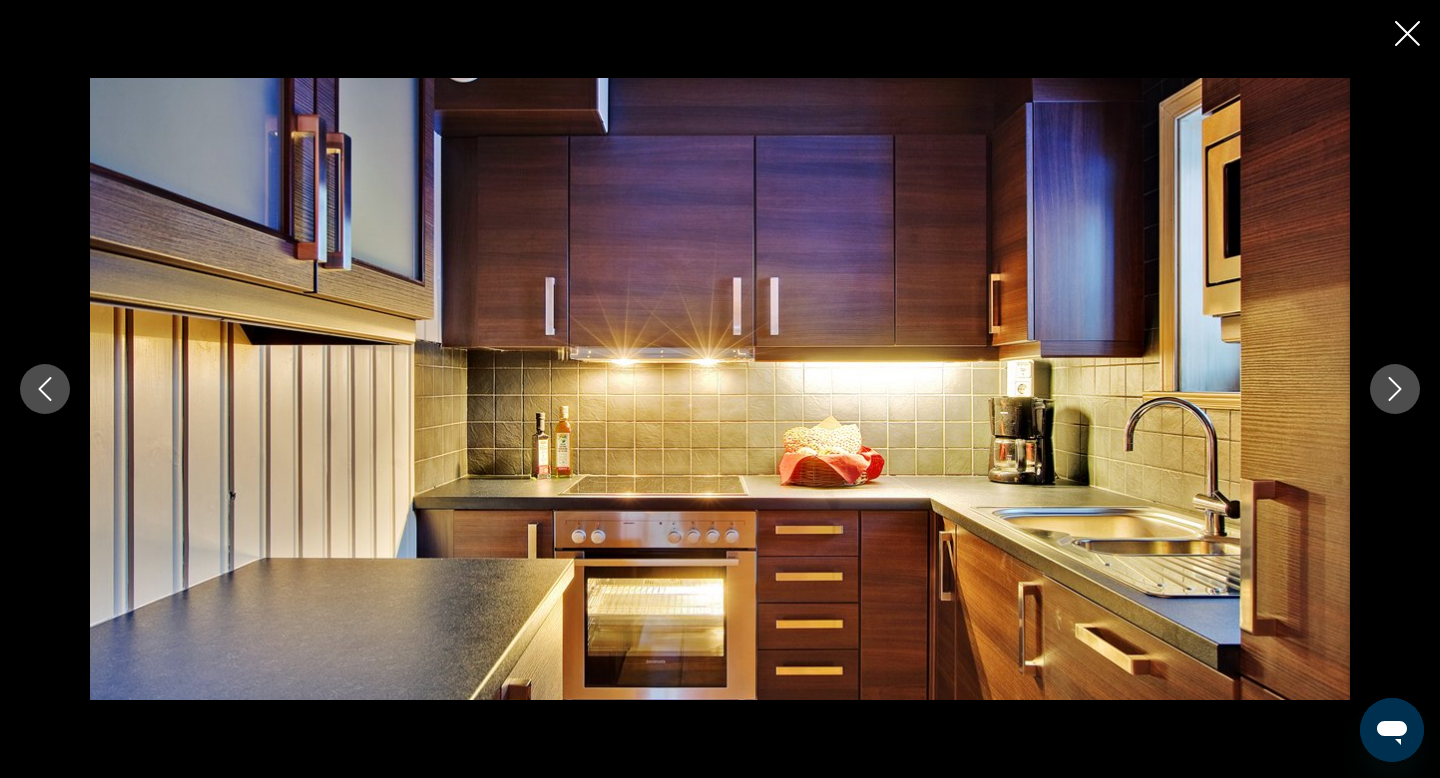click at bounding box center (1395, 389) 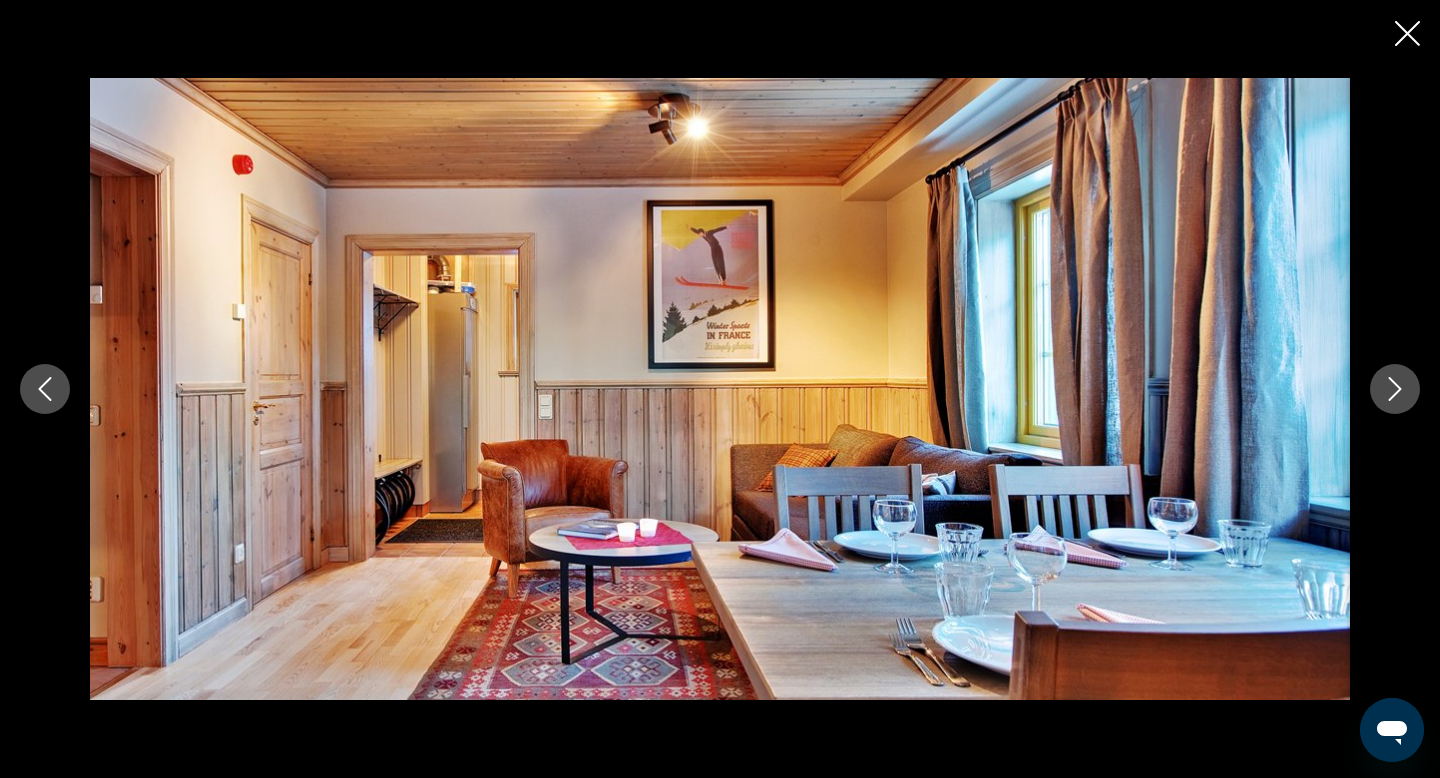 click at bounding box center (1395, 389) 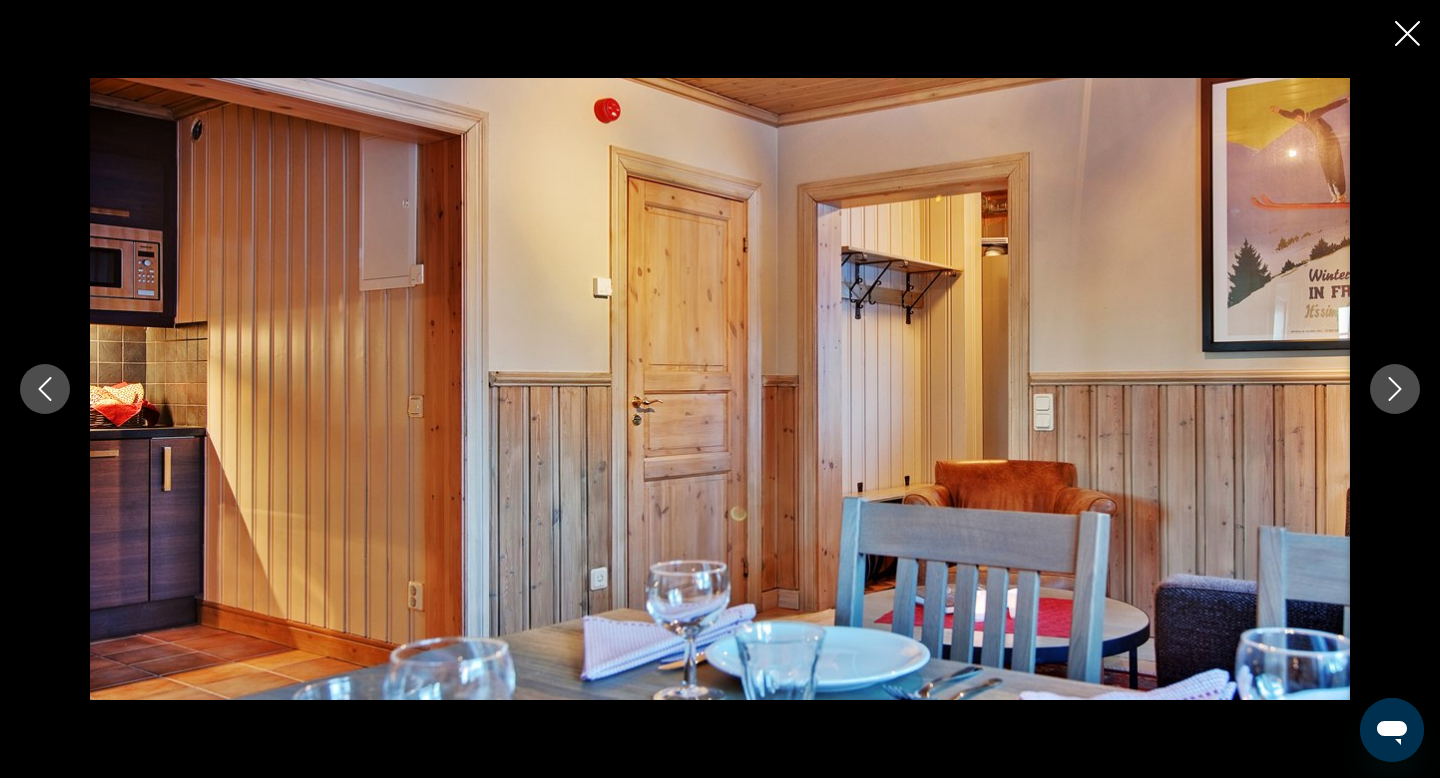 click at bounding box center (1395, 389) 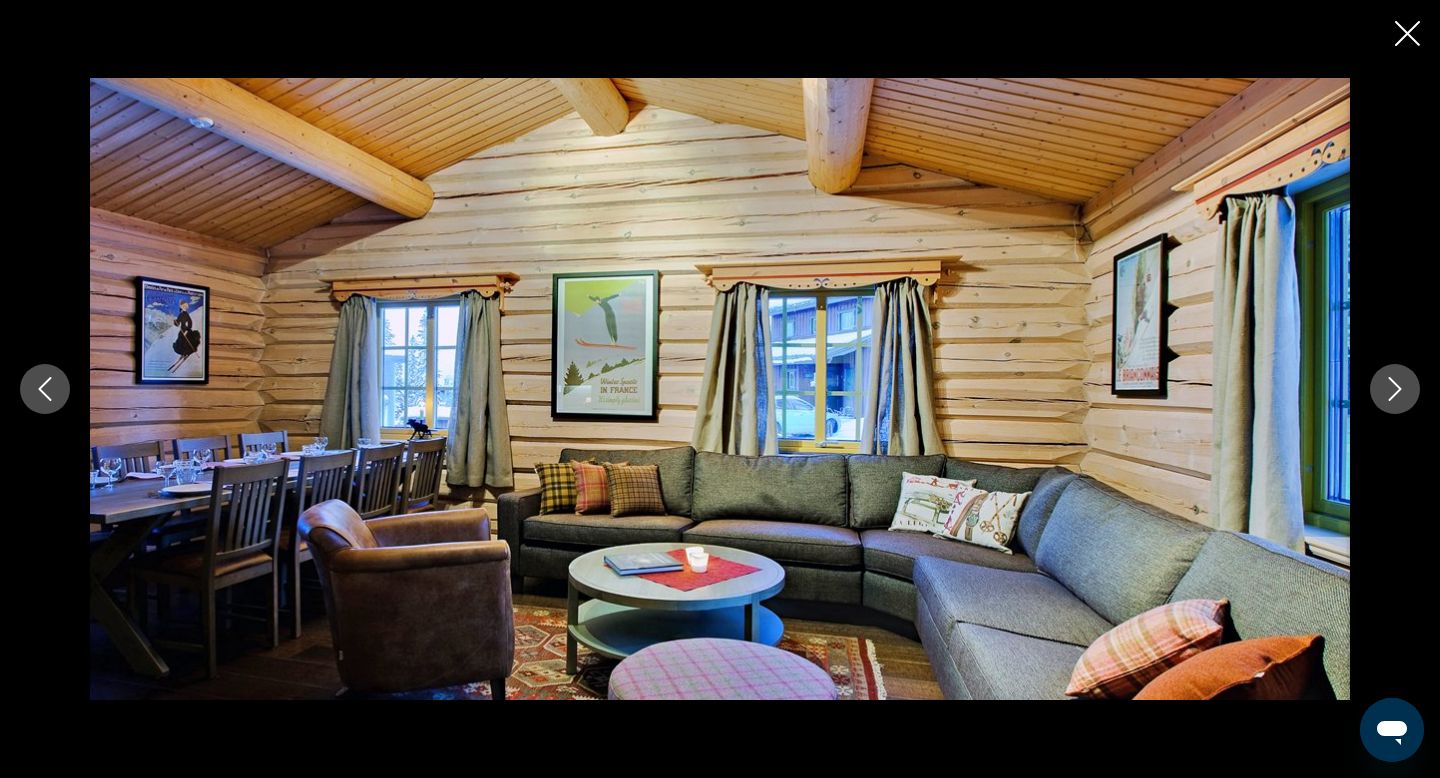 click at bounding box center [1395, 389] 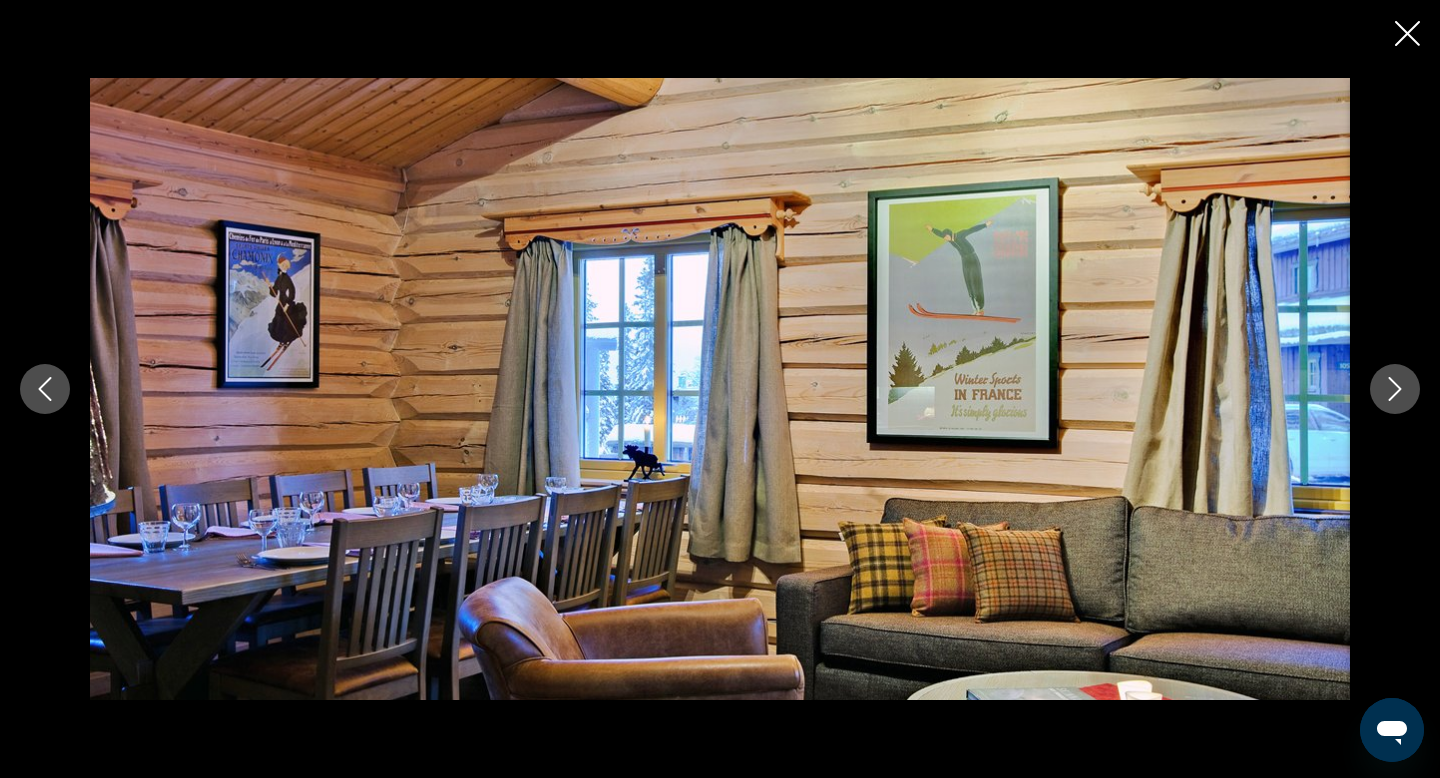 click at bounding box center (1395, 389) 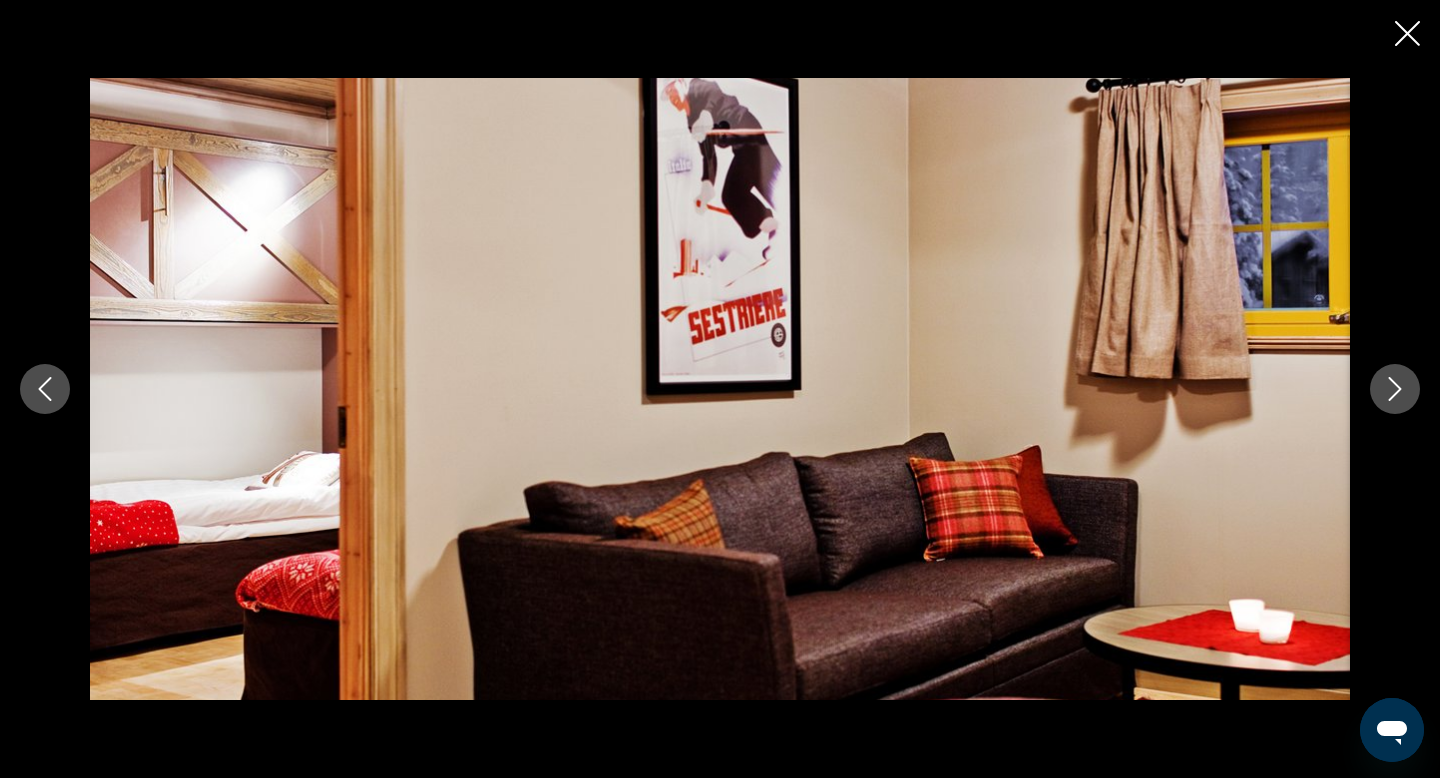 click at bounding box center [1395, 389] 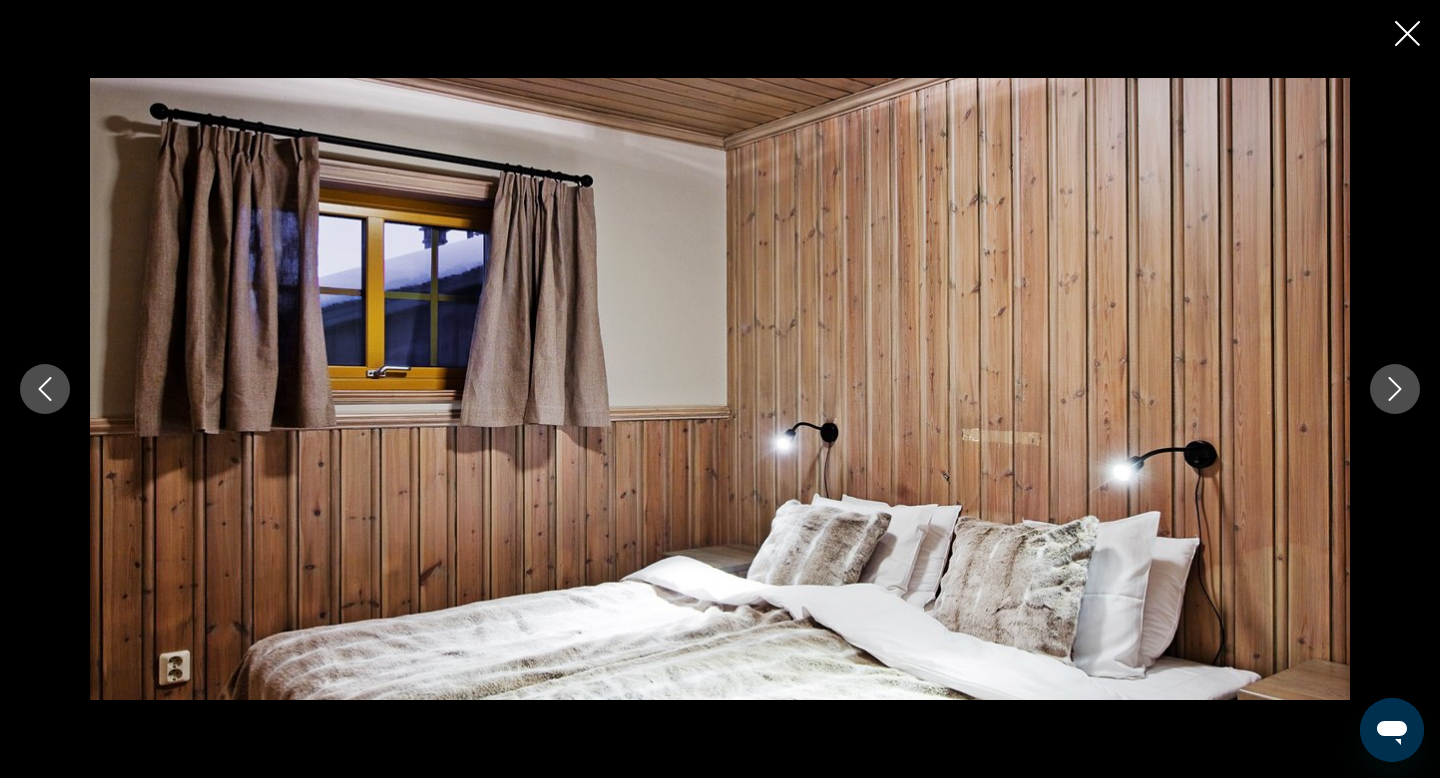 click at bounding box center [1395, 389] 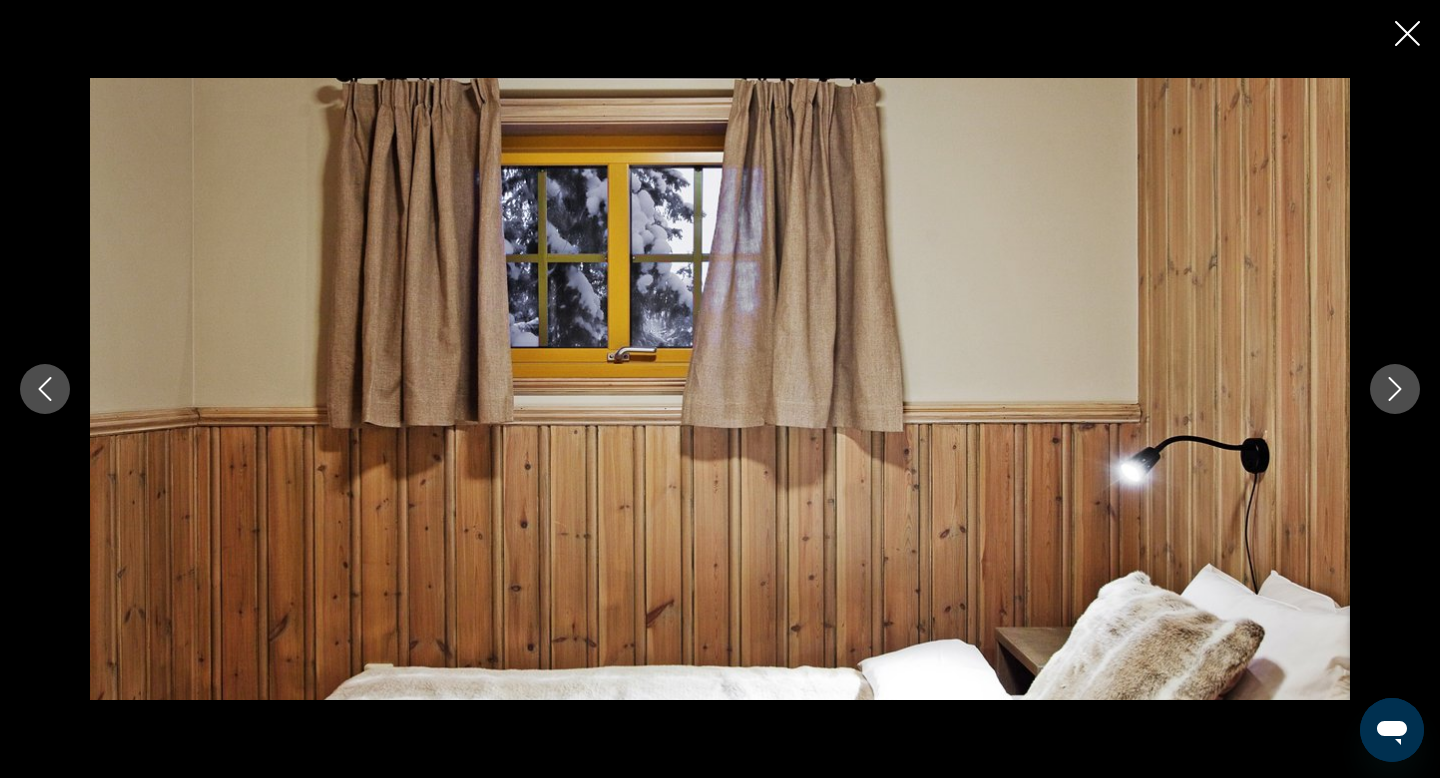 click at bounding box center [1395, 389] 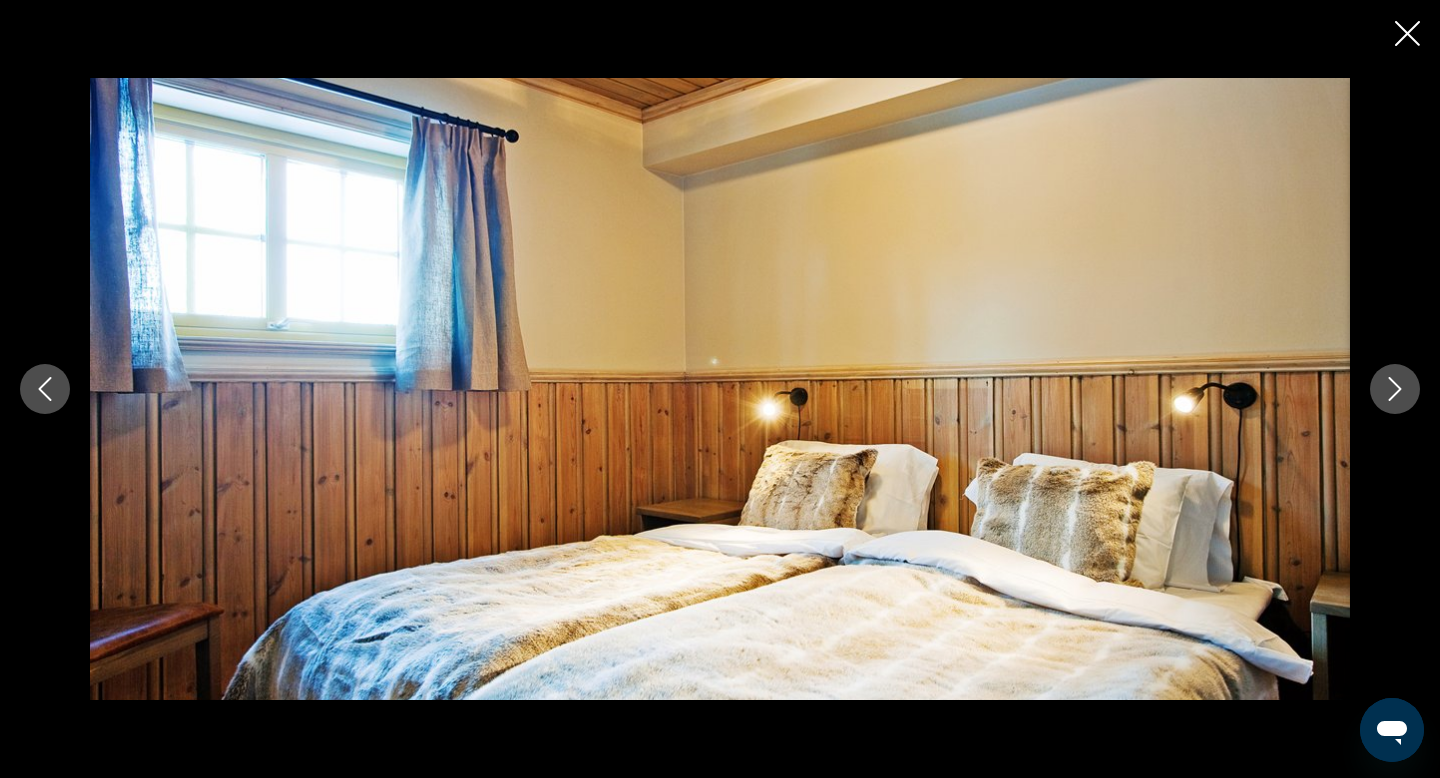 click at bounding box center (1395, 389) 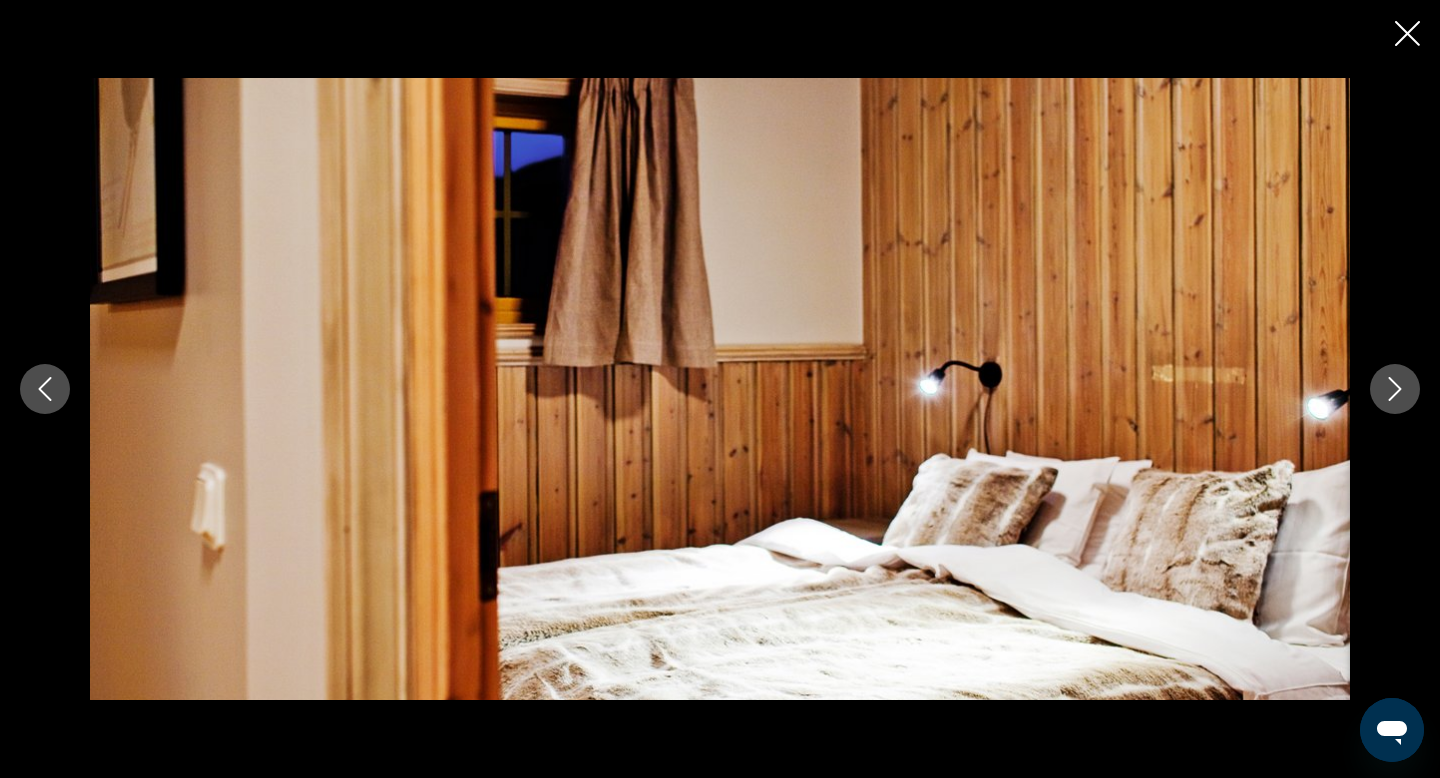click at bounding box center (1395, 389) 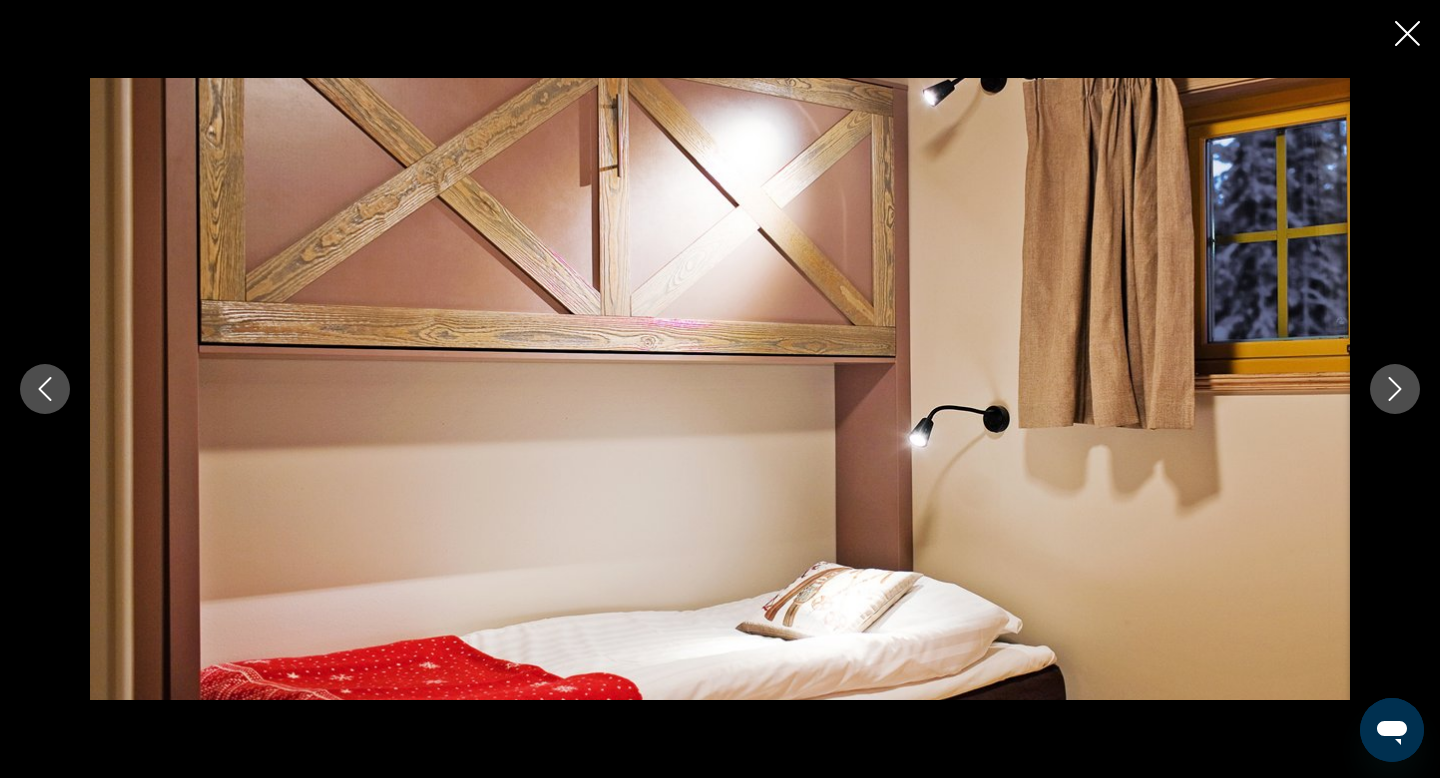 click at bounding box center [1395, 389] 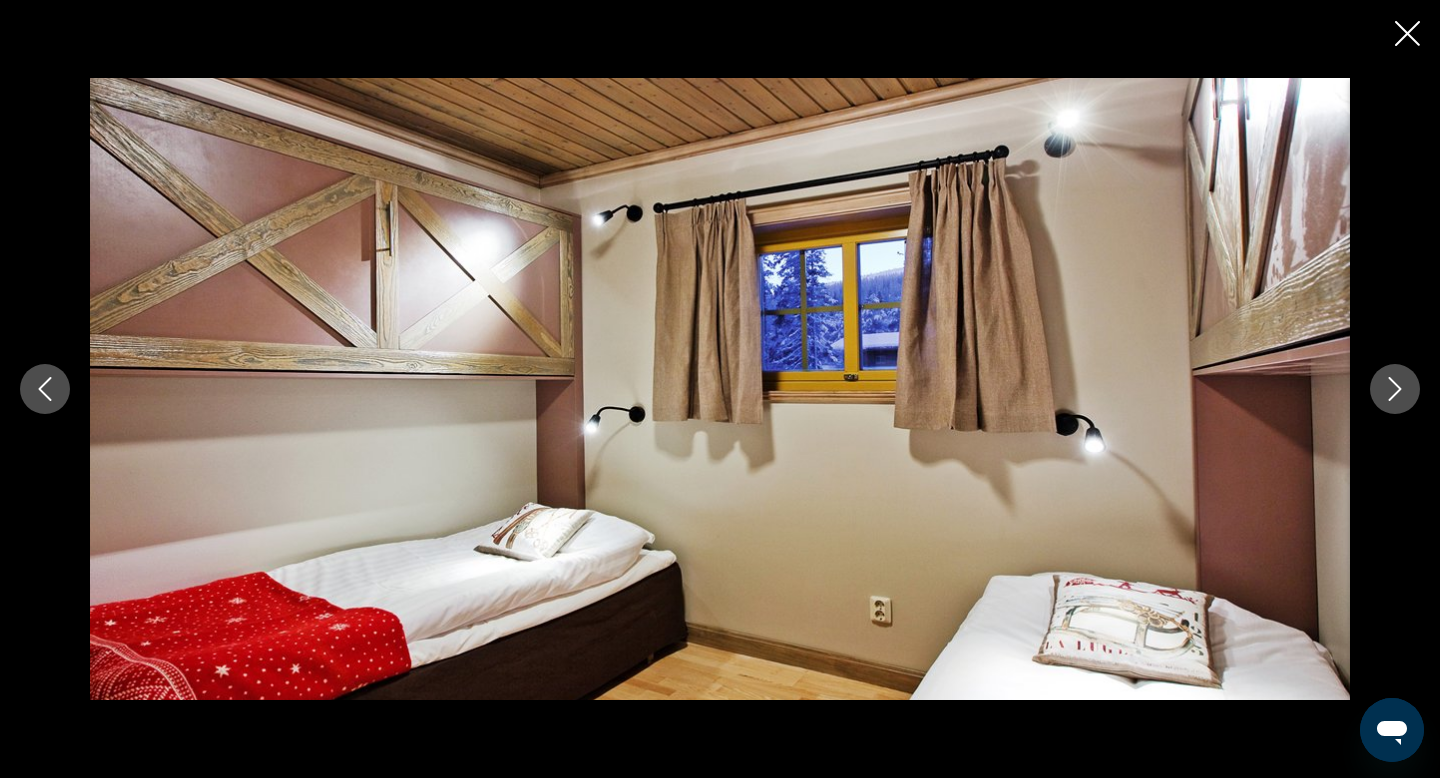 click at bounding box center [1395, 389] 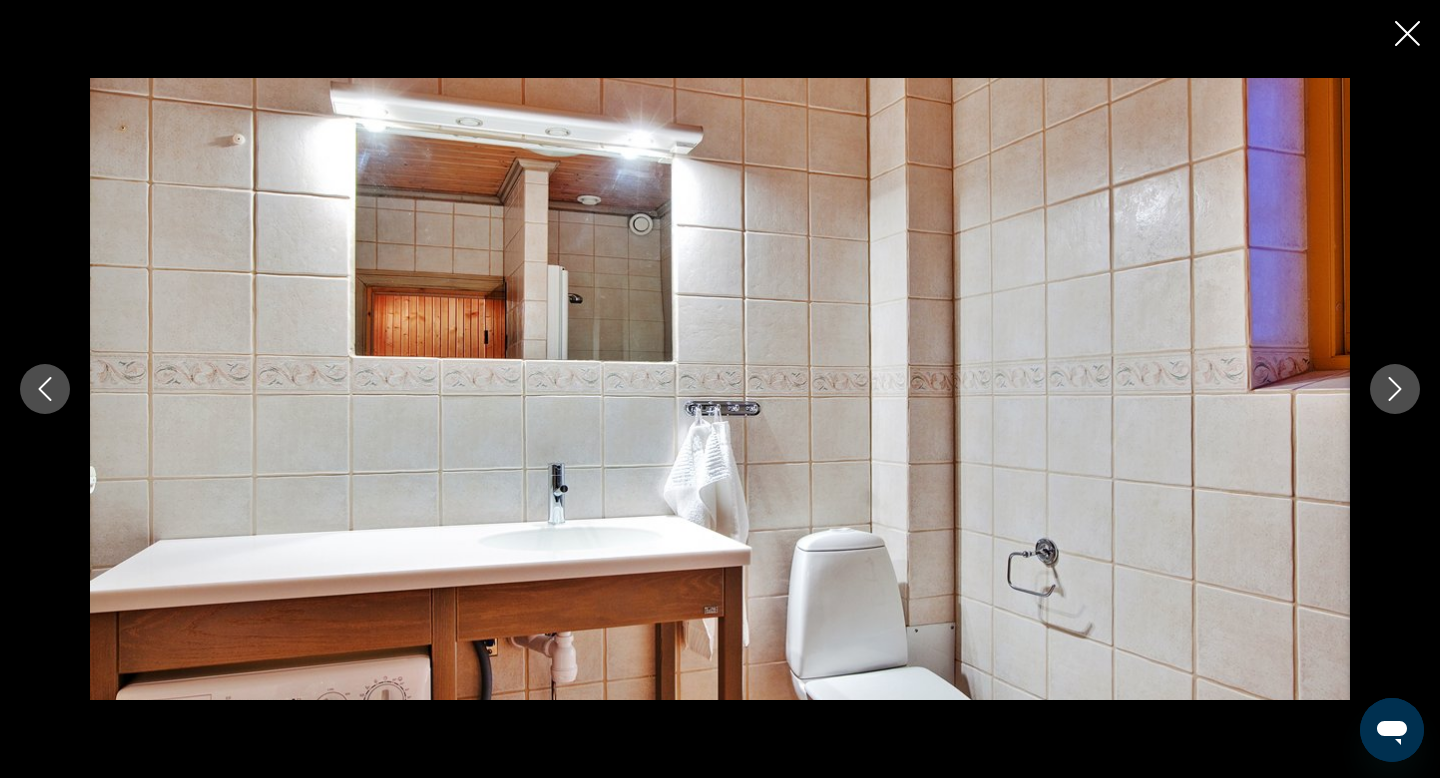 click at bounding box center [1395, 389] 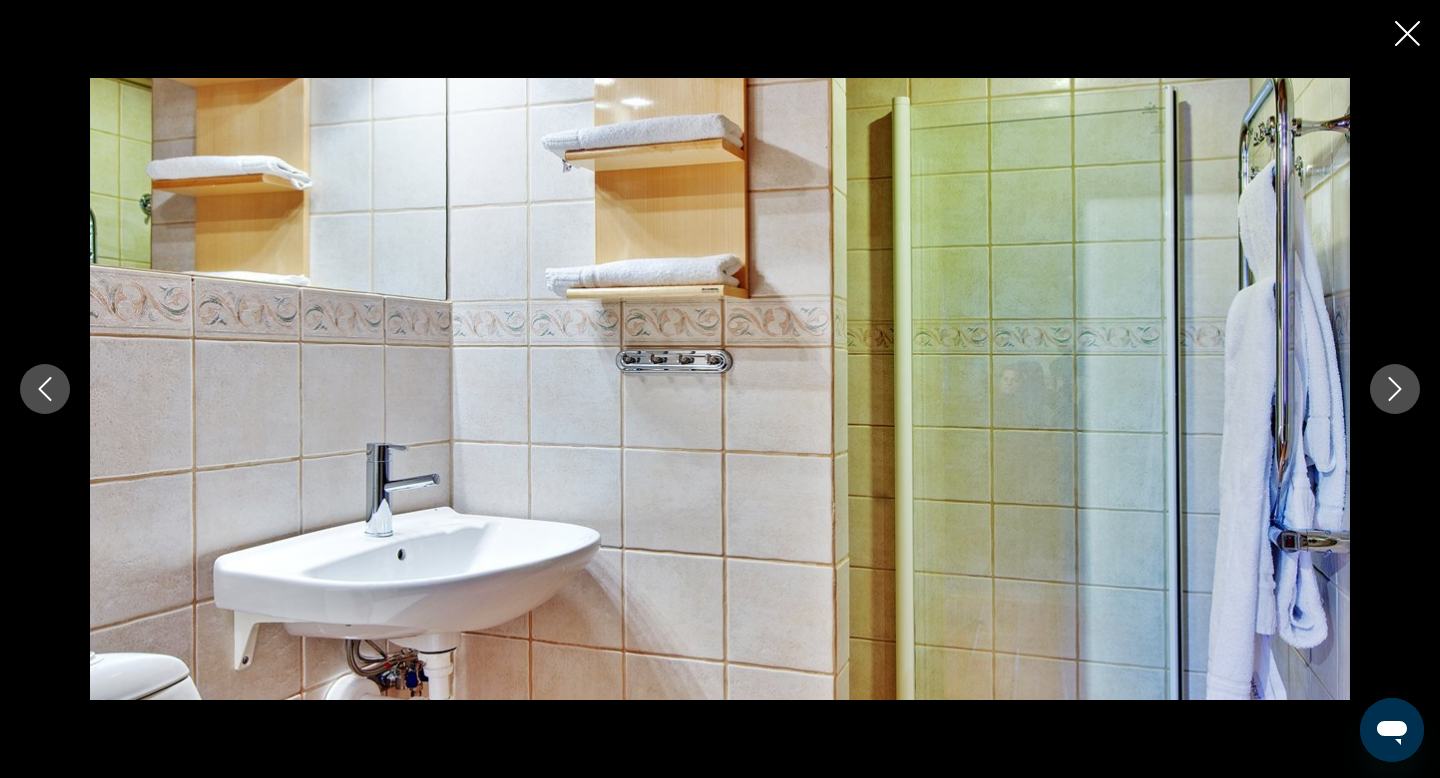 click at bounding box center (1395, 389) 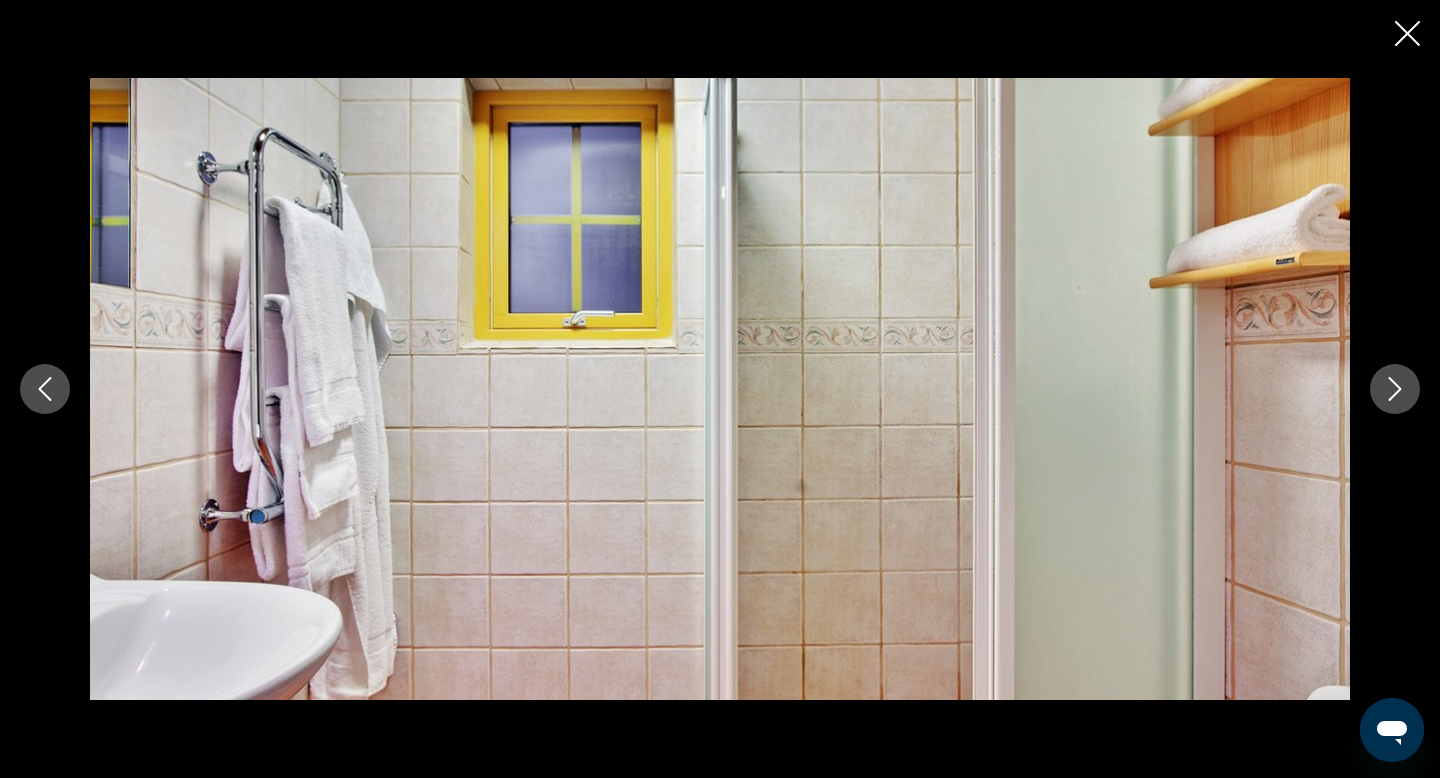 click at bounding box center [1395, 389] 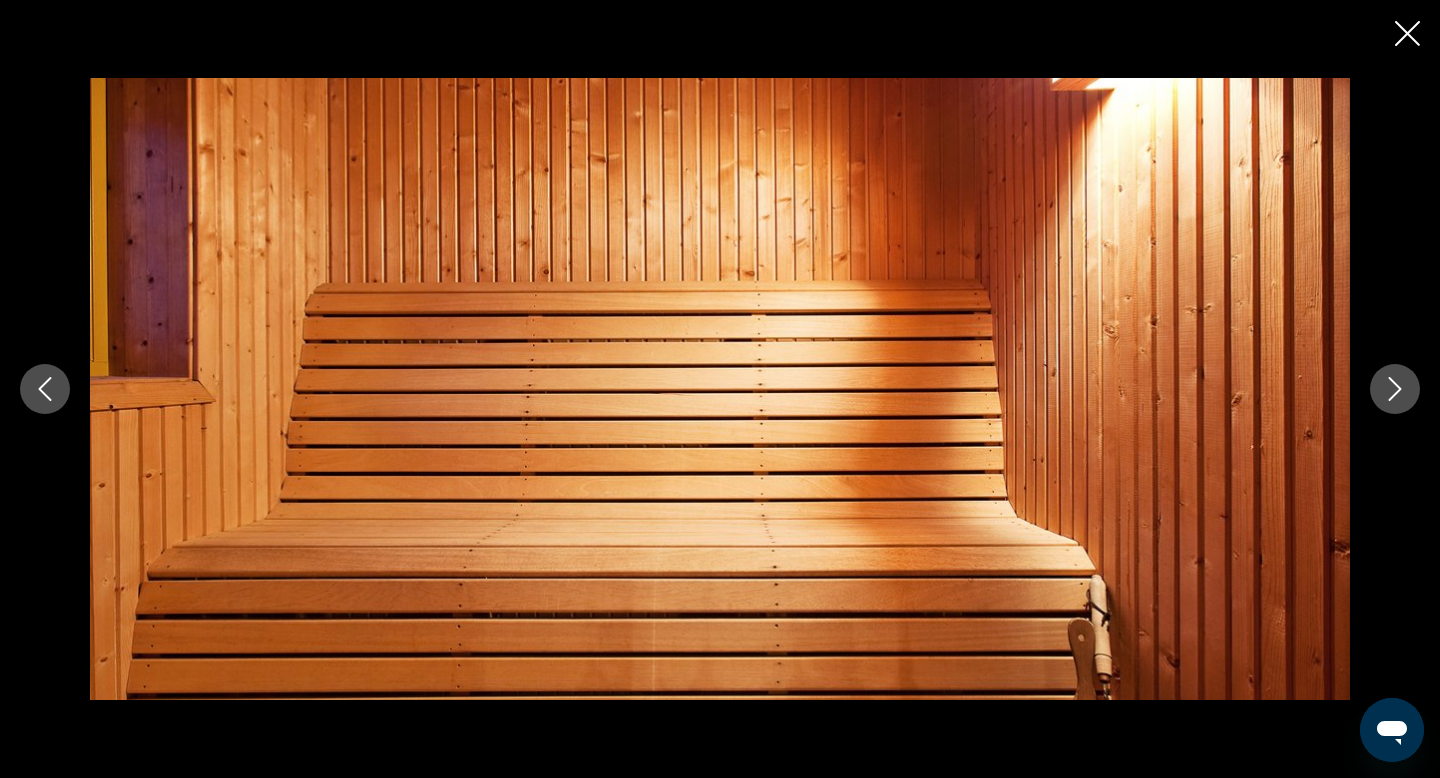 click at bounding box center (1407, 33) 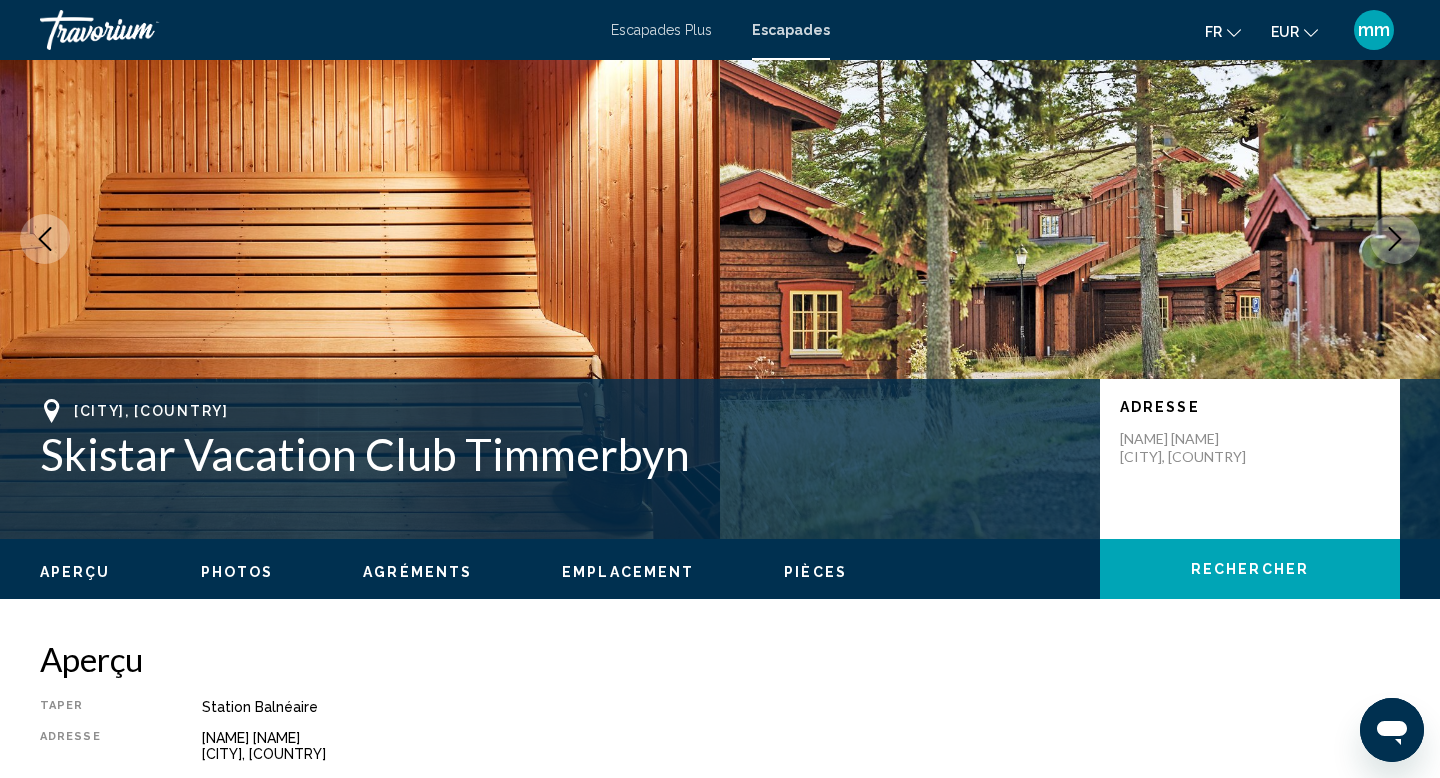 scroll, scrollTop: 0, scrollLeft: 0, axis: both 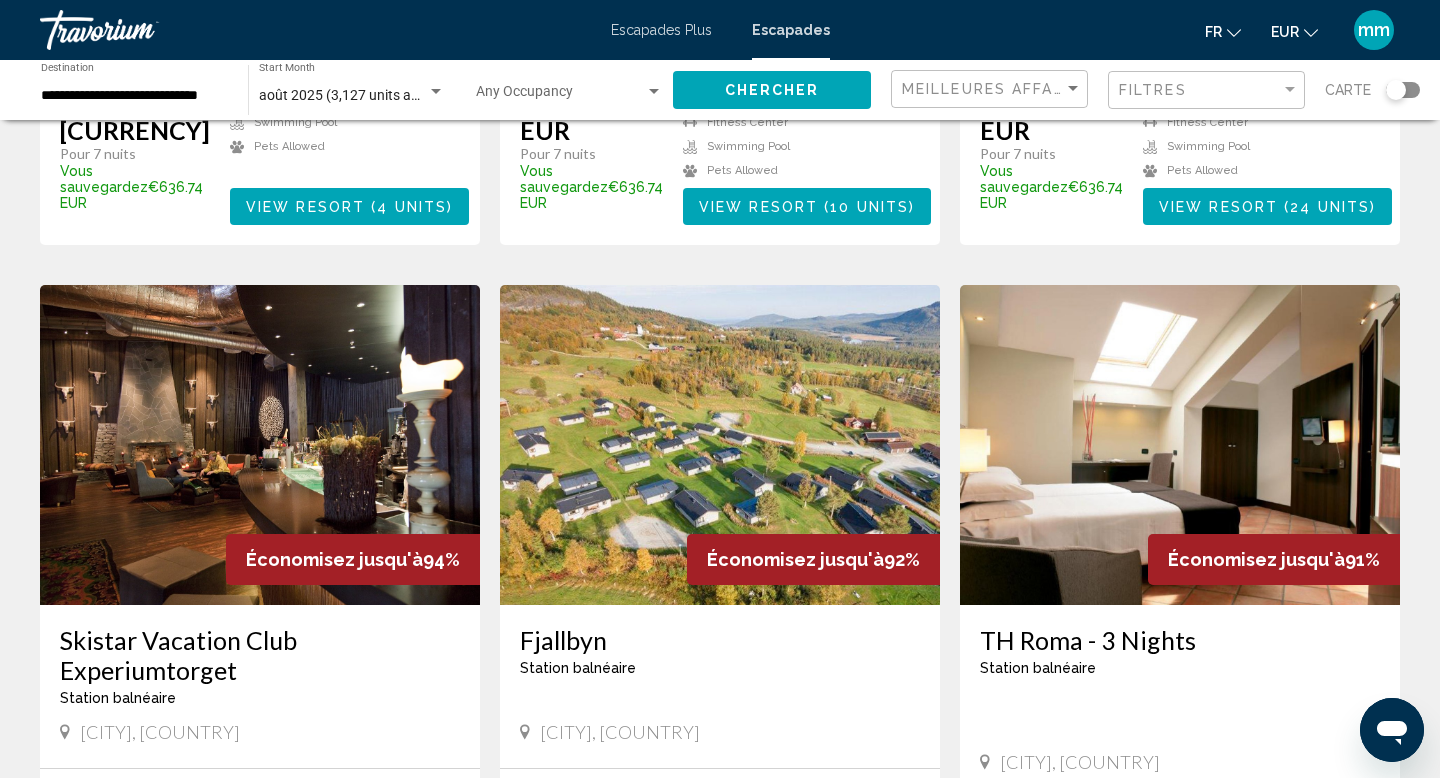 click at bounding box center [720, 445] 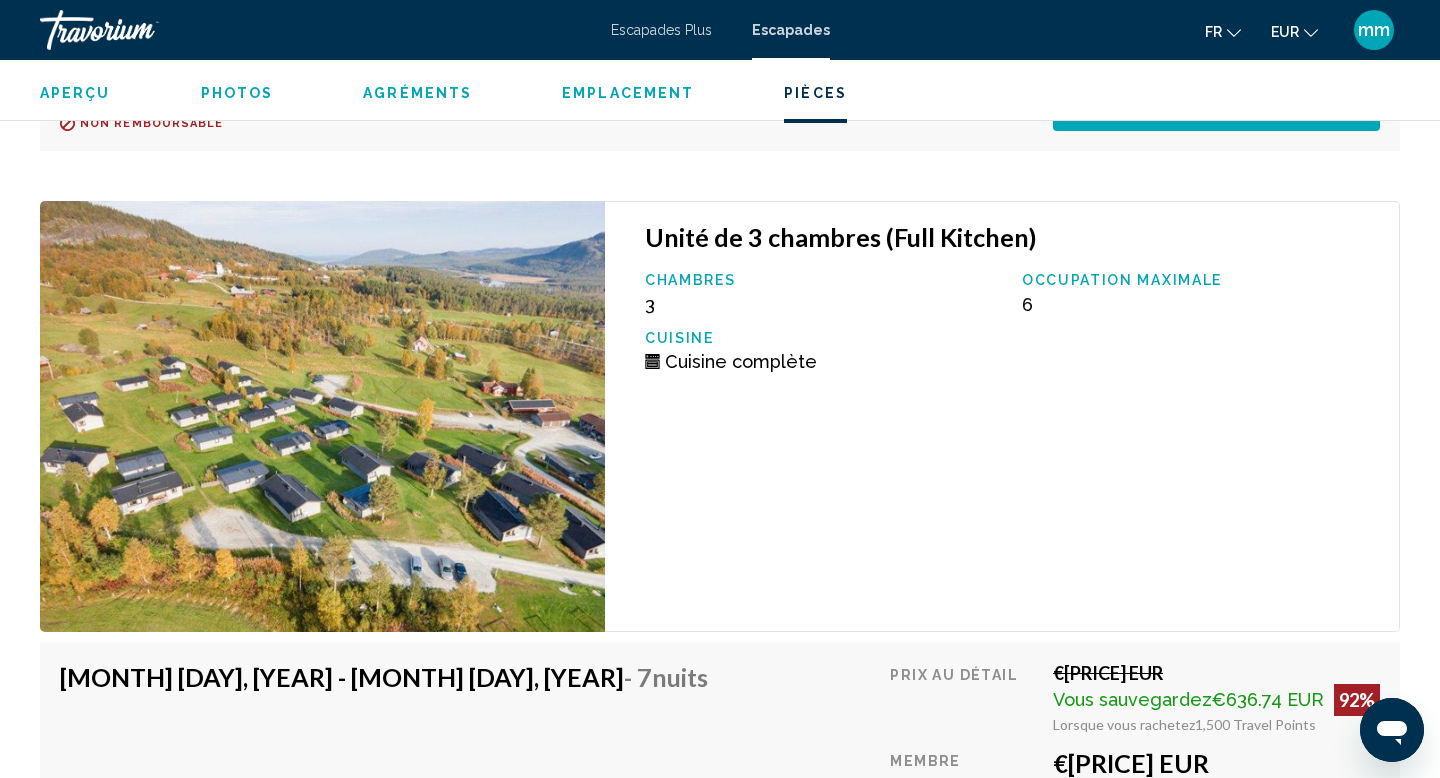 scroll, scrollTop: 3725, scrollLeft: 0, axis: vertical 